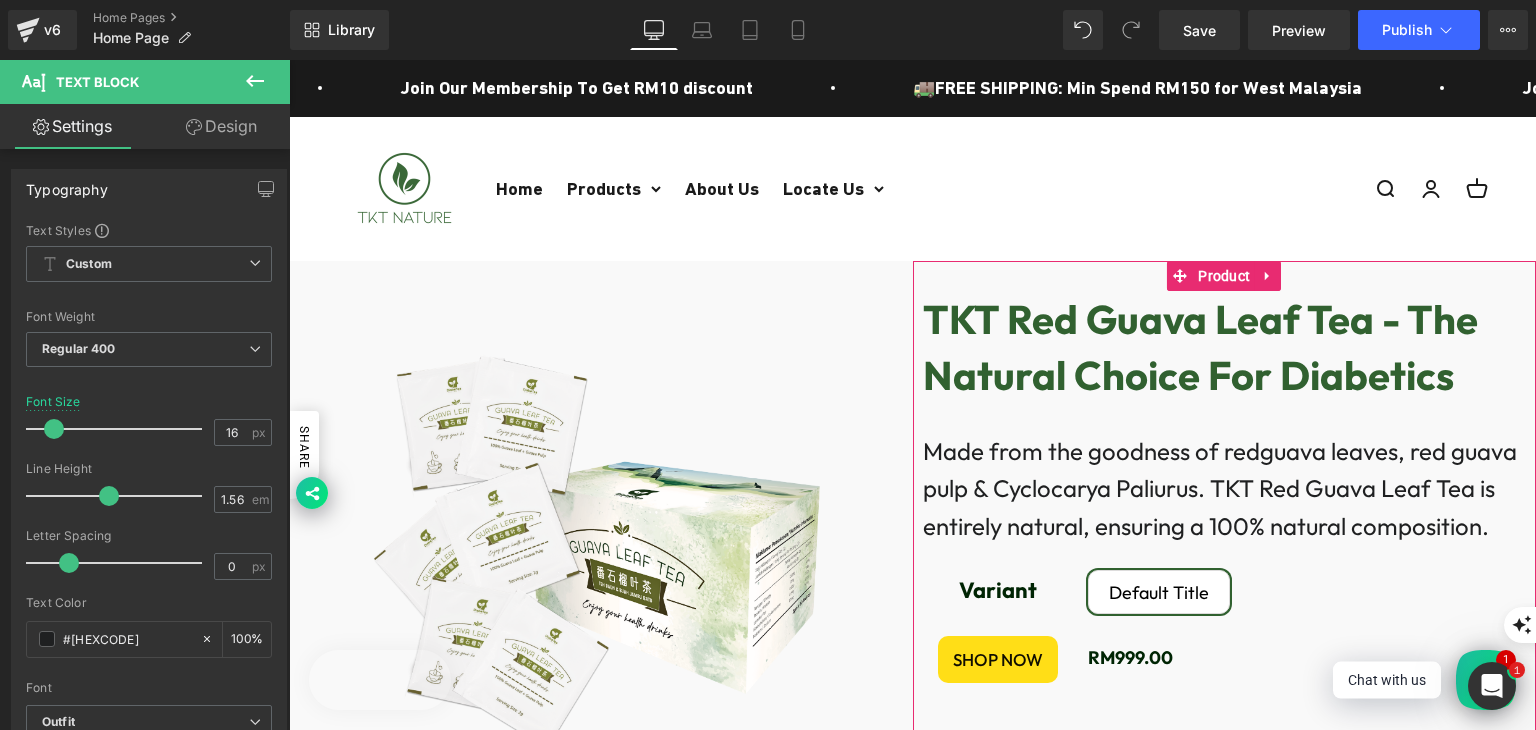 scroll, scrollTop: 612, scrollLeft: 0, axis: vertical 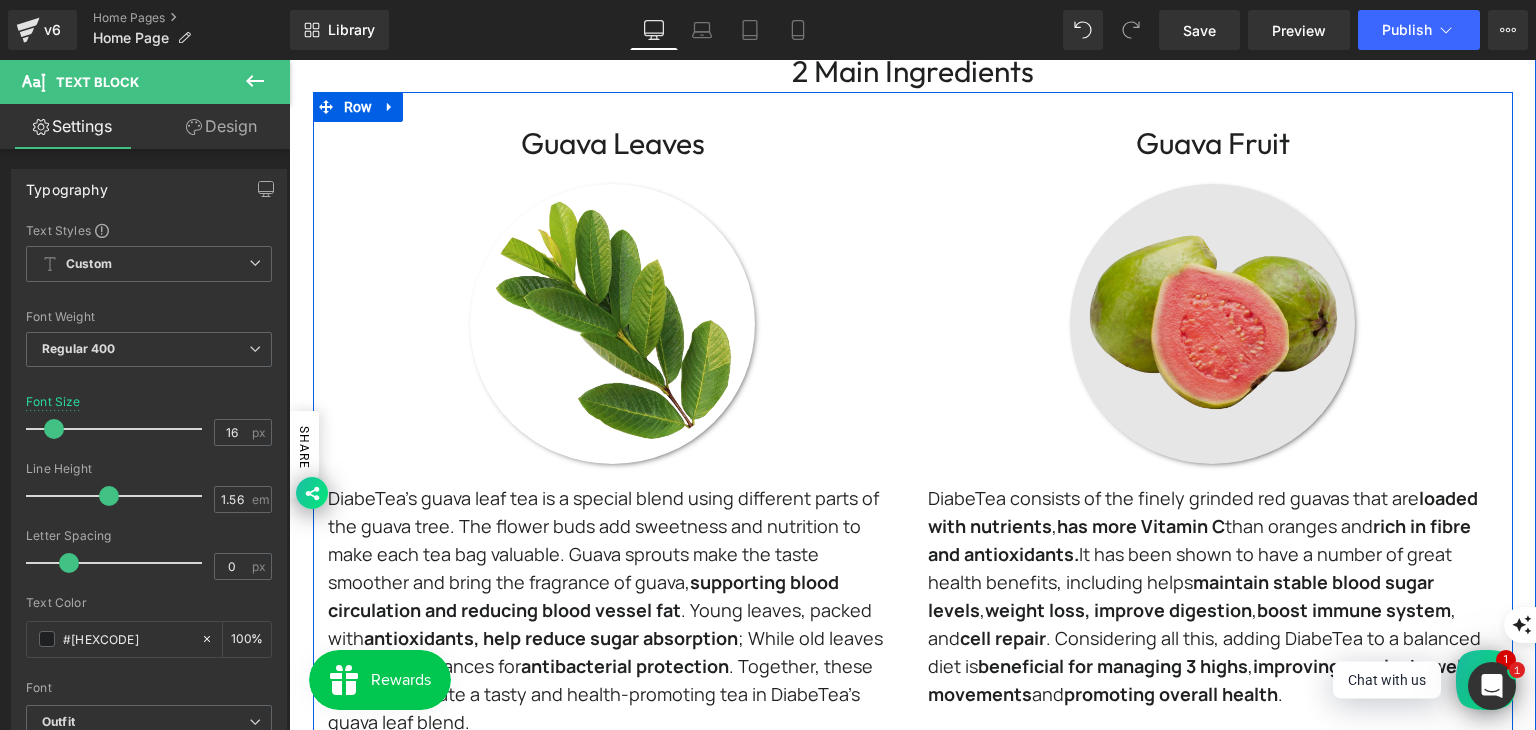 click at bounding box center [1212, 324] 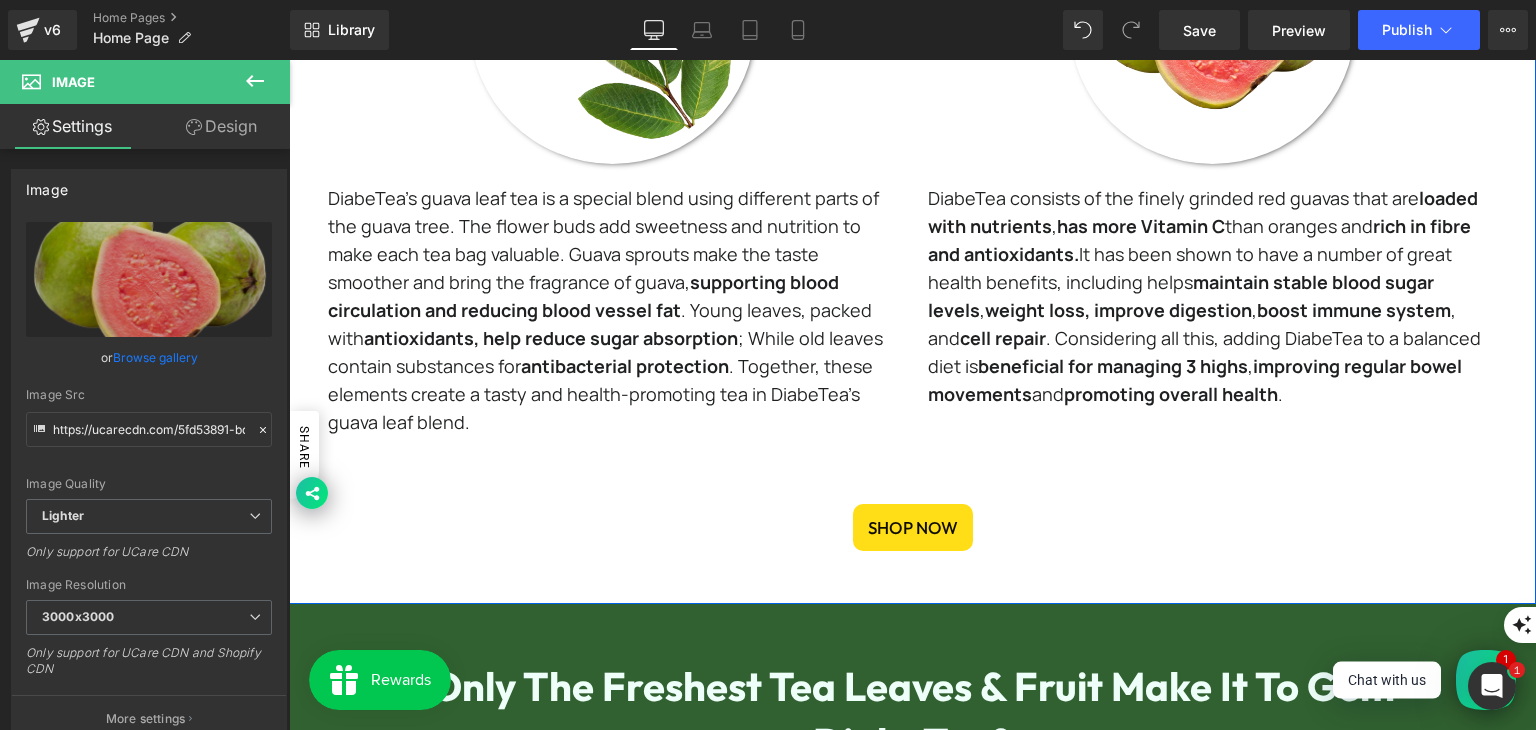 scroll, scrollTop: 1812, scrollLeft: 0, axis: vertical 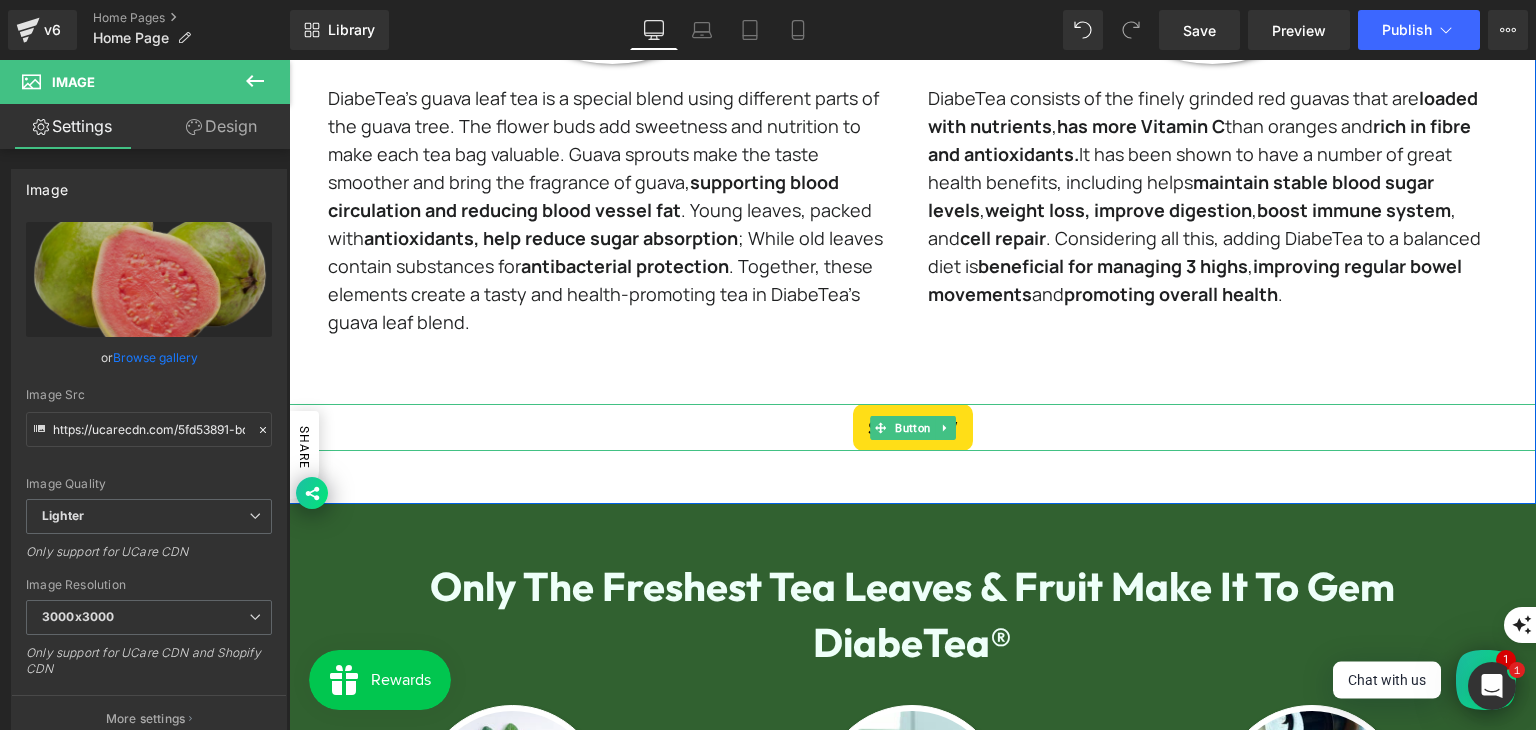 click on "Shop Now" at bounding box center [912, 427] 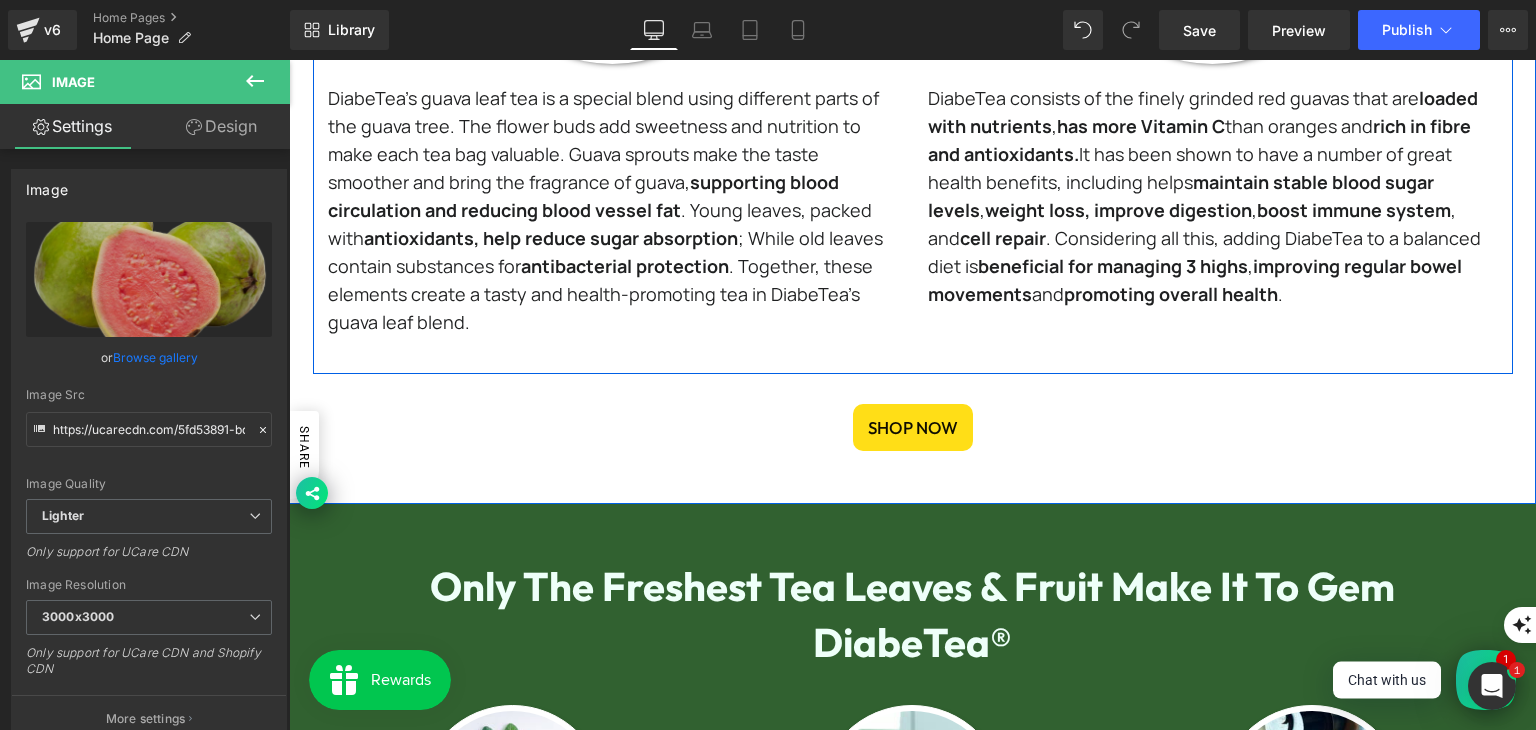 click on "guava leaves Heading         Image         DiabeTea's guava leaf tea is a special blend using different parts of the guava tree. The flower buds add sweetness and nutrition to make each tea bag valuable. Guava sprouts make the taste smoother and bring the fragrance of guava,  supporting blood circulation and reducing blood vessel fat . Young leaves, packed with   antioxidants, help reduce sugar absorption ; While old leaves contain substances for  antibacterial protection . Together, these elements create a tasty and health-promoting tea in DiabeTea's guava leaf blend. Text Block         guava fruit Heading         Image         DiabeTea consists of the finely grinded red guavas that are  loaded with nutrients ,   has more Vitamin C  than oranges and  rich in fibre and antioxidants.  It has been shown to have a number of great health benefits, including helps   maintain stable blood sugar levels ,   weight loss,   i mprove digestion ,   boost immune system , and   cell repair ,   and  . Text Block" at bounding box center [913, 33] 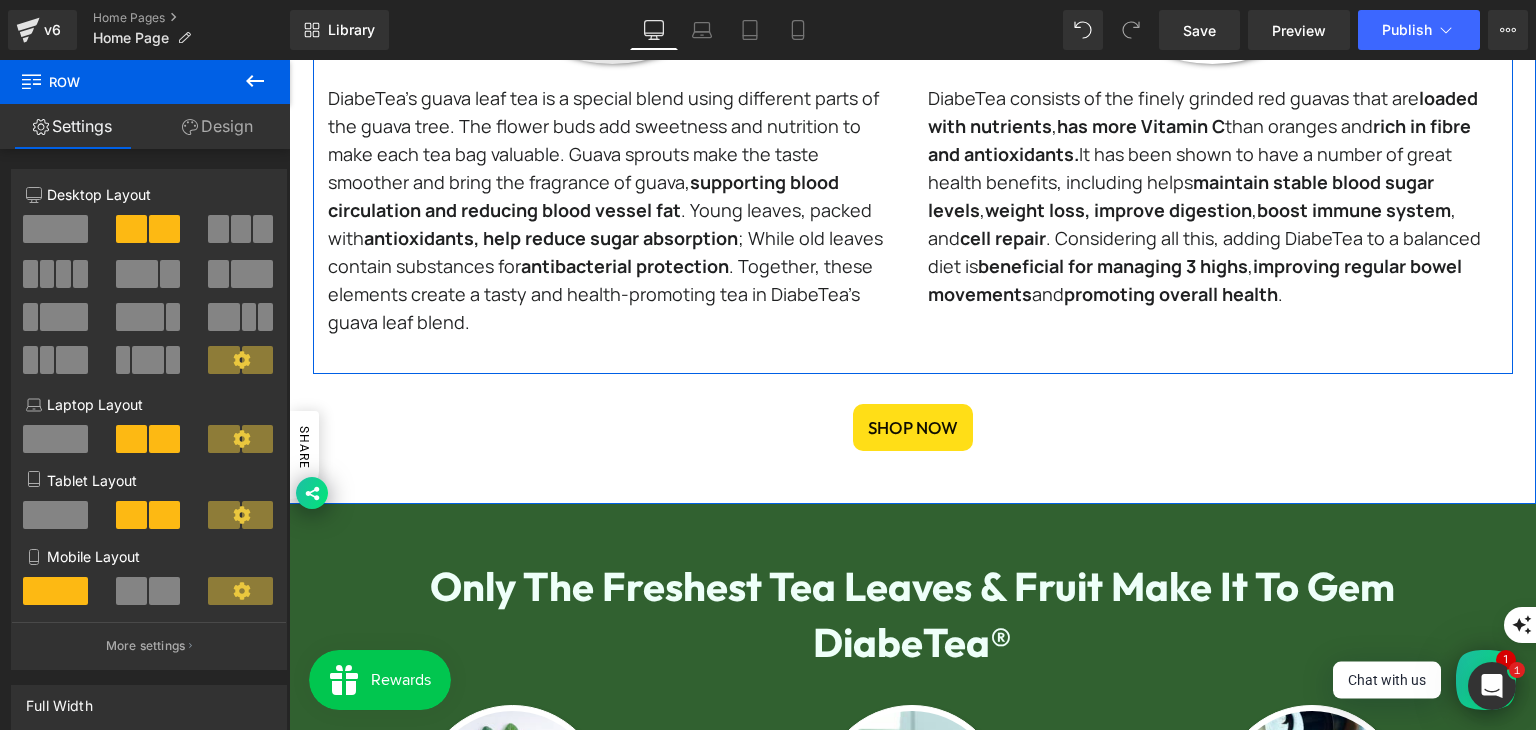 scroll, scrollTop: 1512, scrollLeft: 0, axis: vertical 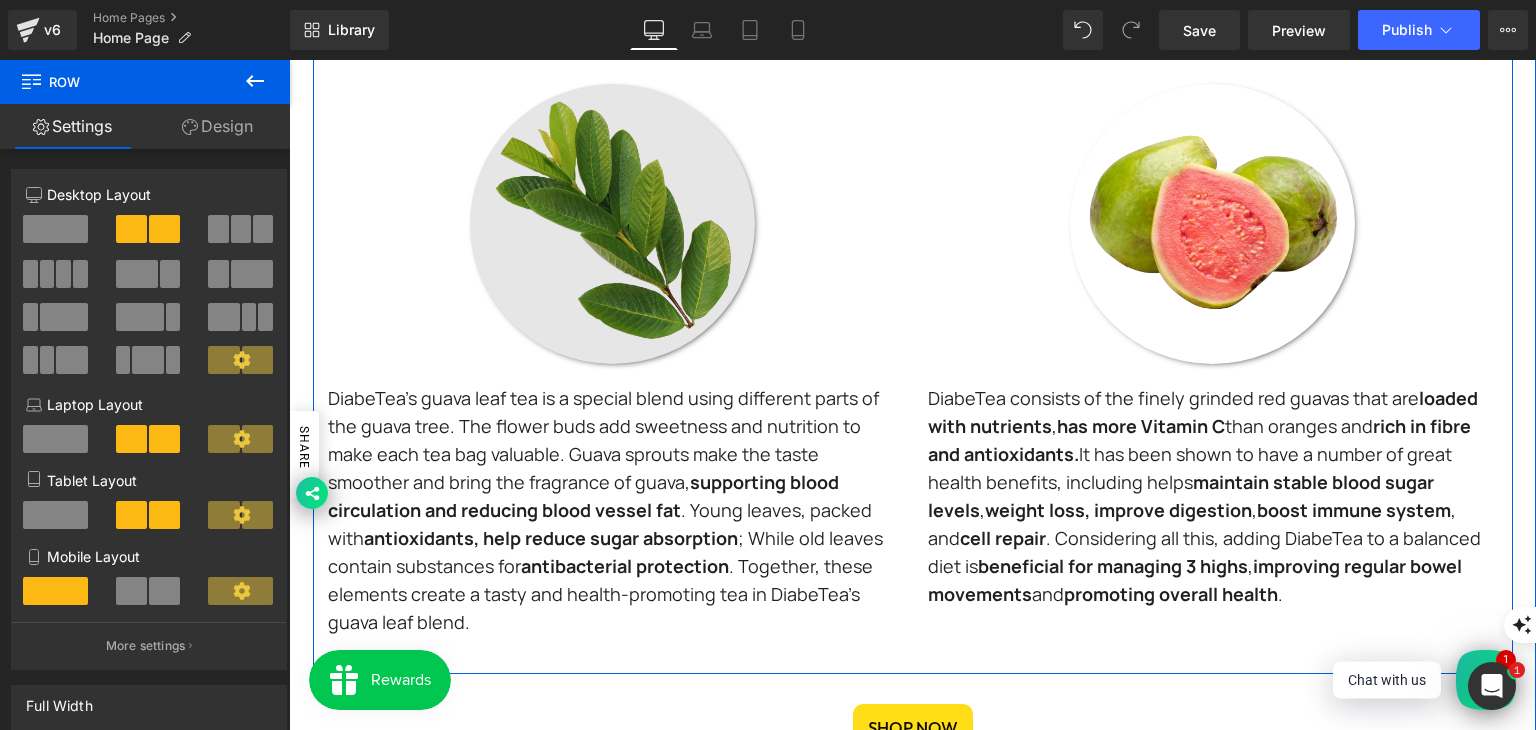 click at bounding box center [612, 224] 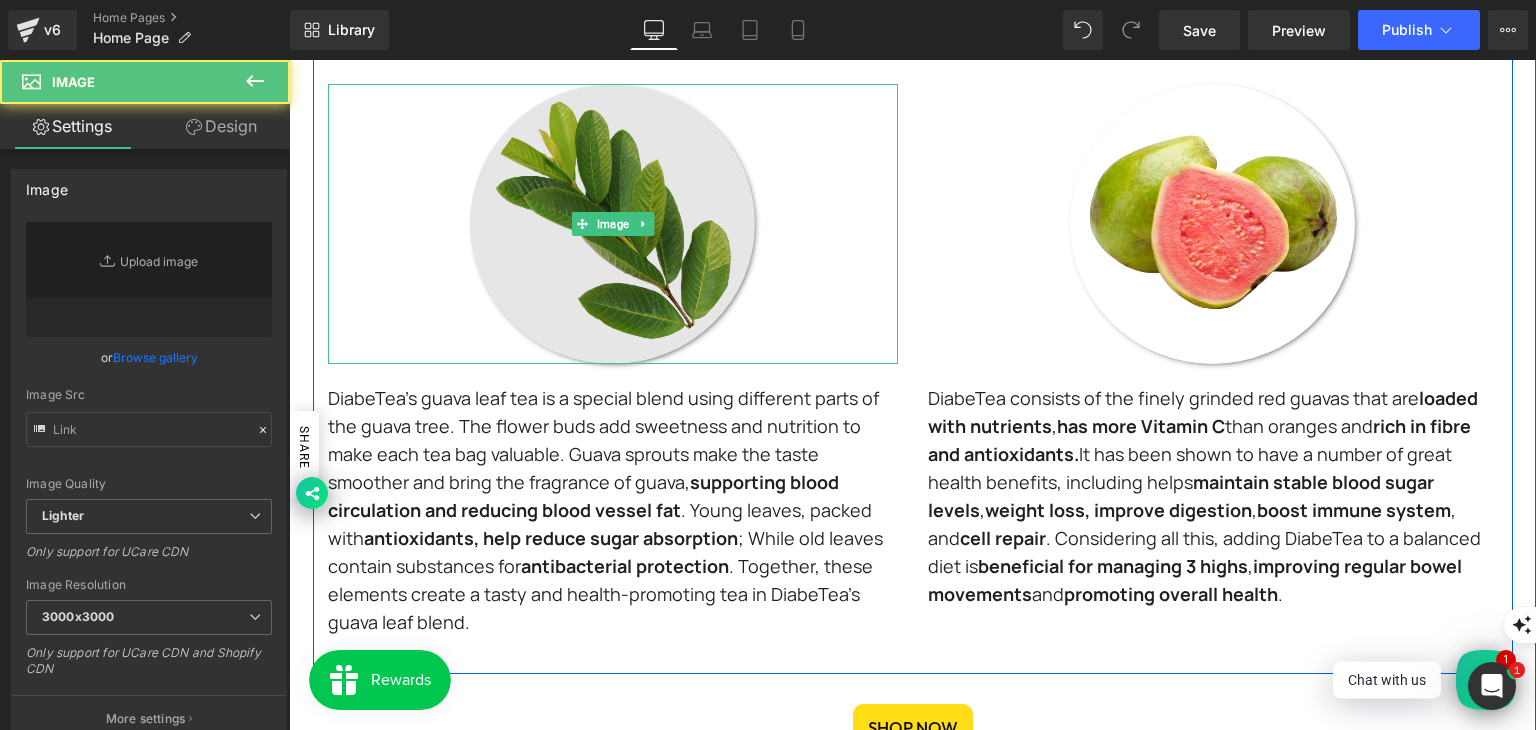 type on "https://ucarecdn.com/d0e62f11-f576-484c-a750-a8b2158aa3ab/-/format/auto/-/preview/3000x3000/-/quality/lighter/8500-removebg-preview.png" 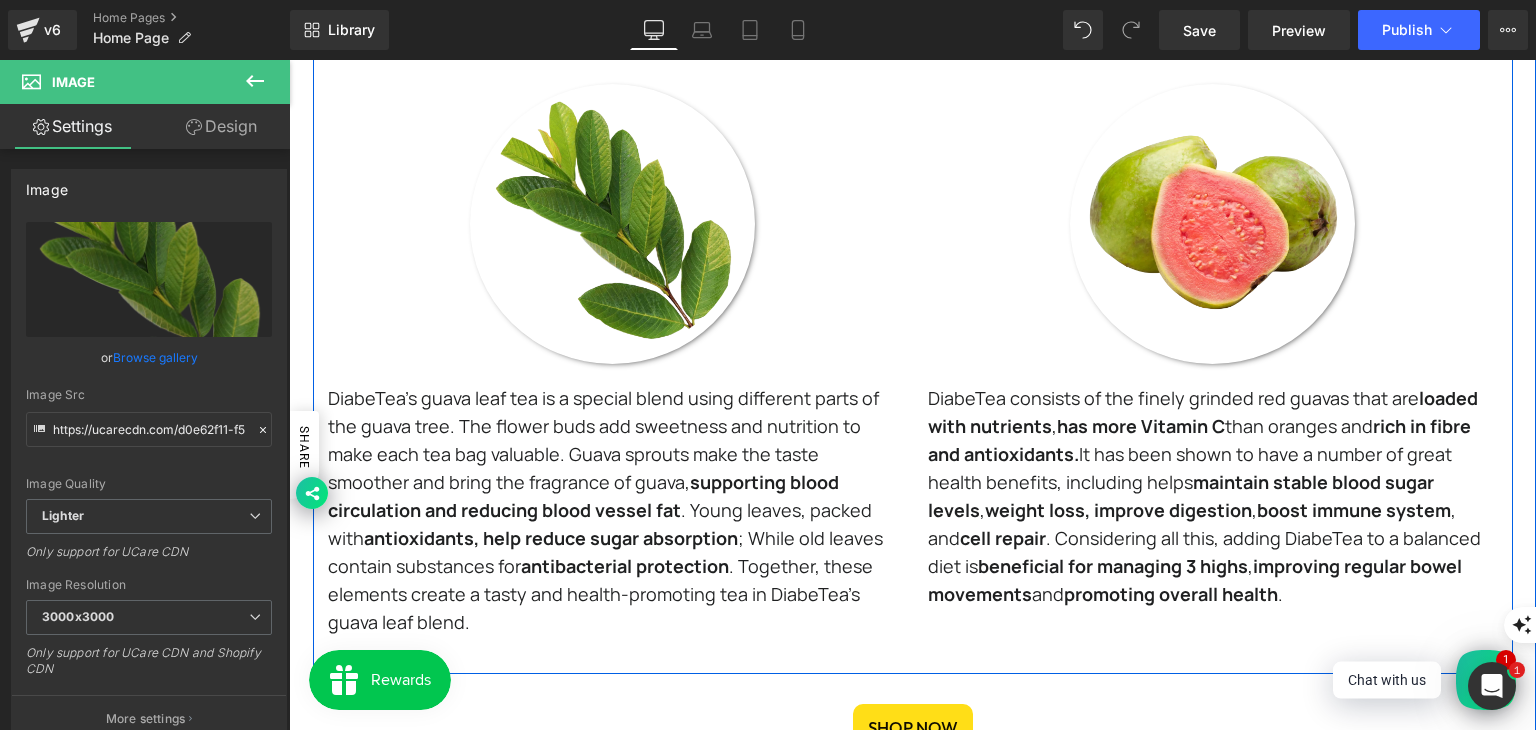 click on "loaded with nutrients" at bounding box center (1203, 412) 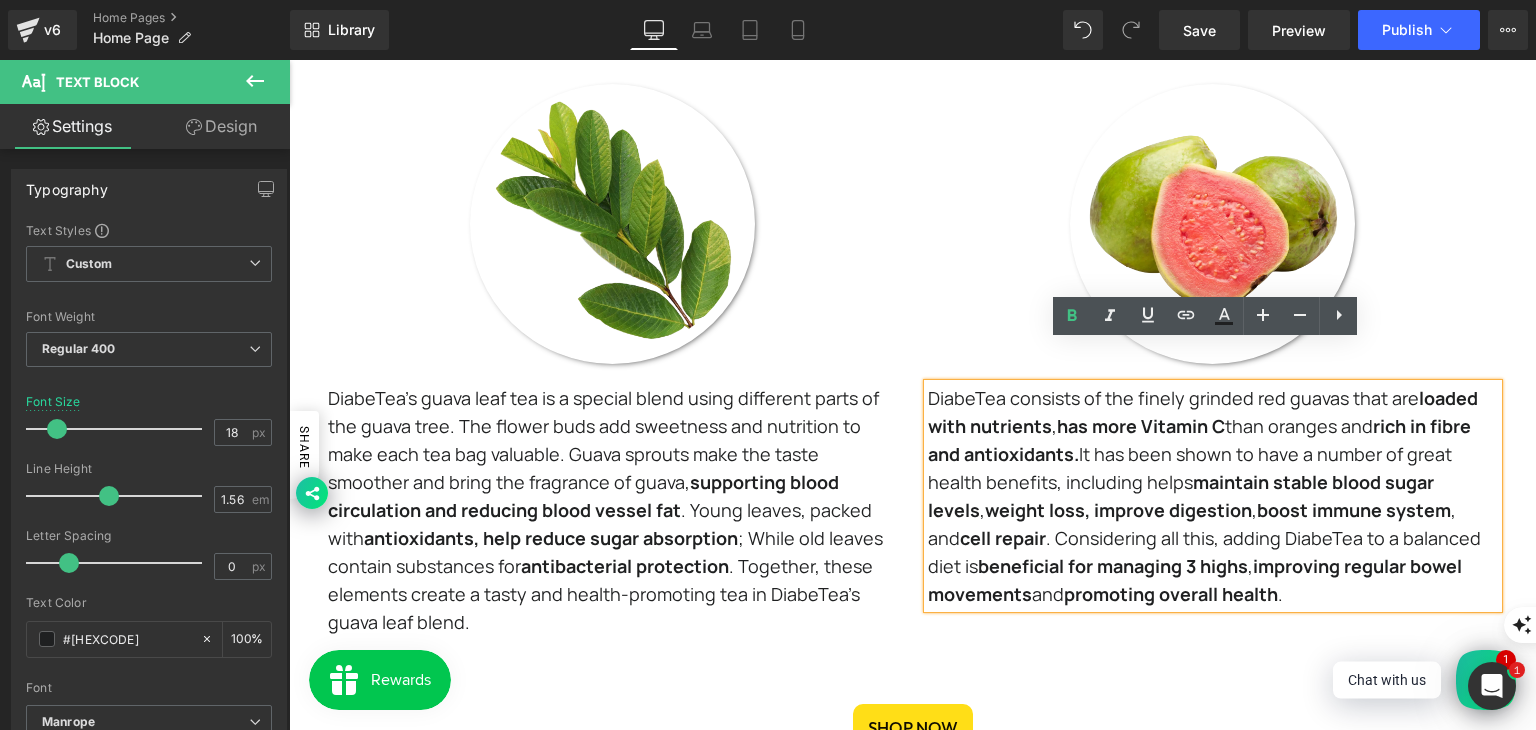 click at bounding box center (613, 224) 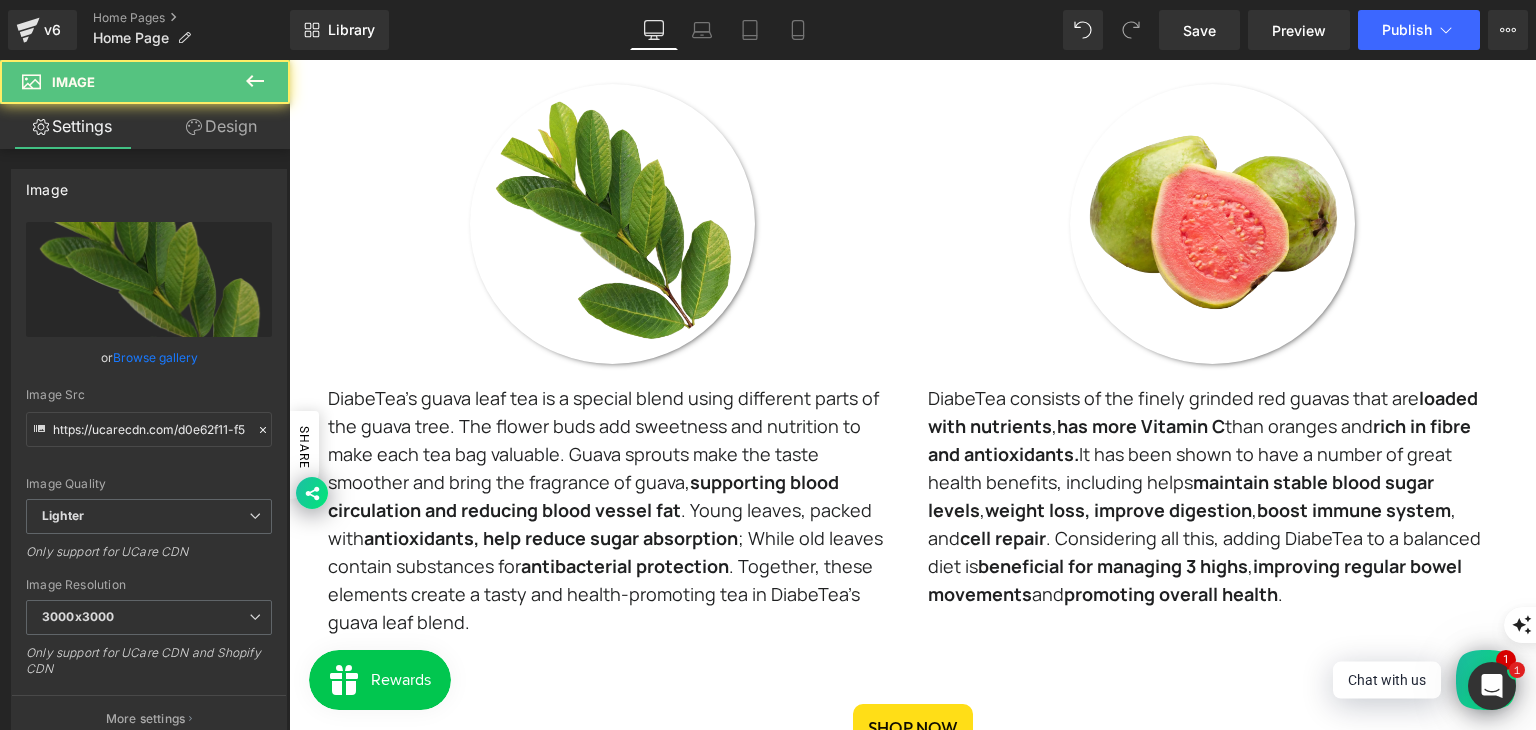 click on "guava leaves Heading         Image         DiabeTea's guava leaf tea is a special blend using different parts of the guava tree. The flower buds add sweetness and nutrition to make each tea bag valuable. Guava sprouts make the taste smoother and bring the fragrance of guava,  supporting blood circulation and reducing blood vessel fat . Young leaves, packed with   antioxidants, help reduce sugar absorption ; While old leaves contain substances for  antibacterial protection . Together, these elements create a tasty and health-promoting tea in DiabeTea's guava leaf blend. Text Block         guava fruit Heading         Image         DiabeTea consists of the finely grinded red guavas that are  loaded with nutrients ,   has more Vitamin C  than oranges and  rich in fibre and antioxidants.  It has been shown to have a number of great health benefits, including helps   maintain stable blood sugar levels ,   weight loss,   i mprove digestion ,   boost immune system , and   cell repair ,   and  . Text Block" at bounding box center (913, 333) 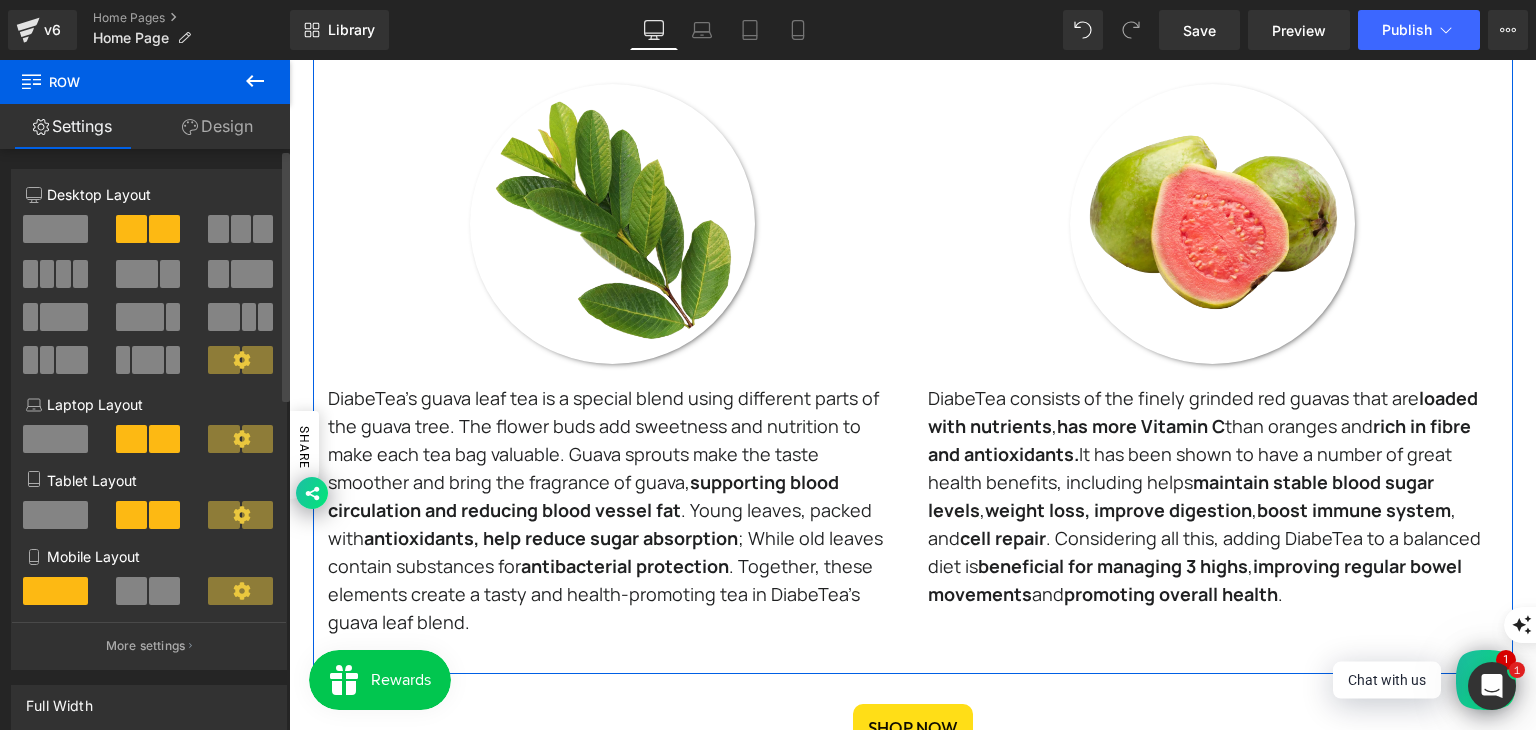 click at bounding box center [218, 229] 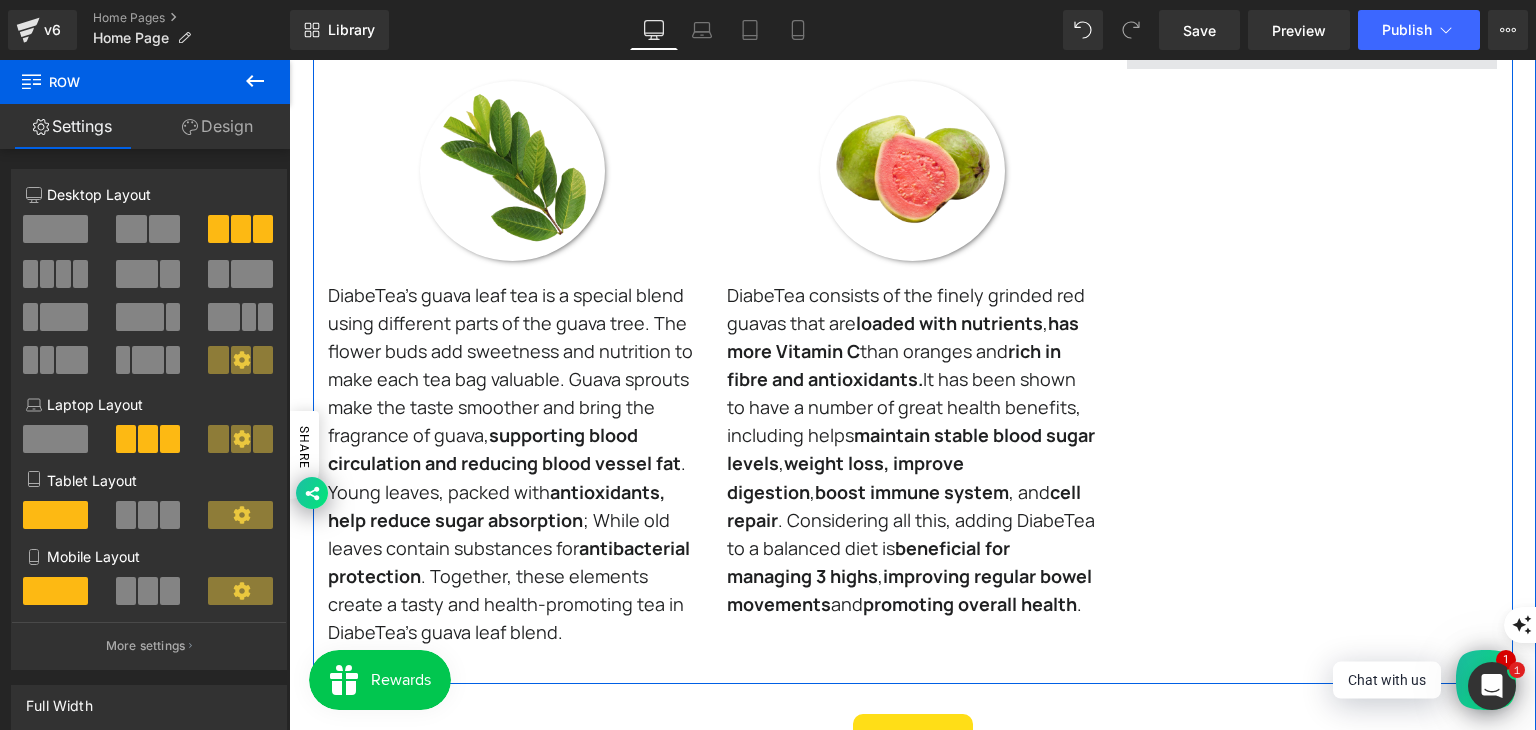 scroll, scrollTop: 1309, scrollLeft: 0, axis: vertical 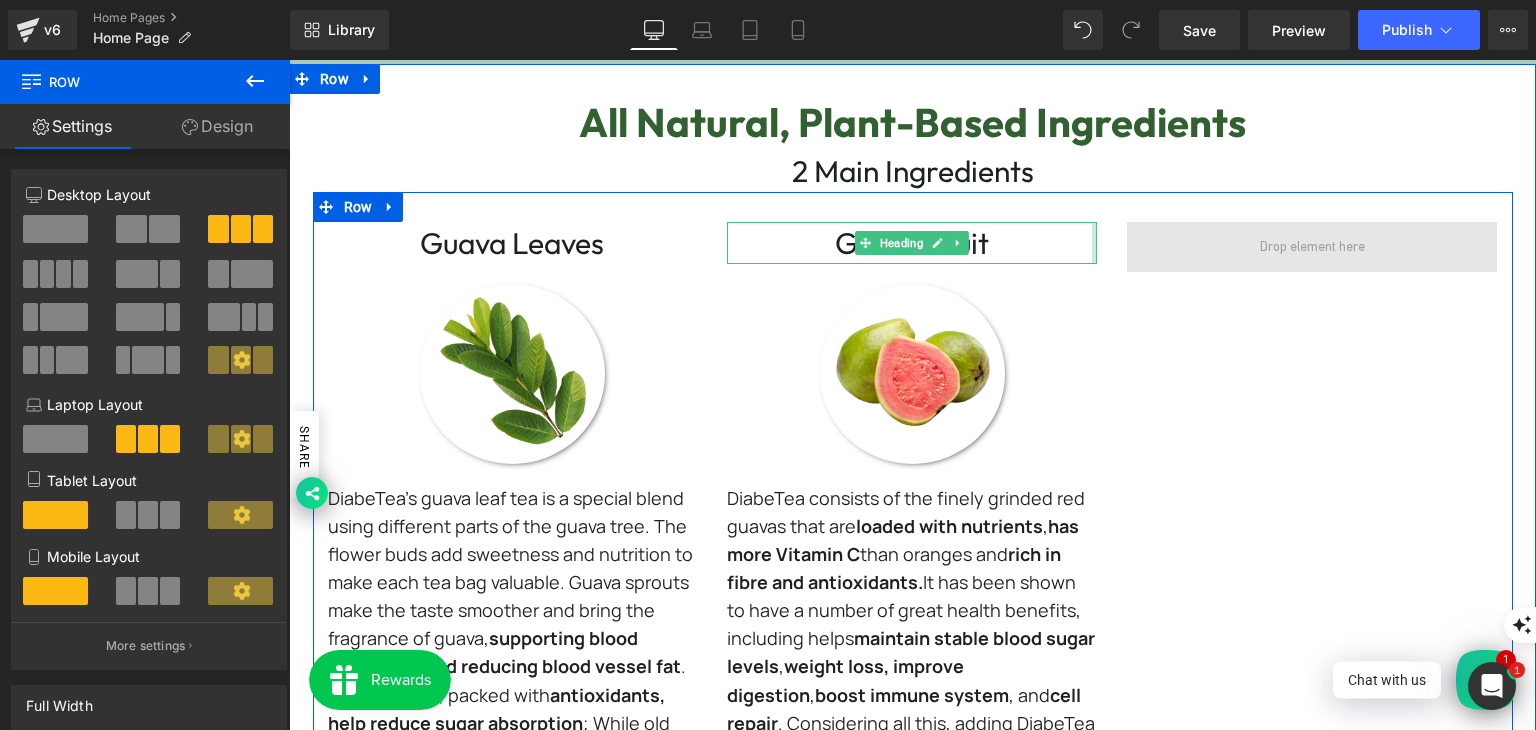 click at bounding box center [1312, 247] 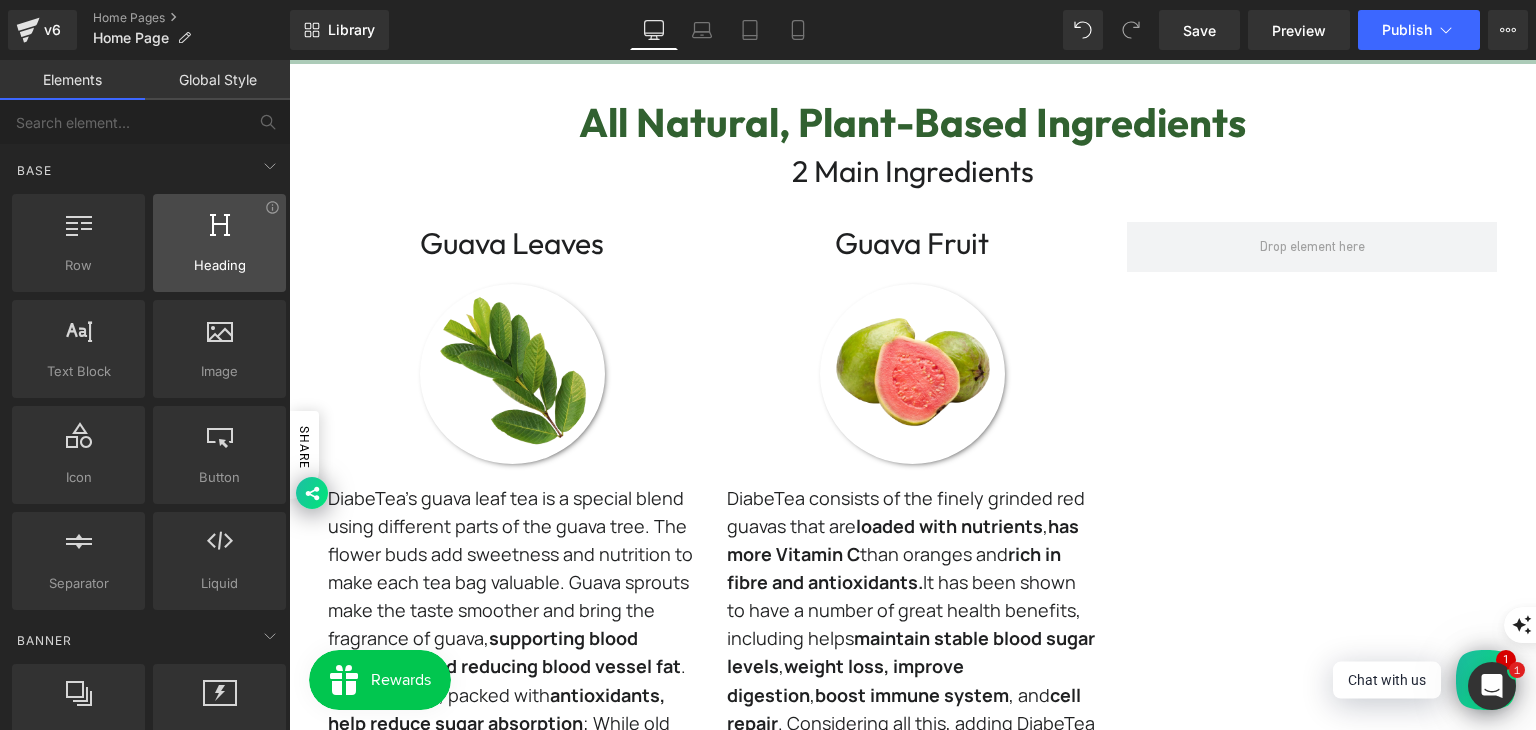 click on "Heading" at bounding box center [219, 265] 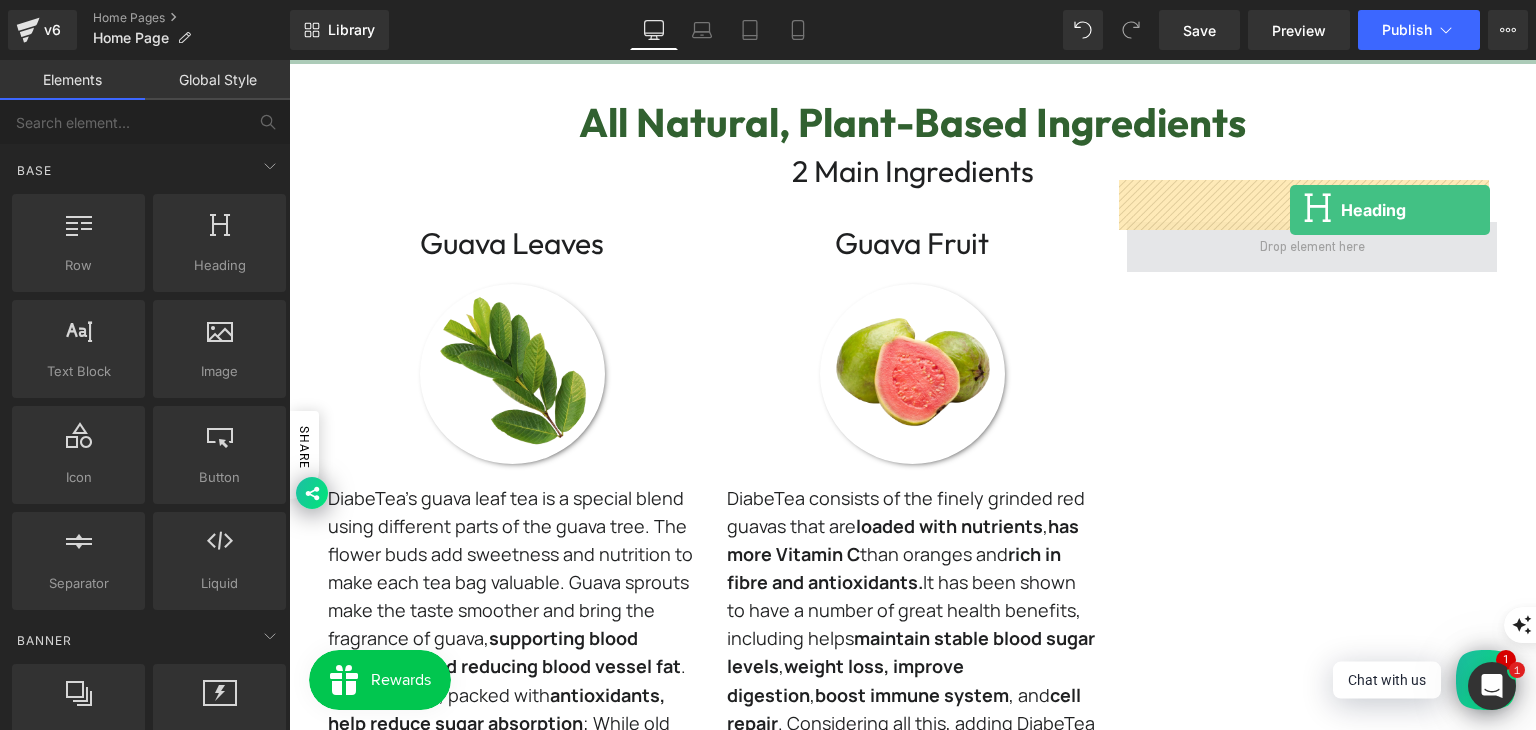 drag, startPoint x: 509, startPoint y: 305, endPoint x: 1286, endPoint y: 211, distance: 782.66534 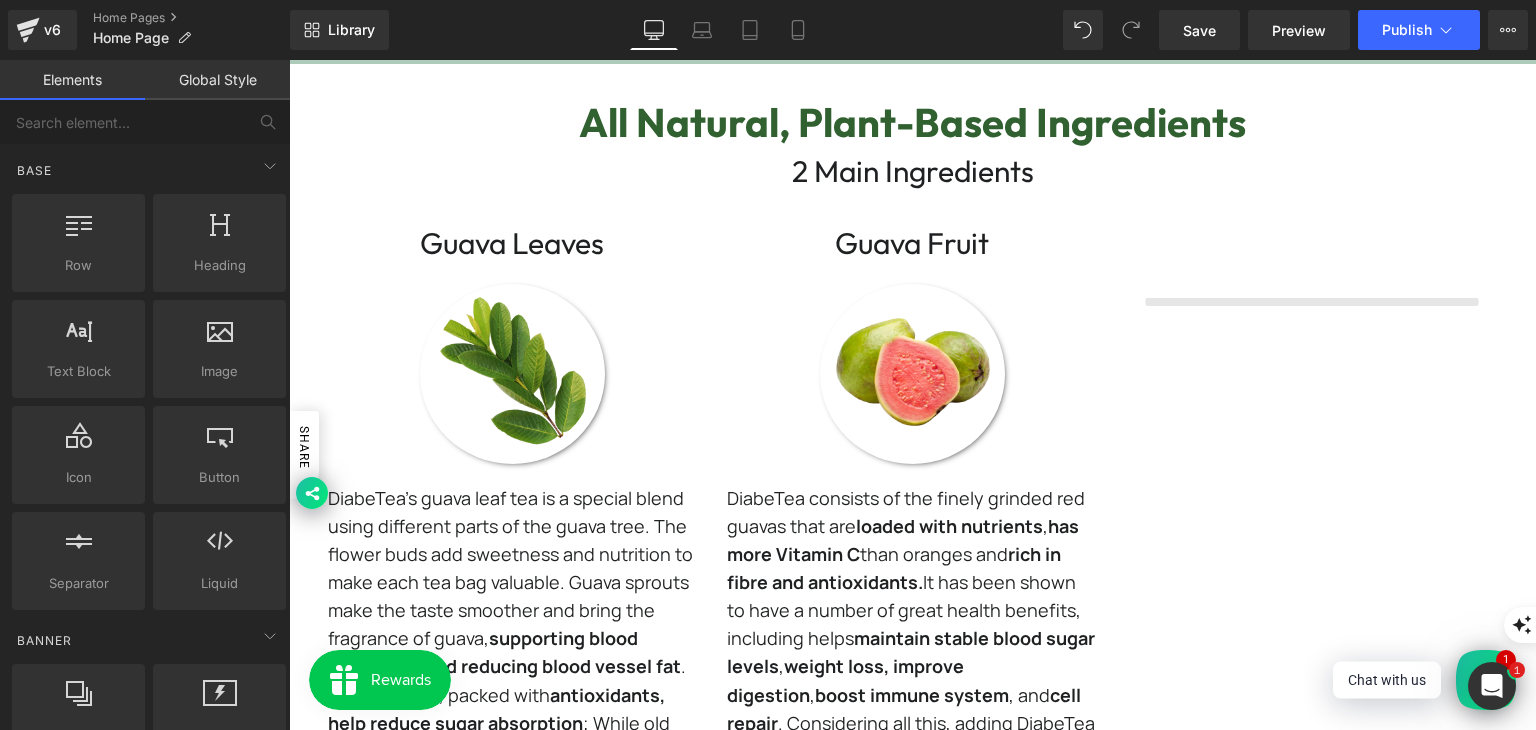 click on "guava fruit Heading" at bounding box center (912, 243) 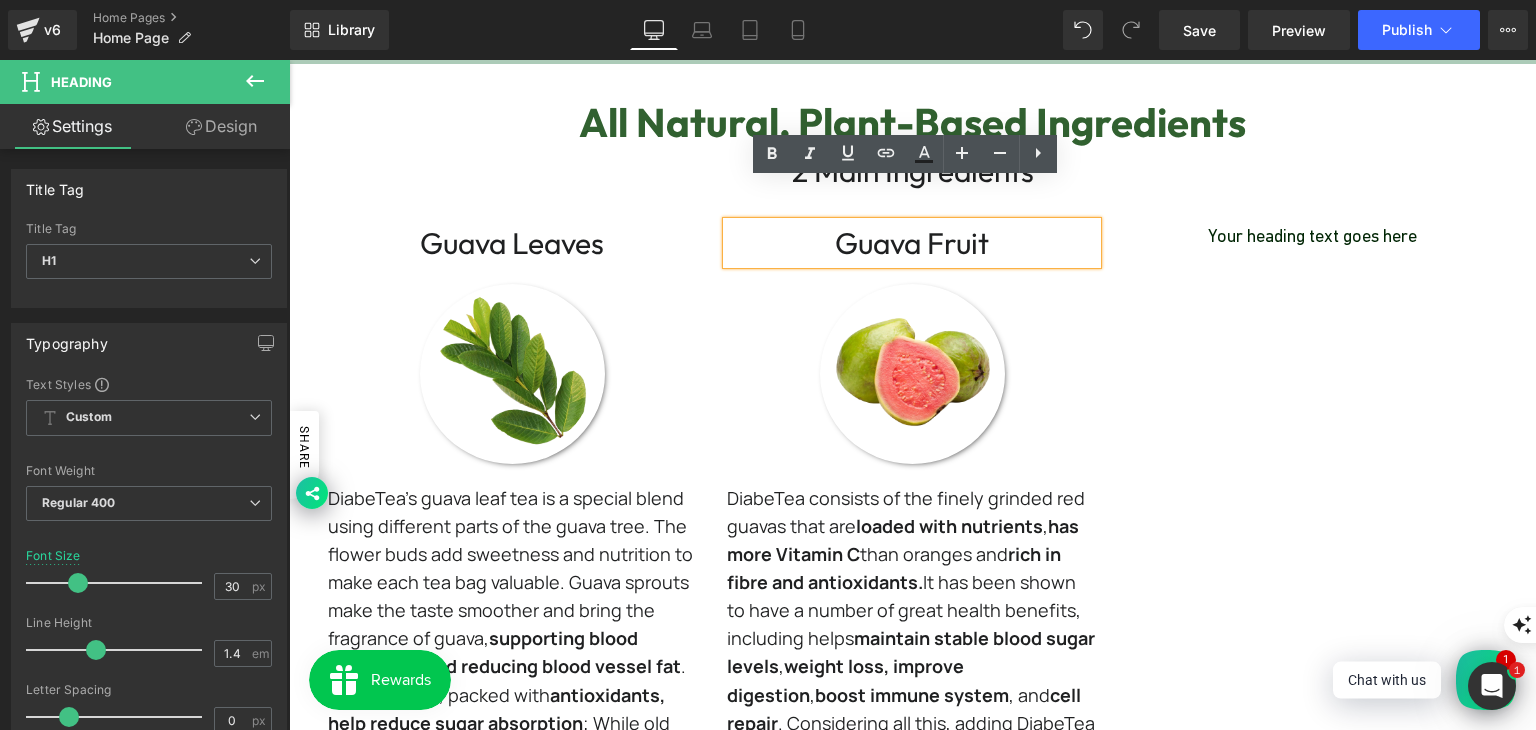 click on "guava fruit" at bounding box center (912, 243) 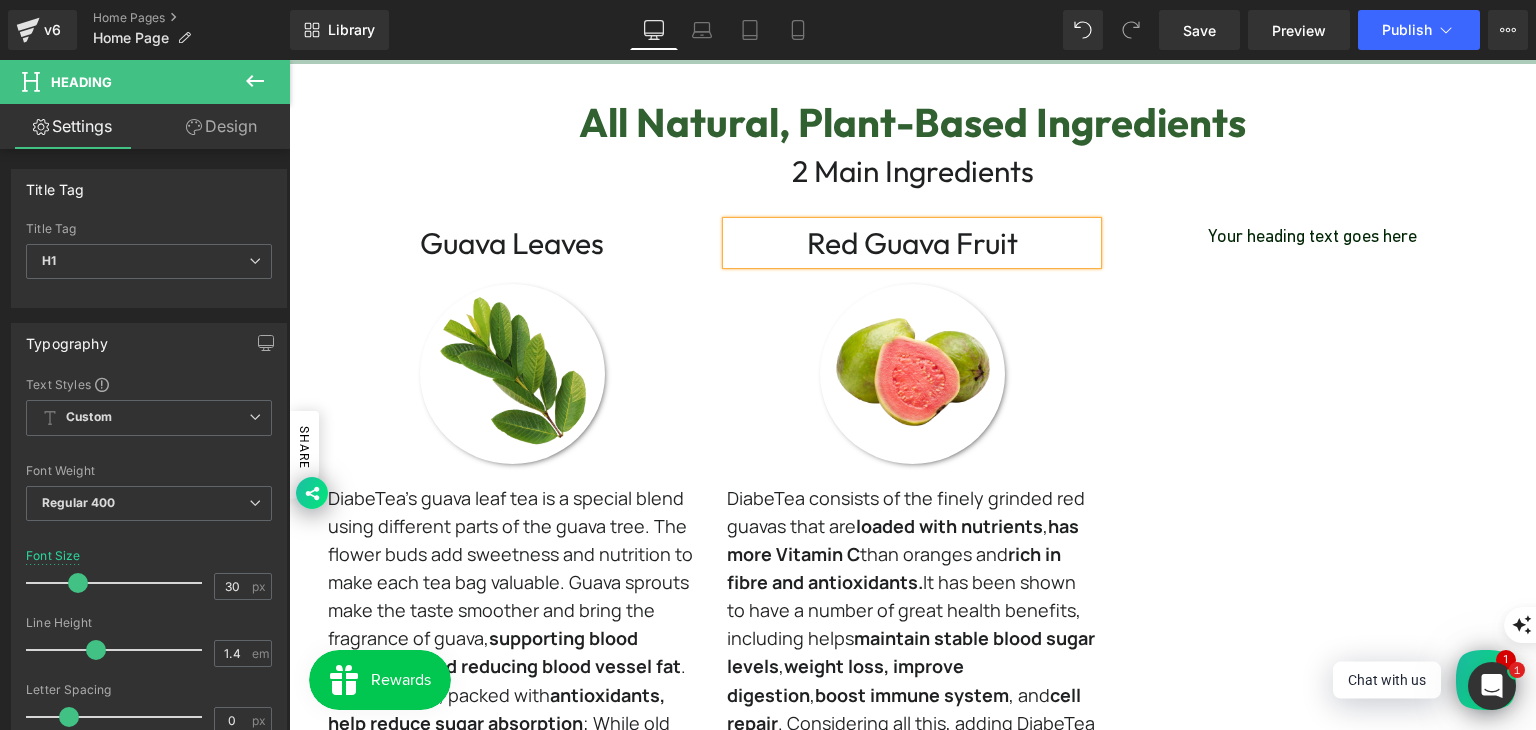 scroll, scrollTop: 1268, scrollLeft: 0, axis: vertical 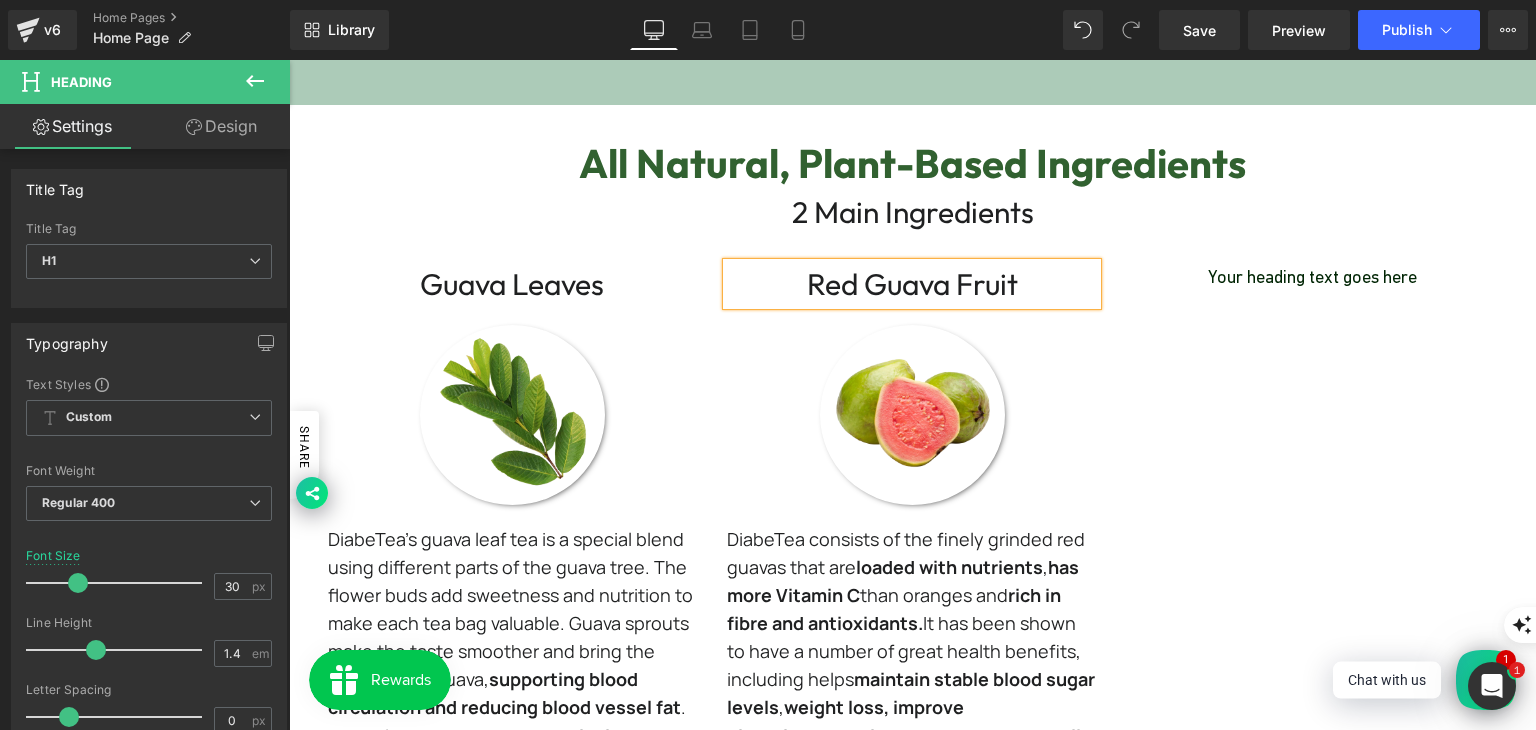 click on "Red guava fruit" at bounding box center [912, 284] 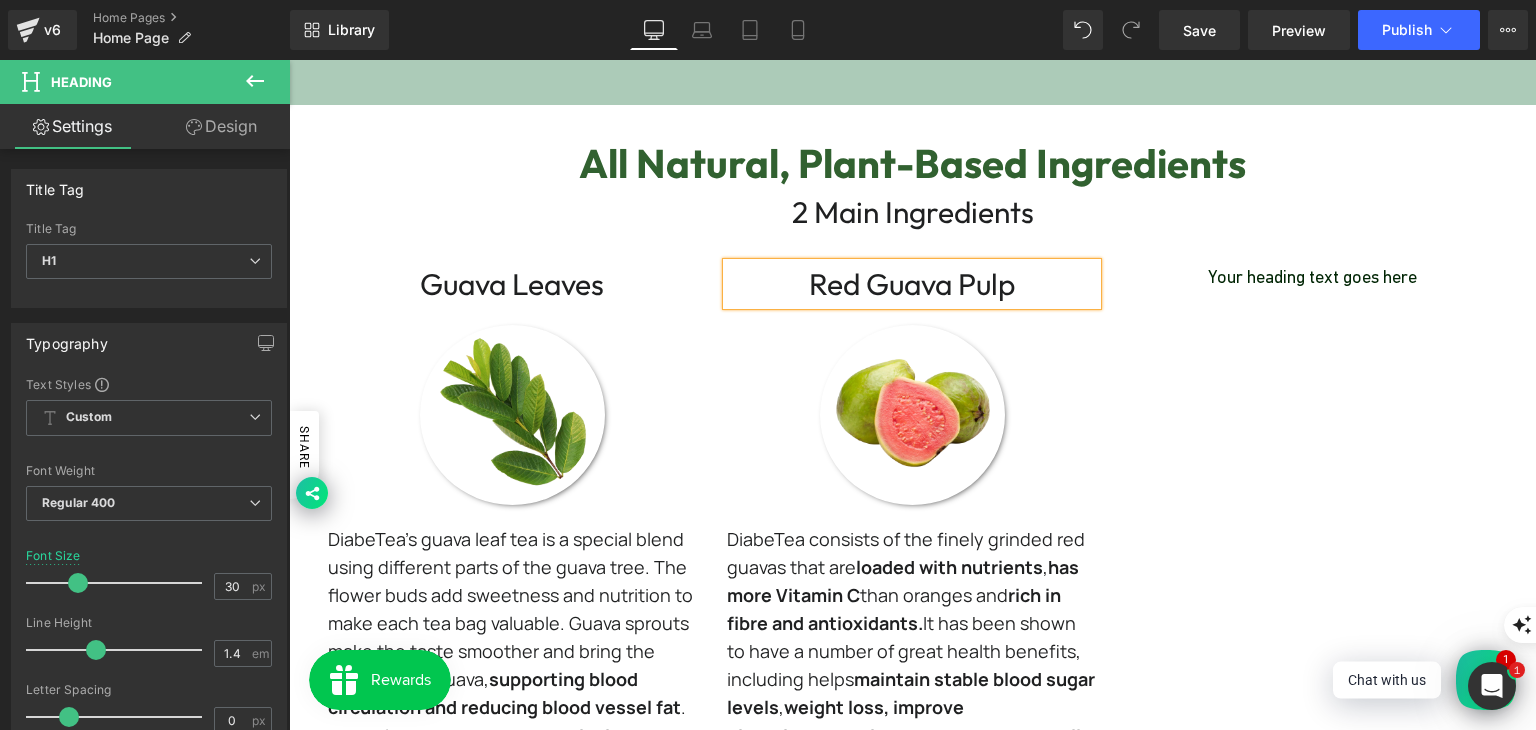 click on "guava leaves" at bounding box center (513, 284) 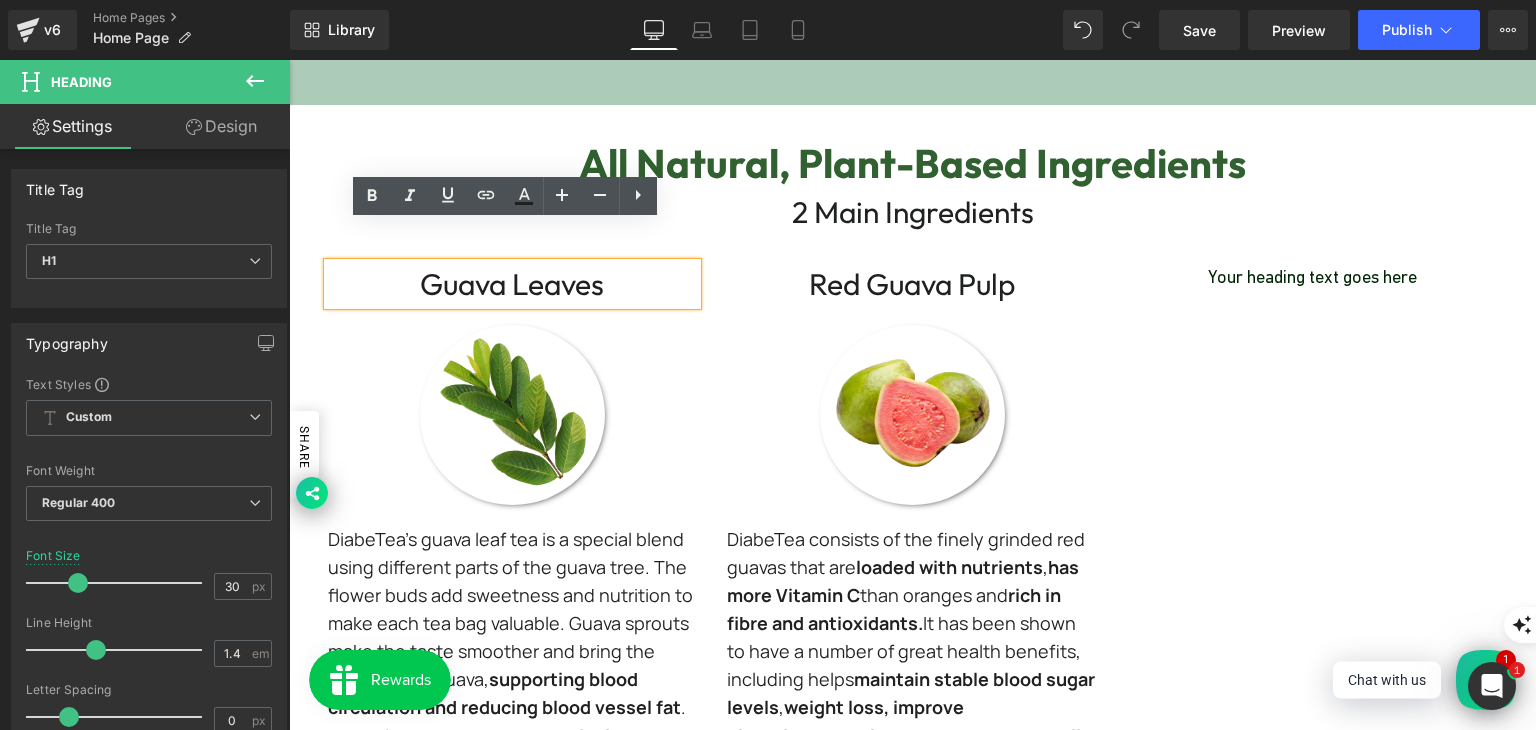 click on "guava leaves" at bounding box center [513, 284] 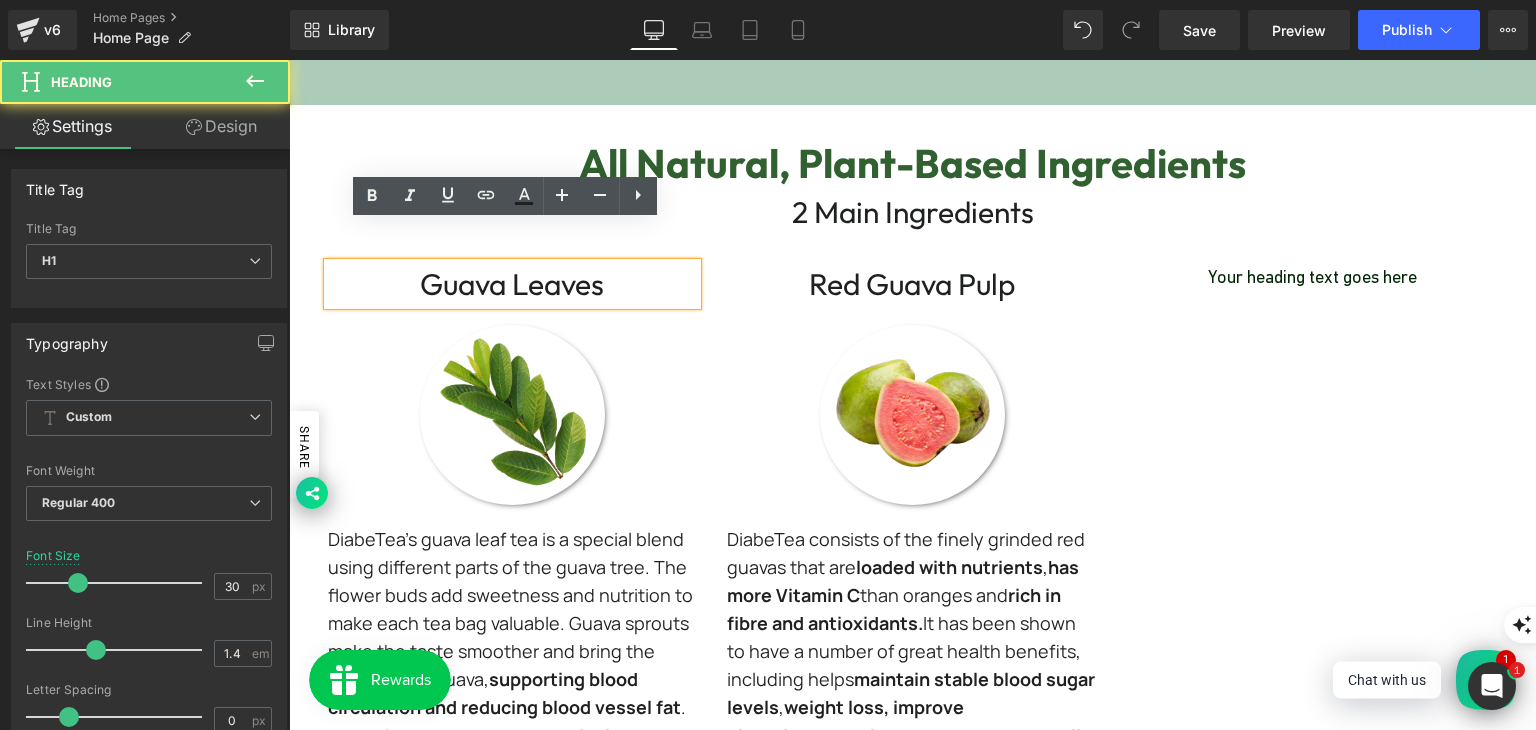 type 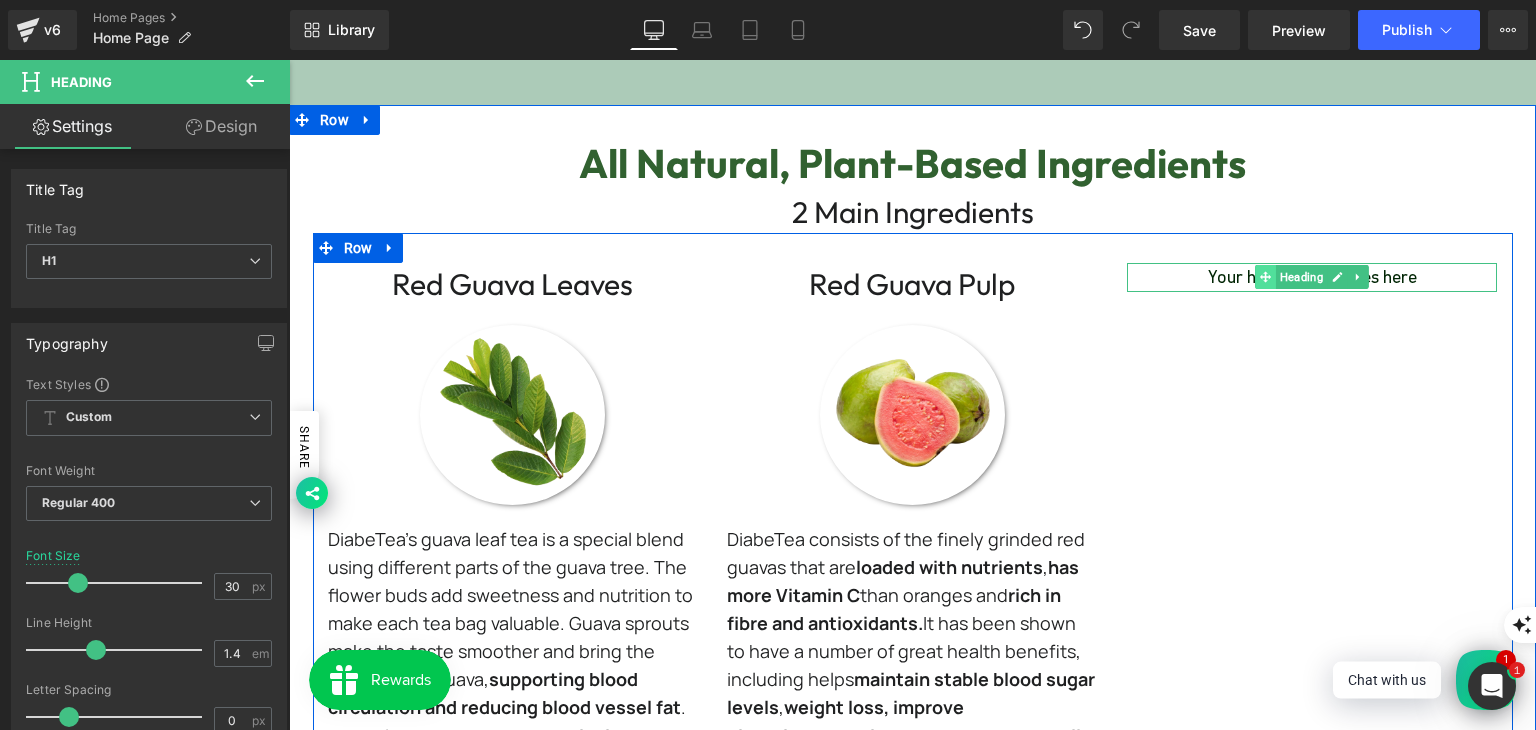 click at bounding box center [1266, 277] 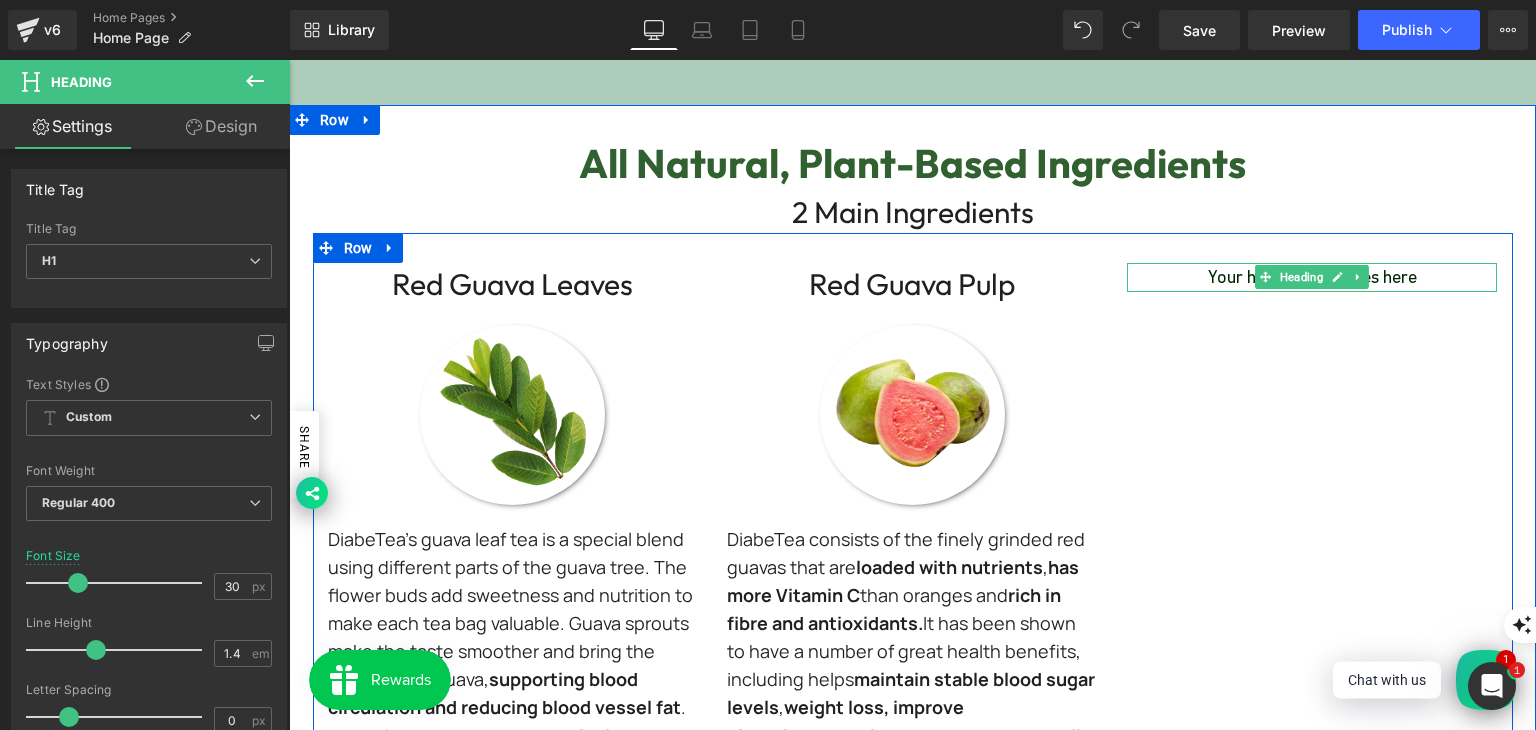 click at bounding box center (1312, 289) 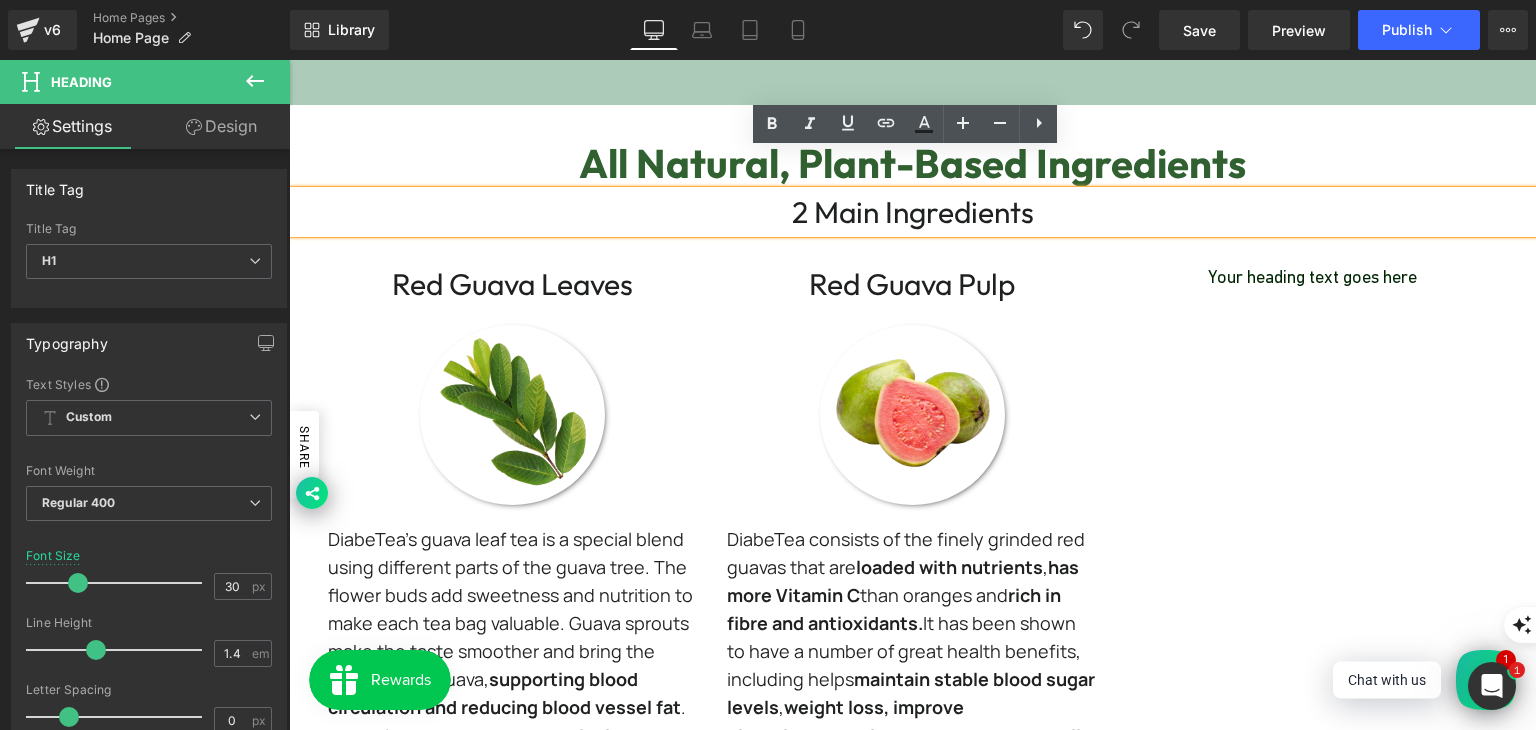 click on "2 main ingredients" at bounding box center [912, 212] 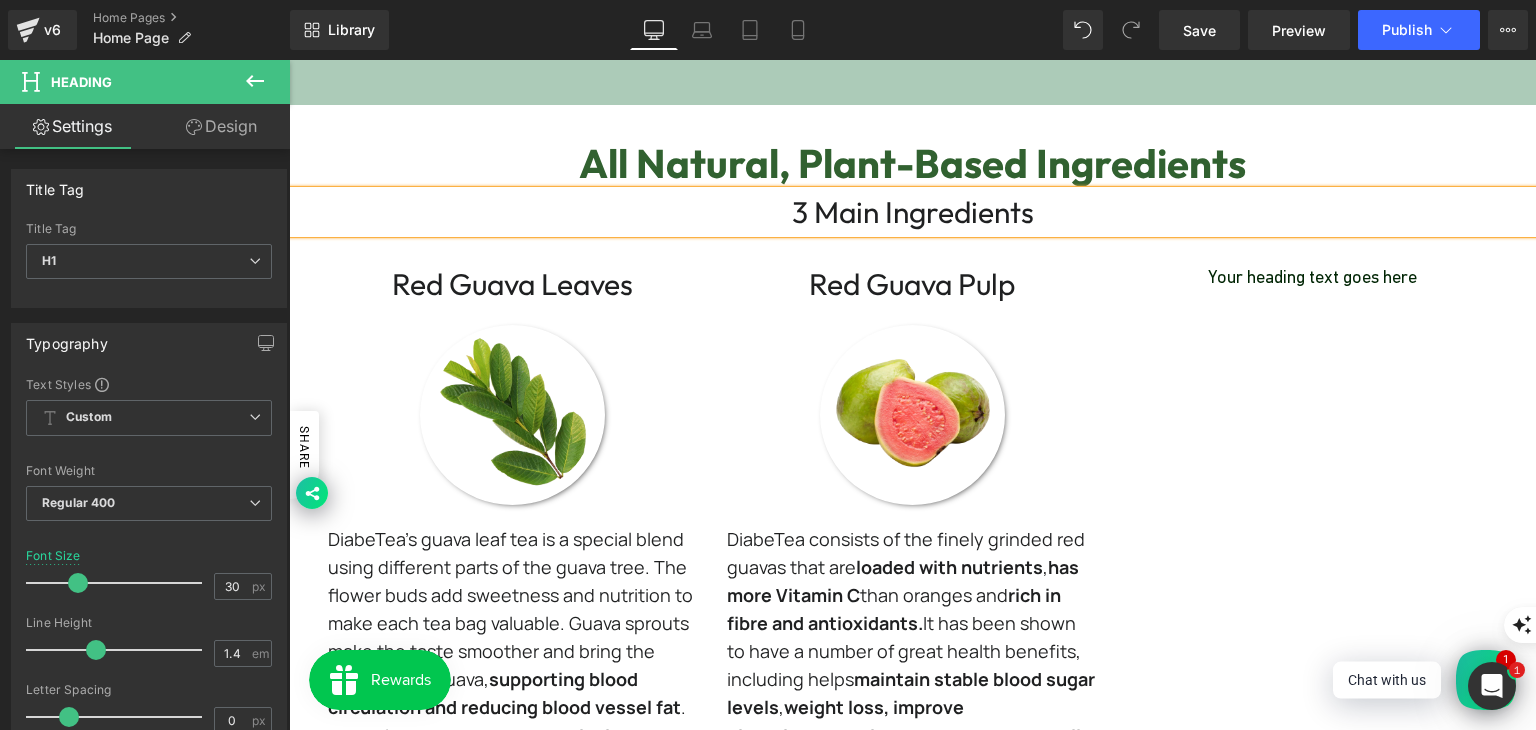 scroll, scrollTop: 1196, scrollLeft: 0, axis: vertical 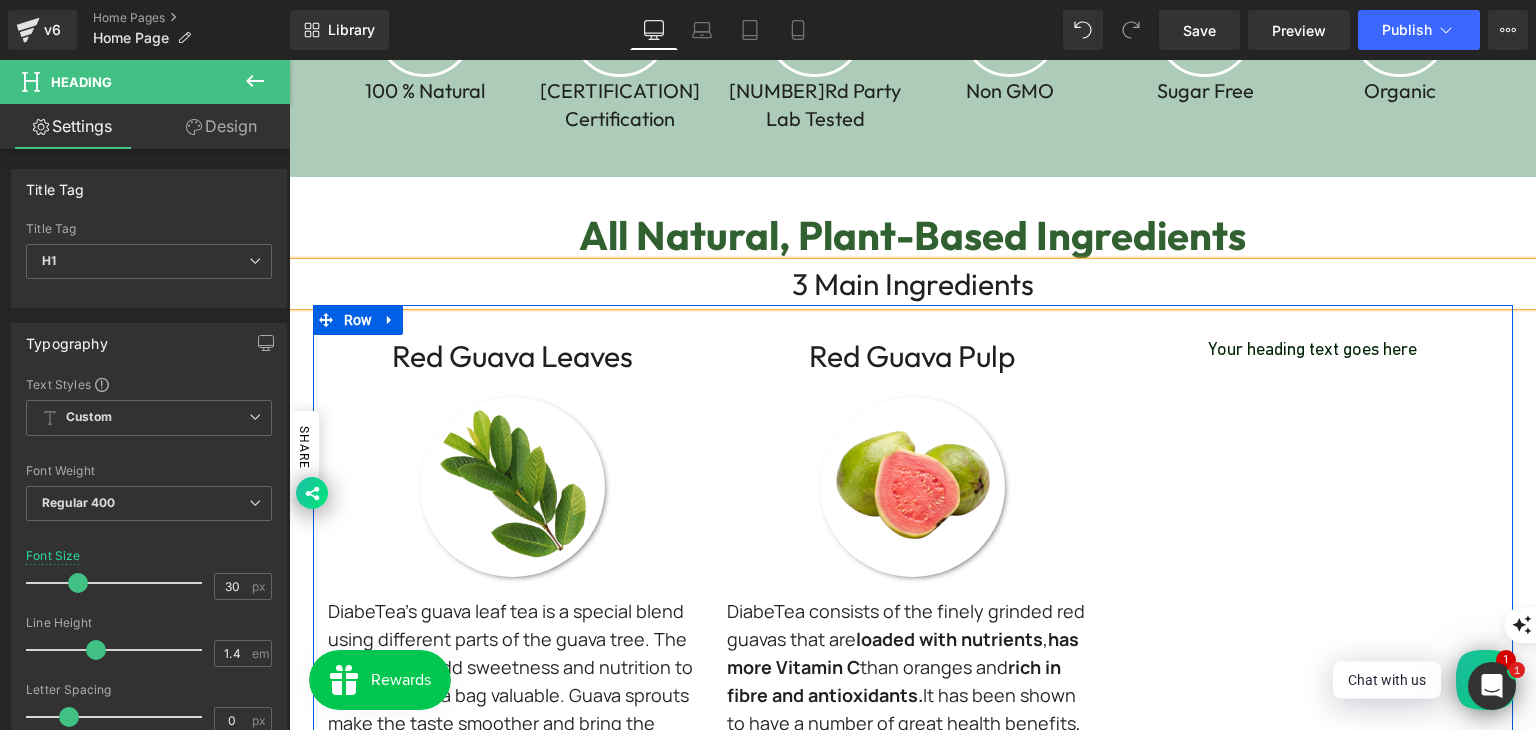 click on "Heading" at bounding box center [1301, 349] 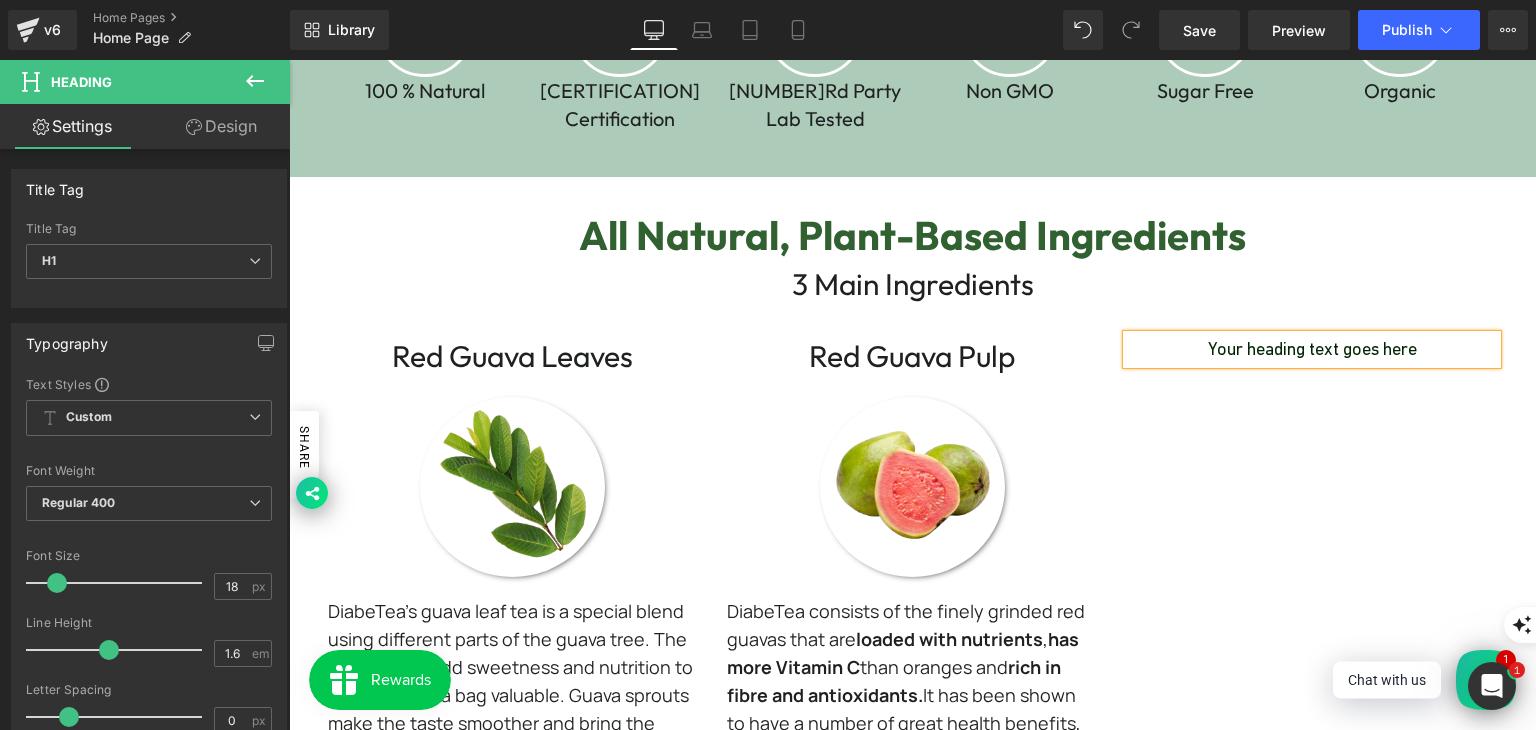 paste 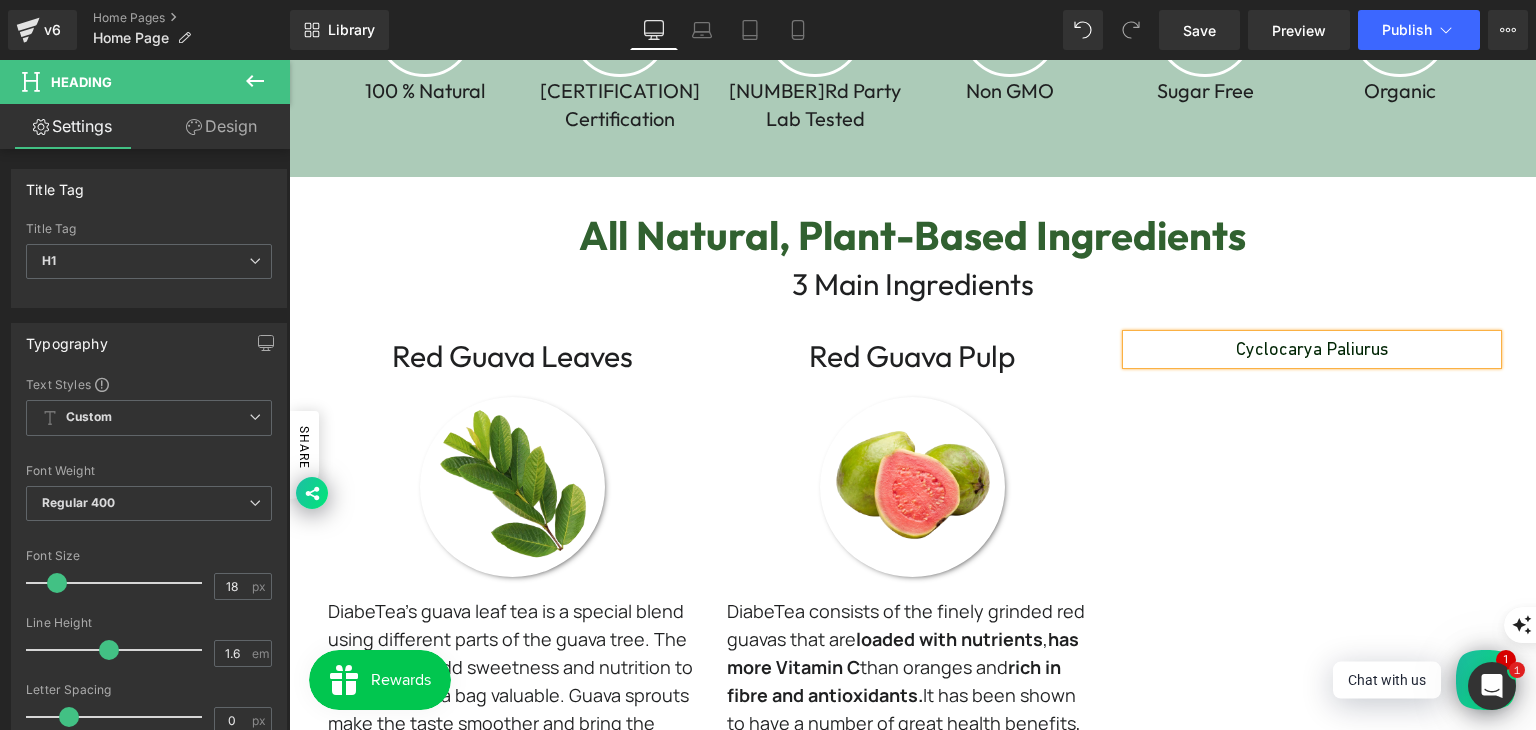 type 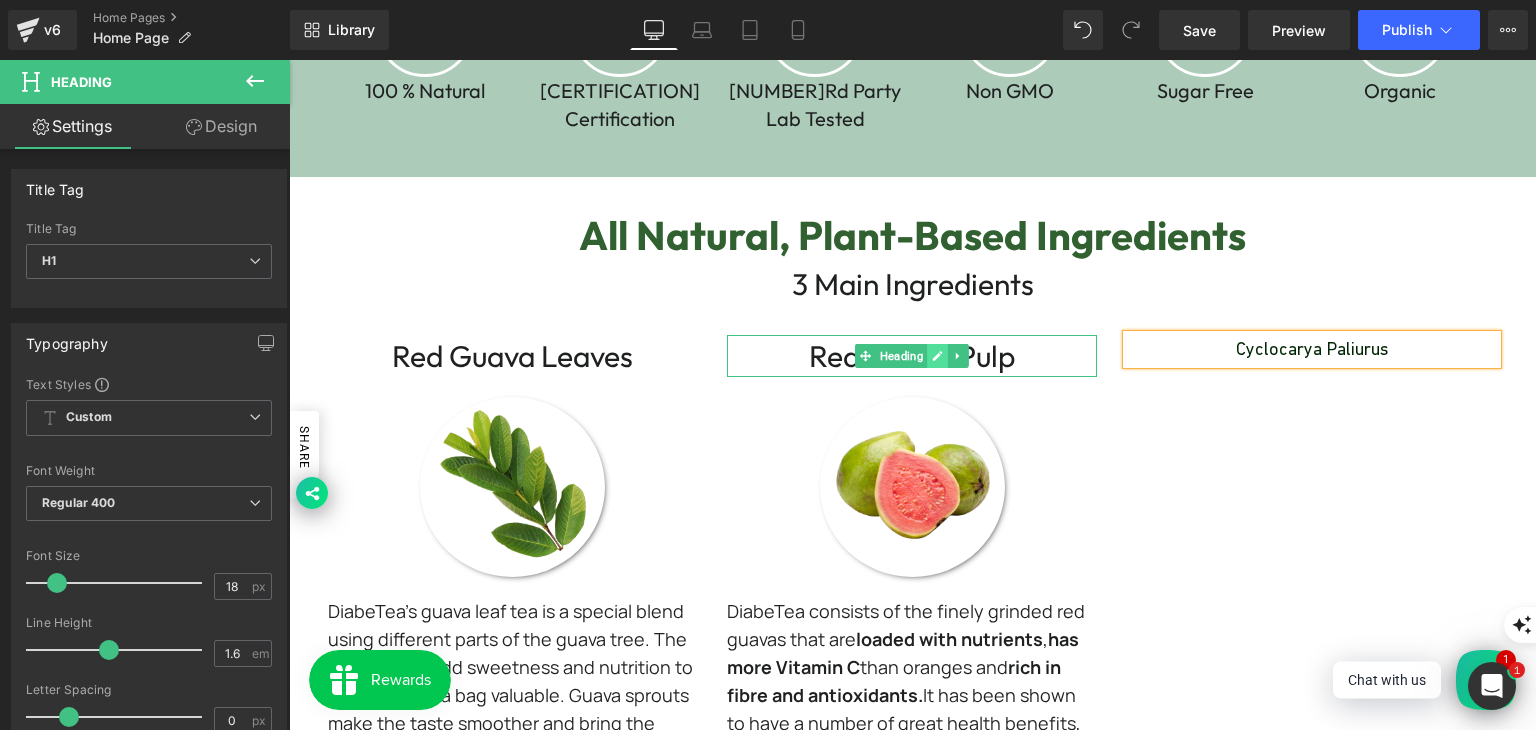 click at bounding box center (938, 356) 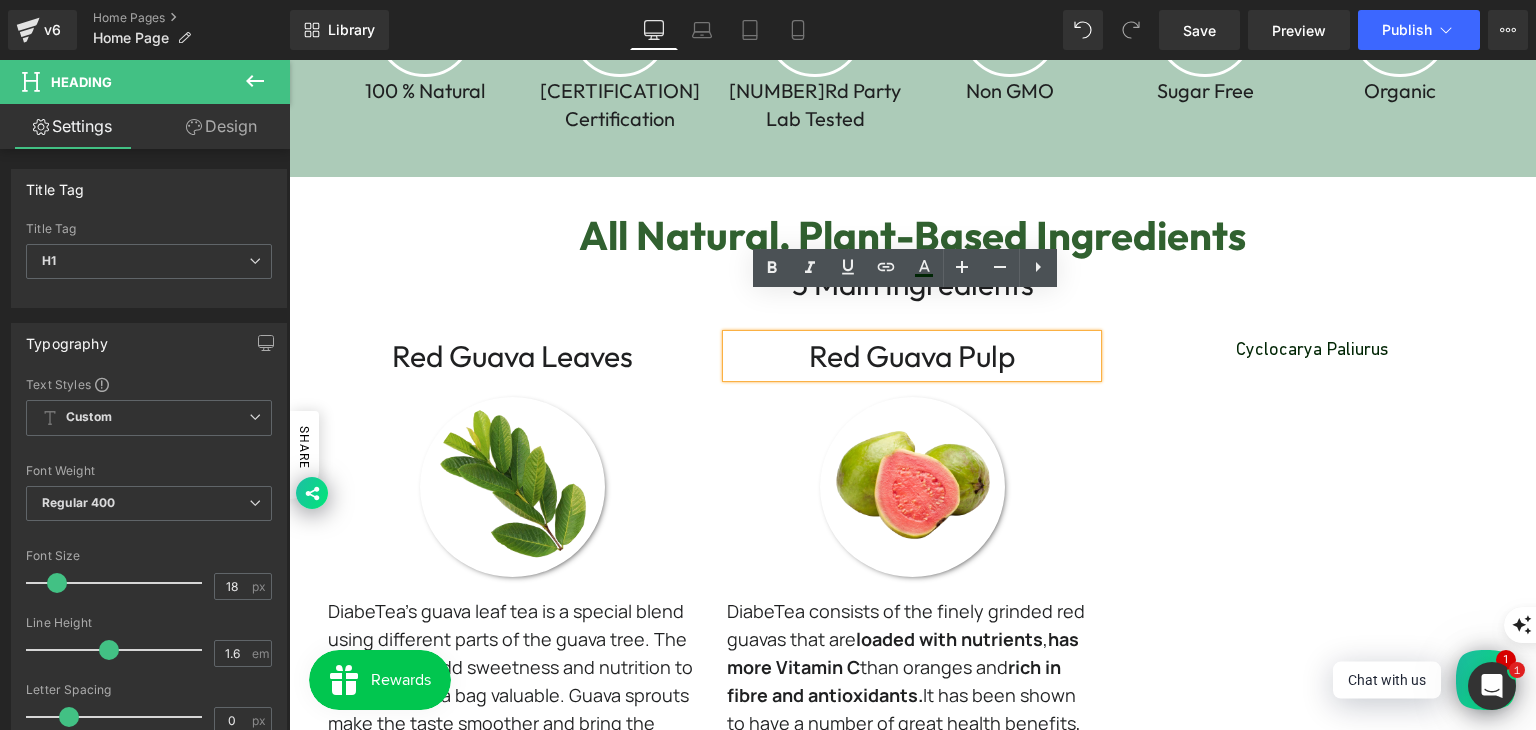 click on "Red guava Pulp" at bounding box center (912, 356) 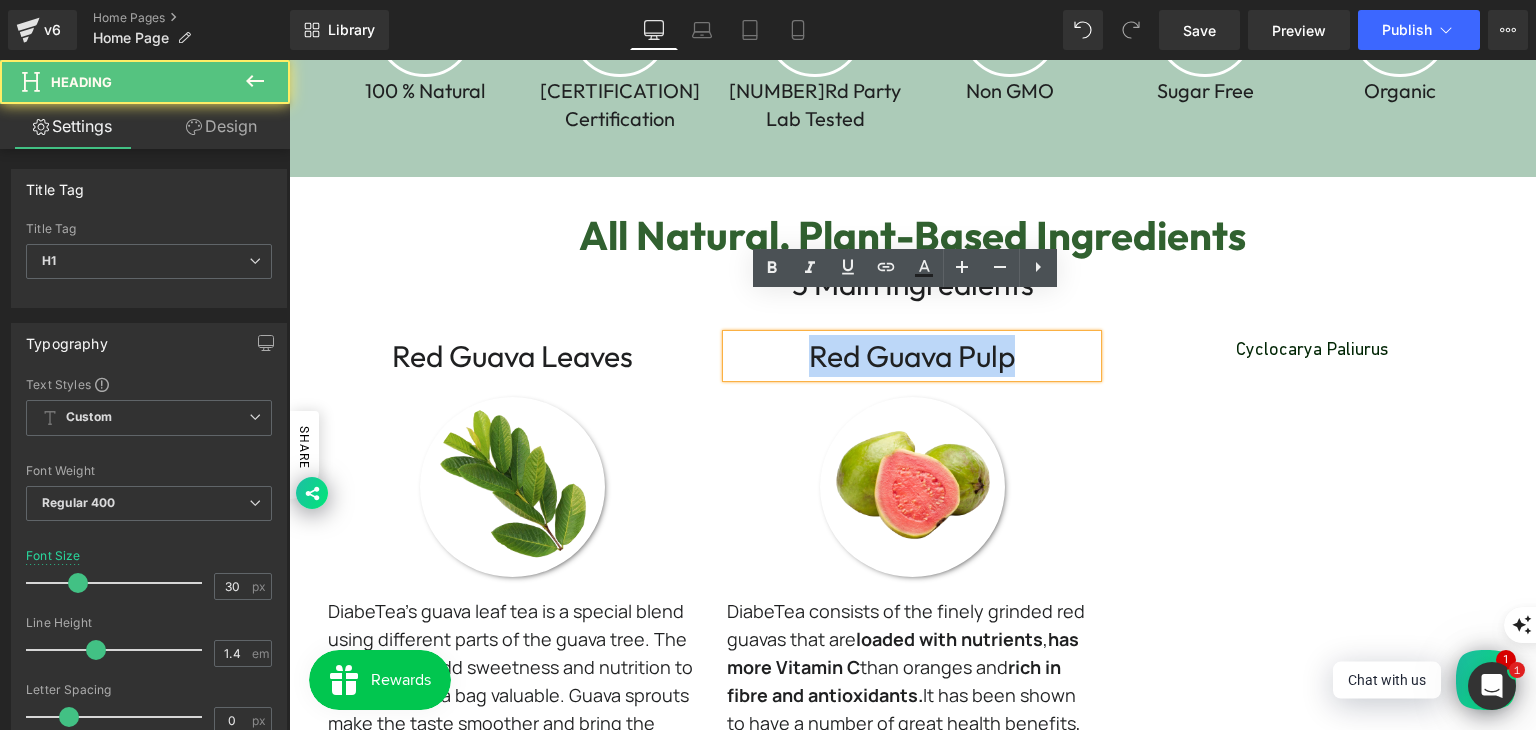 drag, startPoint x: 1040, startPoint y: 325, endPoint x: 792, endPoint y: 325, distance: 248 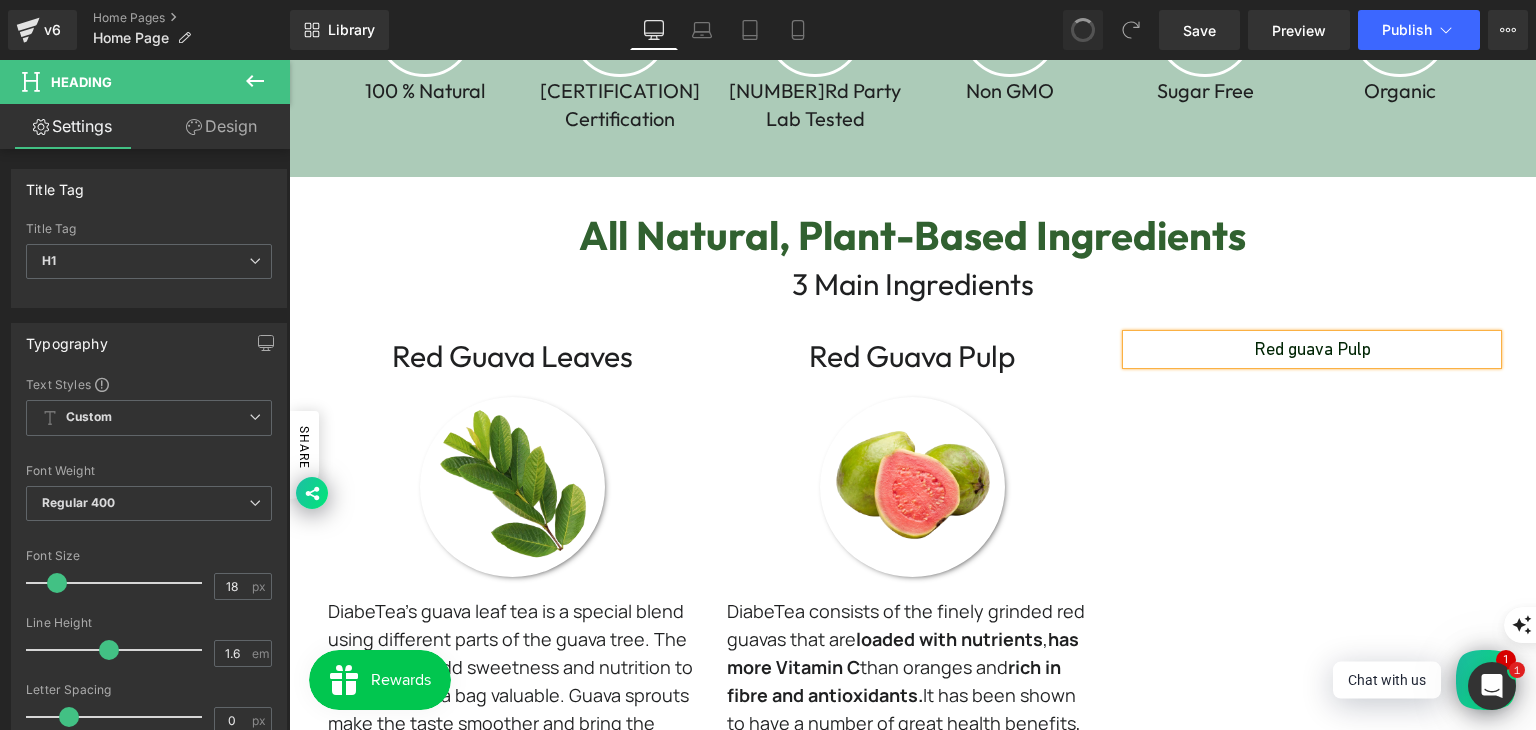 click on "Red guava Pulp Heading Image DiabeTea's guava leaf tea is a special blend using different parts of the guava tree. The flower buds add sweetness and nutrition to make each tea bag valuable. Guava sprouts make the taste smoother and bring the fragrance of guava, supporting blood circulation and reducing blood vessel fat . Young leaves, packed with antioxidants, help reduce sugar absorption ; While old leaves contain substances for antibacterial protection . Together, these elements create a tasty and health-promoting tea in DiabeTea's guava leaf blend. Text Block Red guava Pulp Heading Image DiabeTea consists of the finely grinded red guavas that are loaded with nutrients , has more Vitamin C than oranges and rich in fibre and antioxidants. It has been shown to have a number of great health benefits, including helps maintain stable blood sugar levels , weight loss, i mprove digestion , boost immune system , and cell repair , and . Text Block" at bounding box center [913, 652] 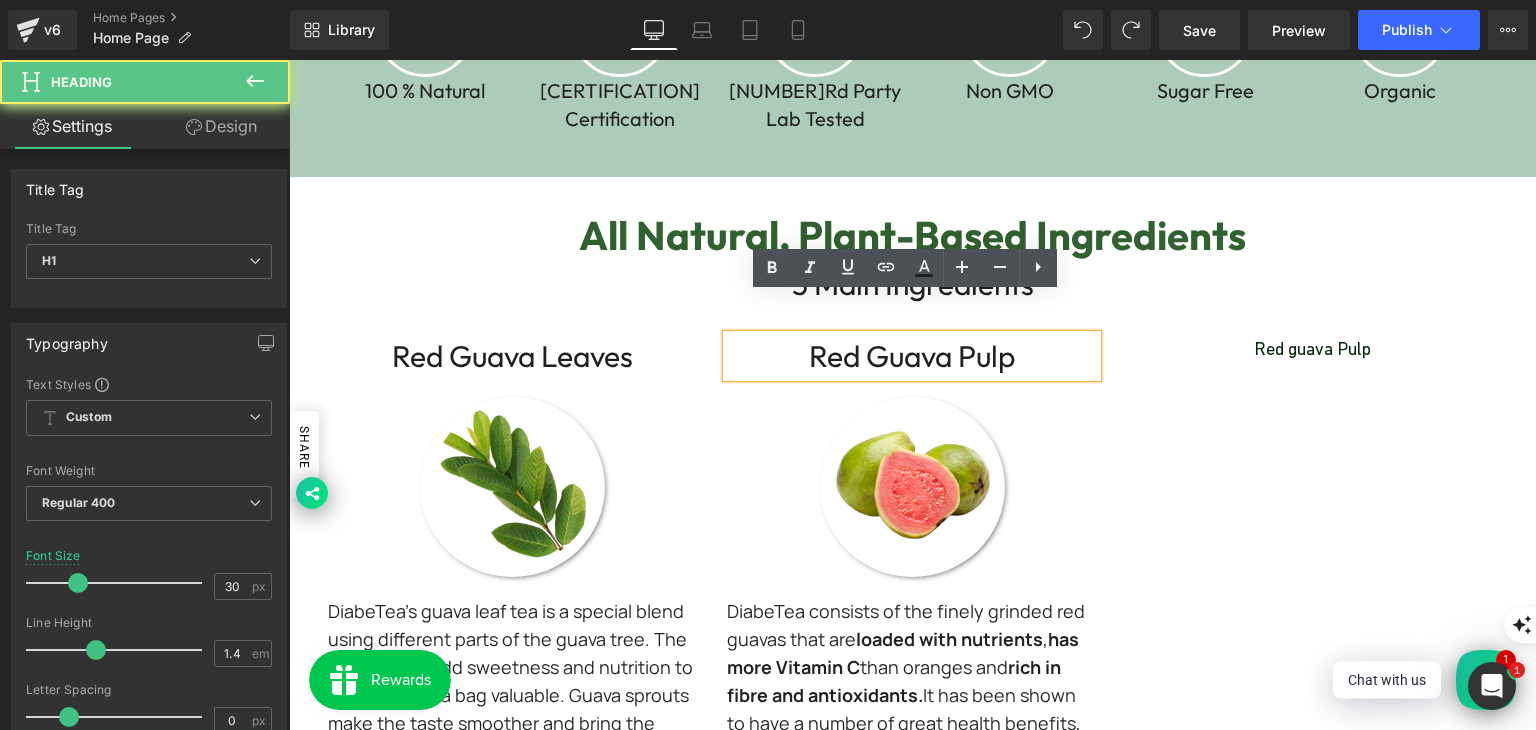 click on "Heading" at bounding box center [901, 356] 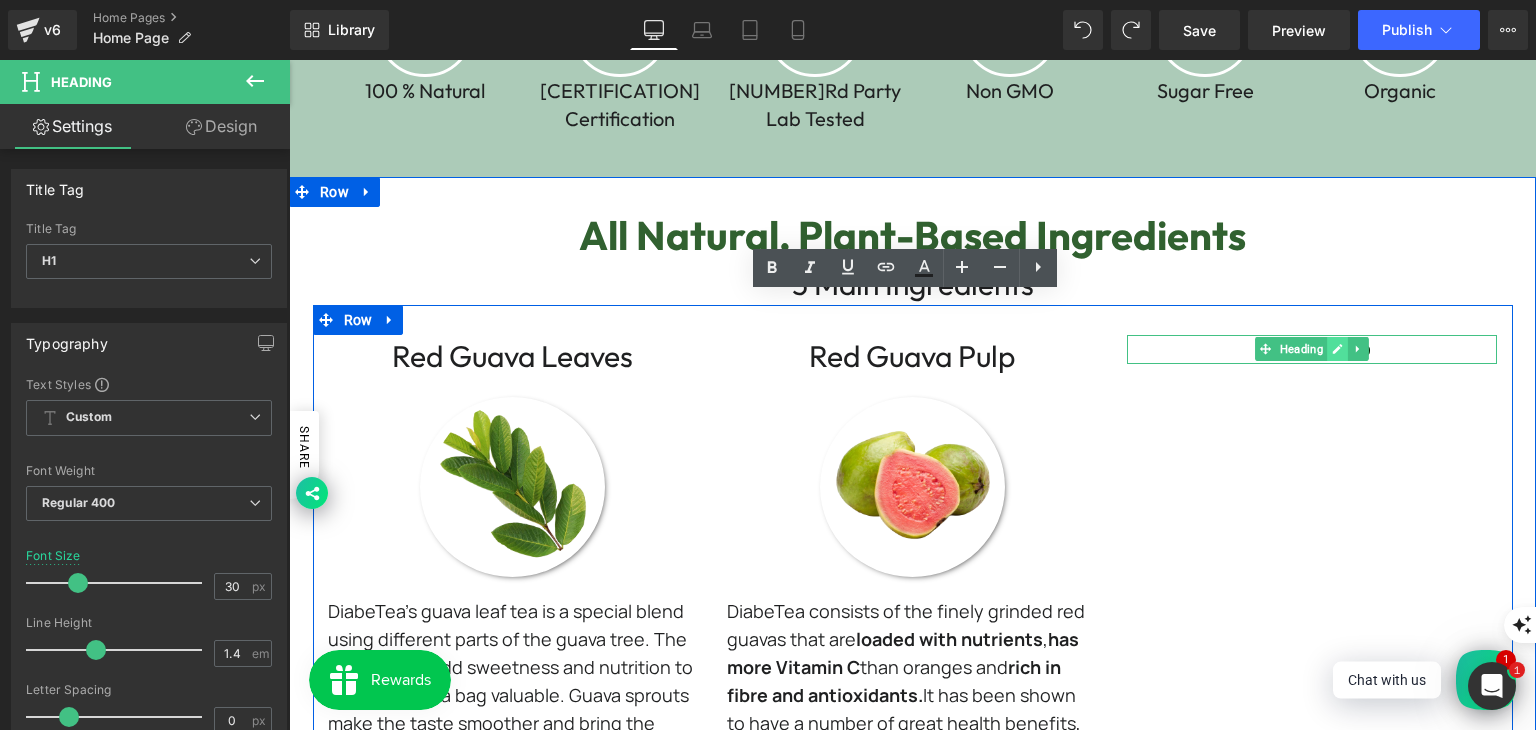 click at bounding box center [1338, 349] 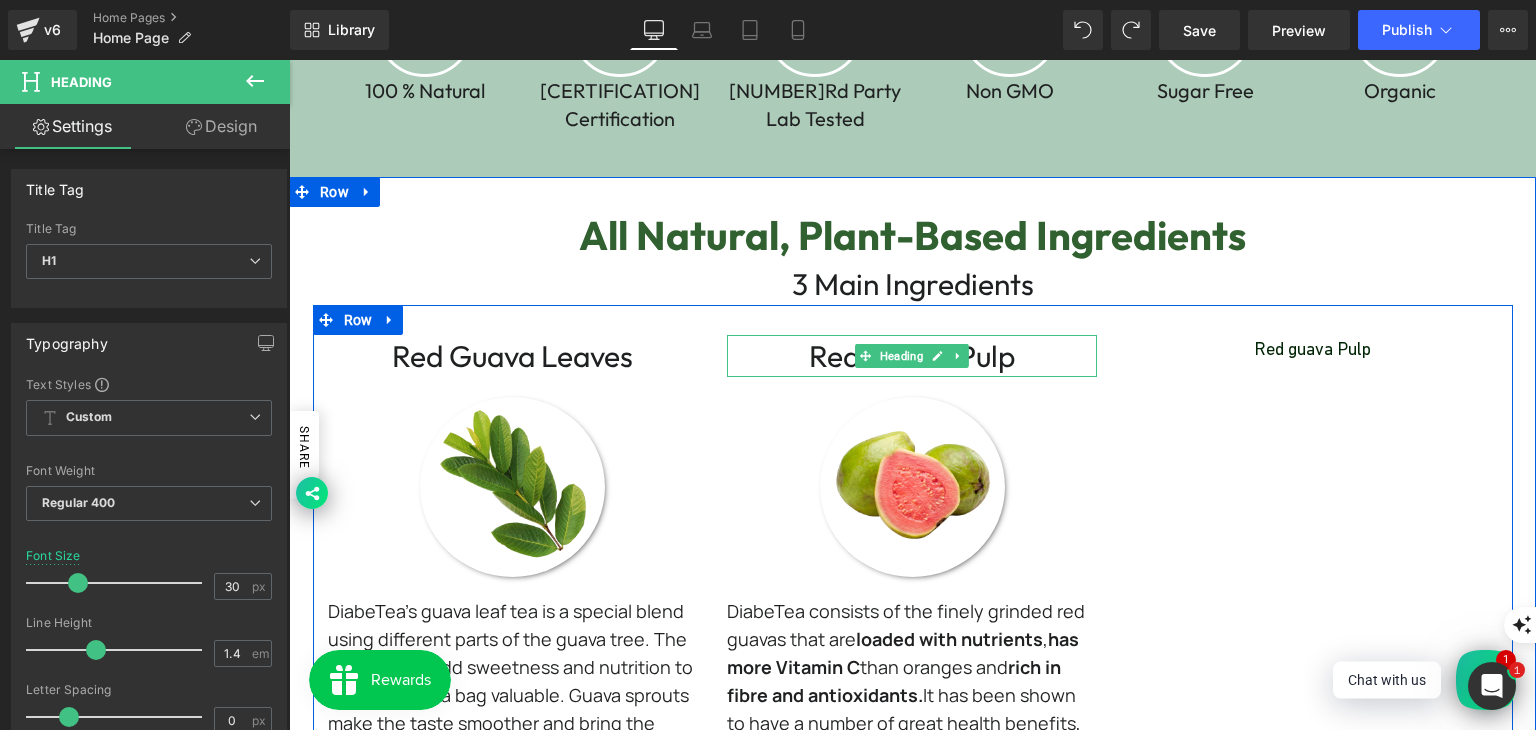 click on "Red guava Pulp" at bounding box center [912, 356] 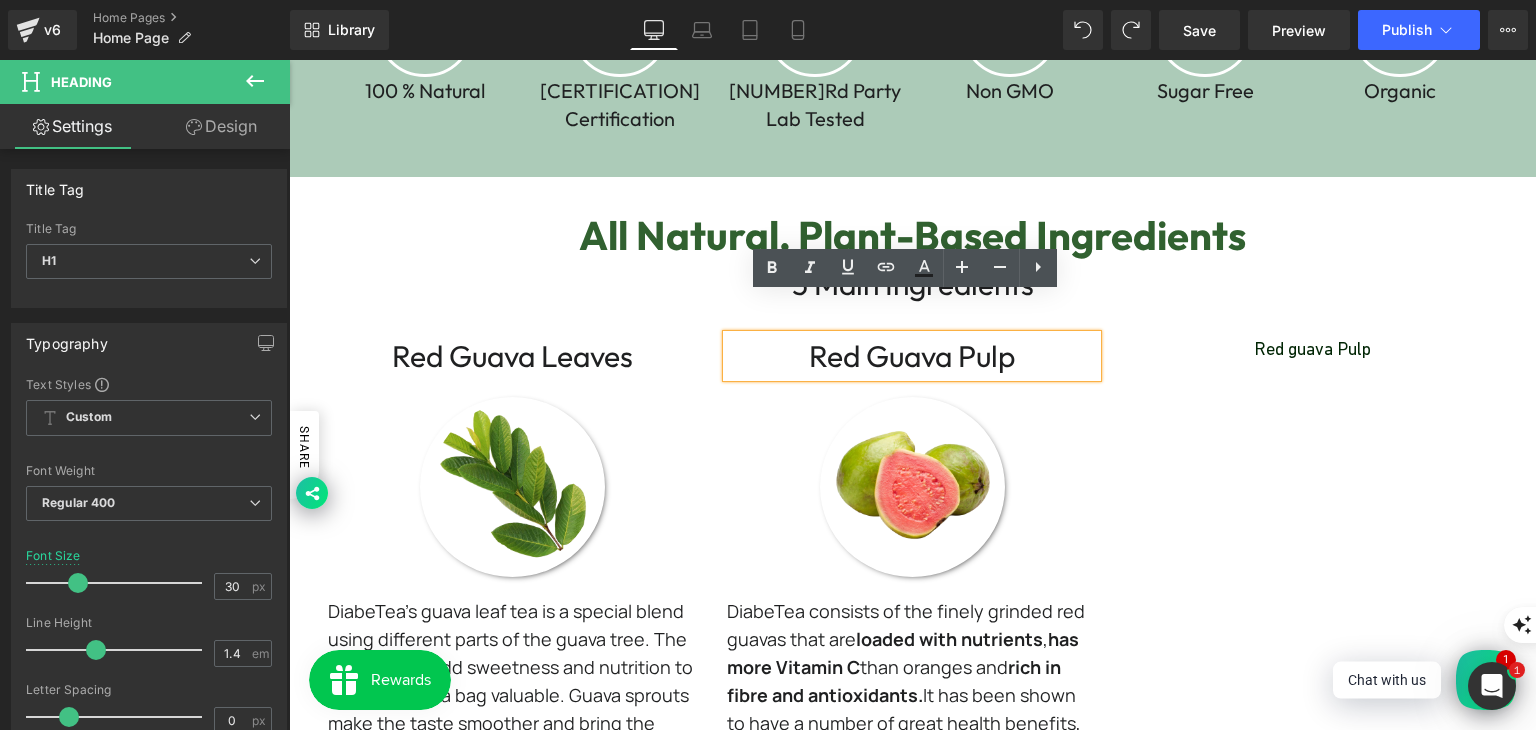click on "Red guava Pulp" at bounding box center (912, 356) 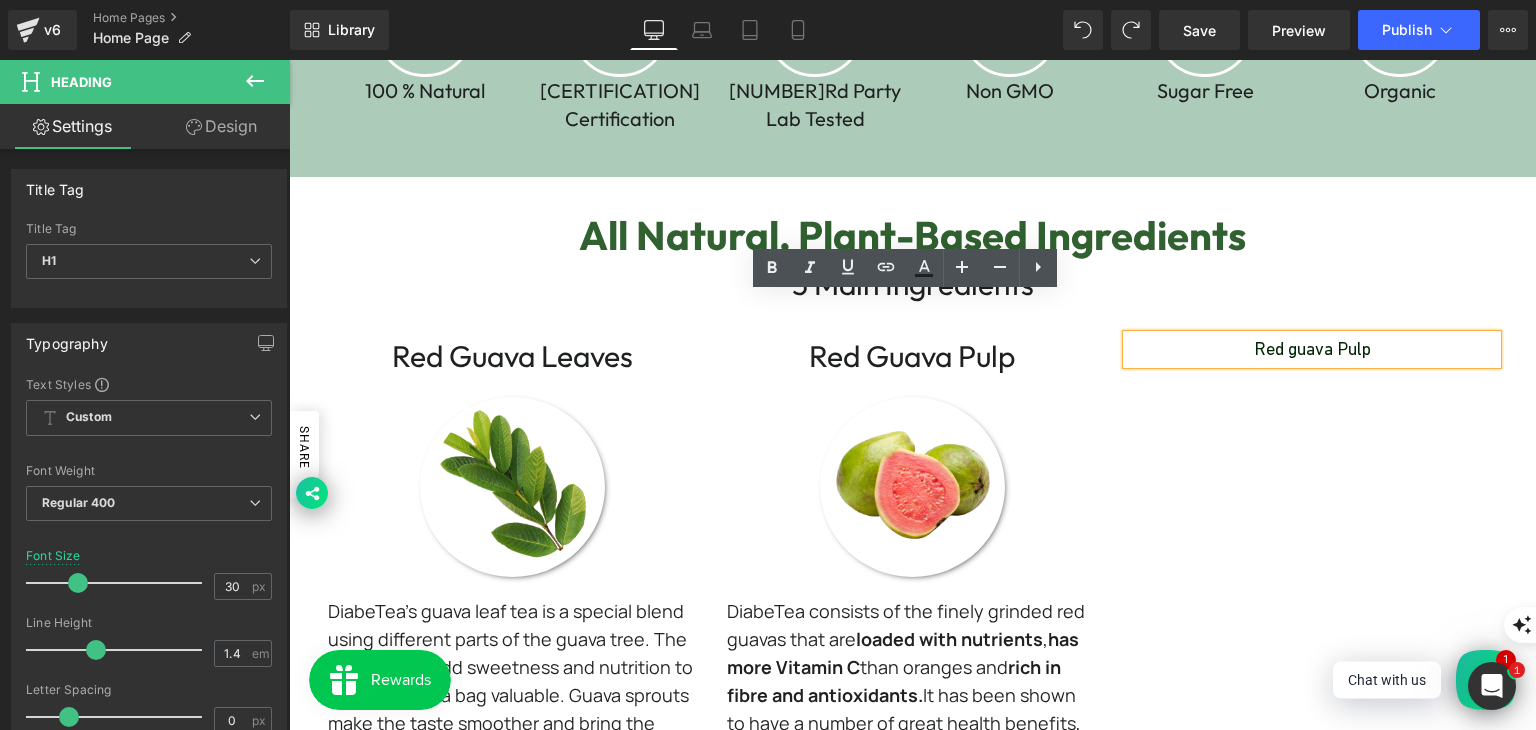 click on "Red guava Pulp" at bounding box center (1312, 349) 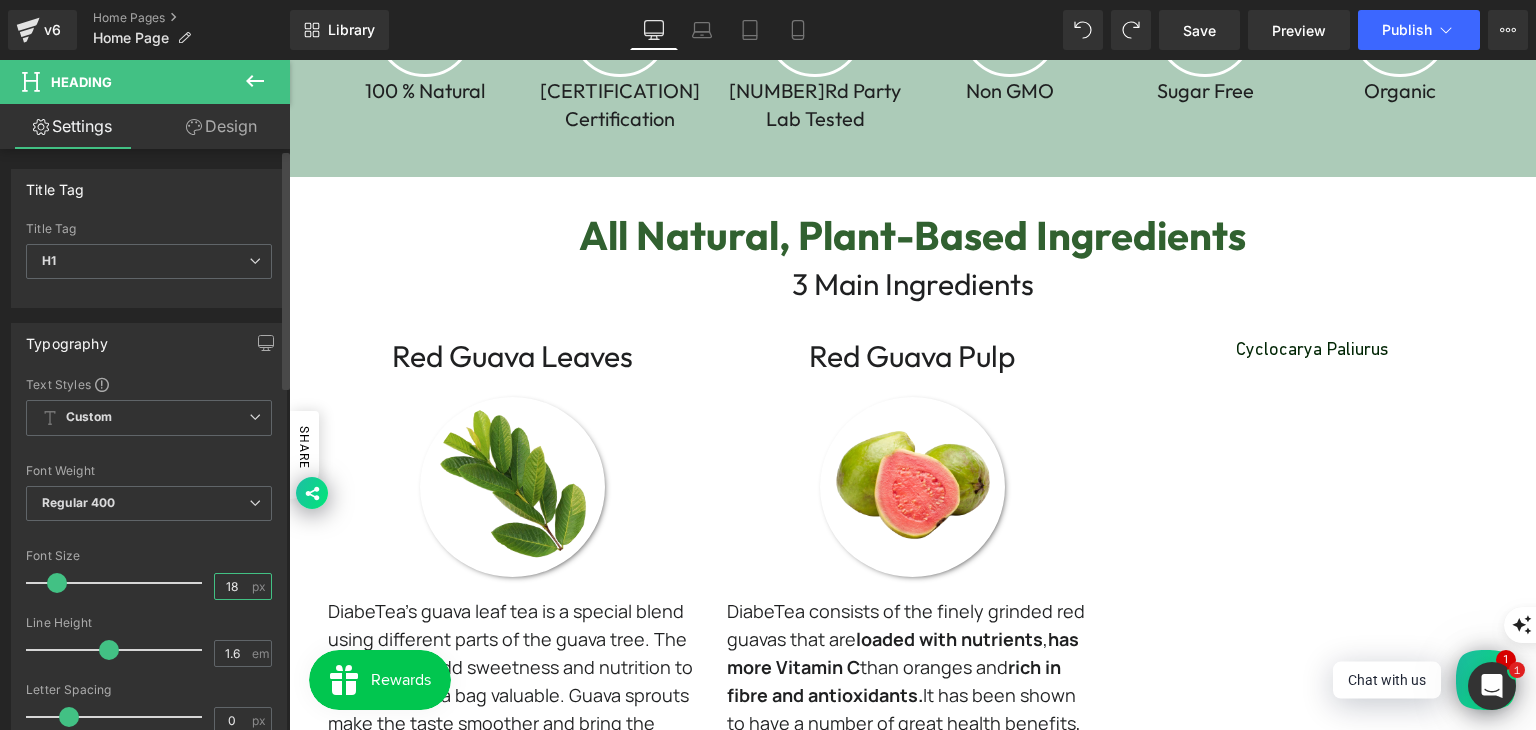 click on "18" at bounding box center (232, 586) 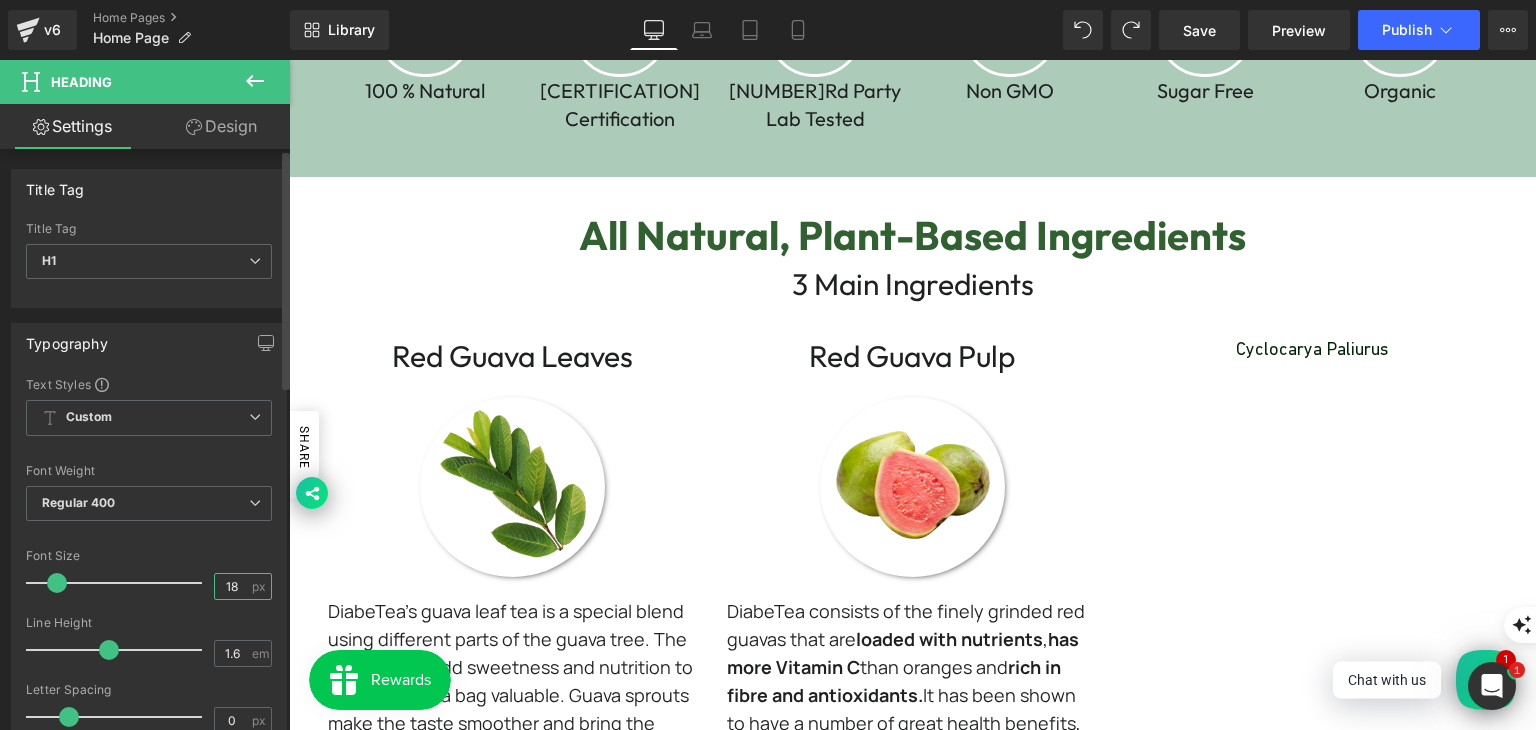 click on "18" at bounding box center [232, 586] 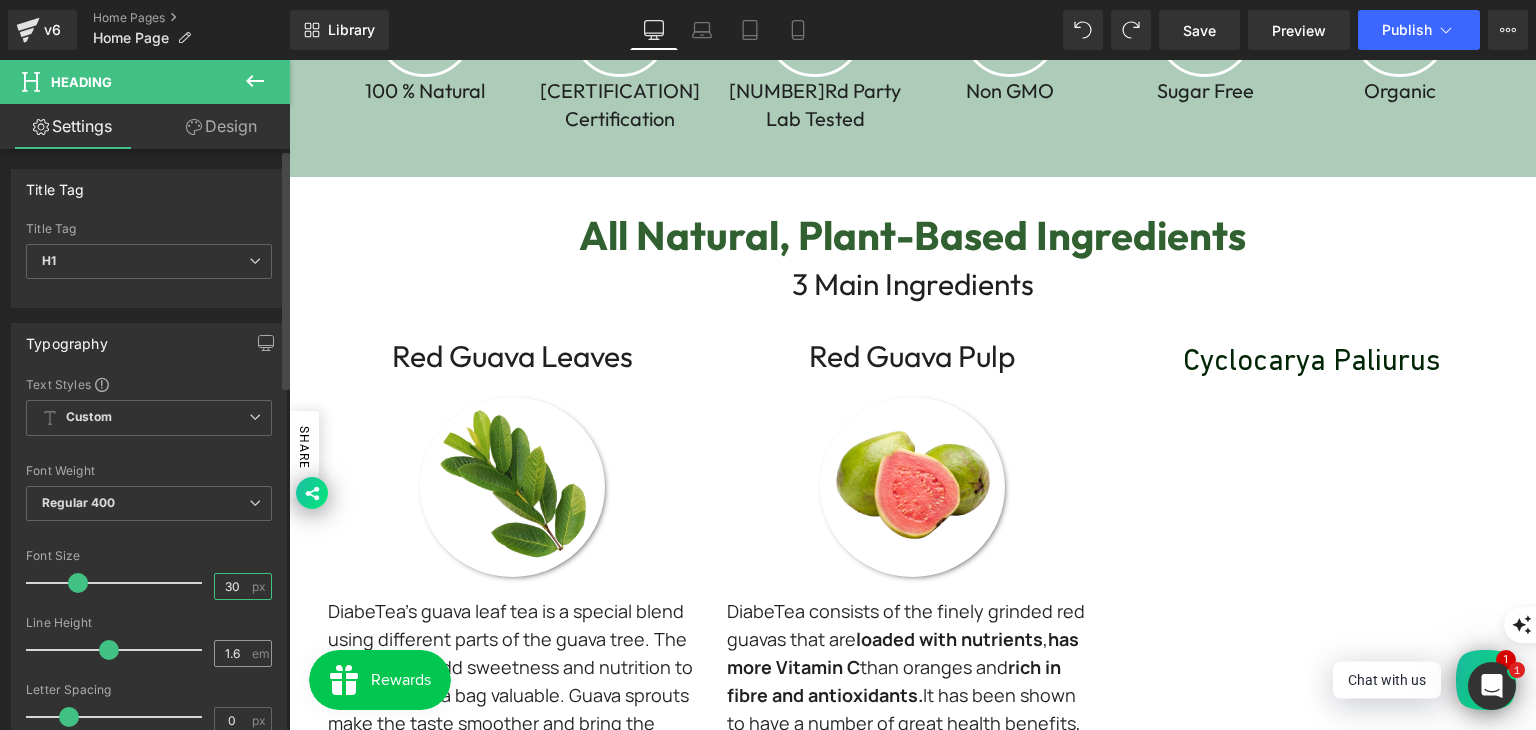 type on "30" 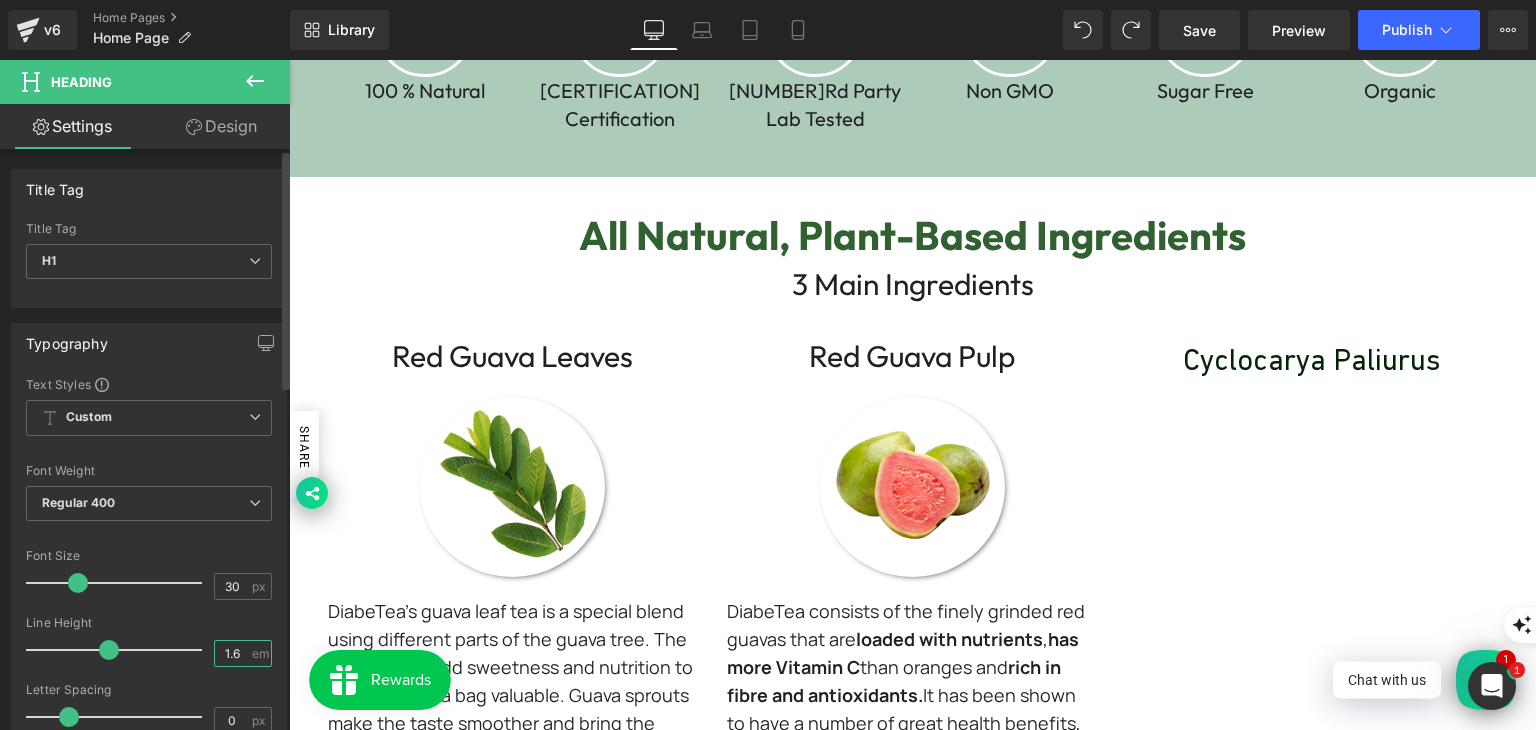click on "1.6" at bounding box center [232, 653] 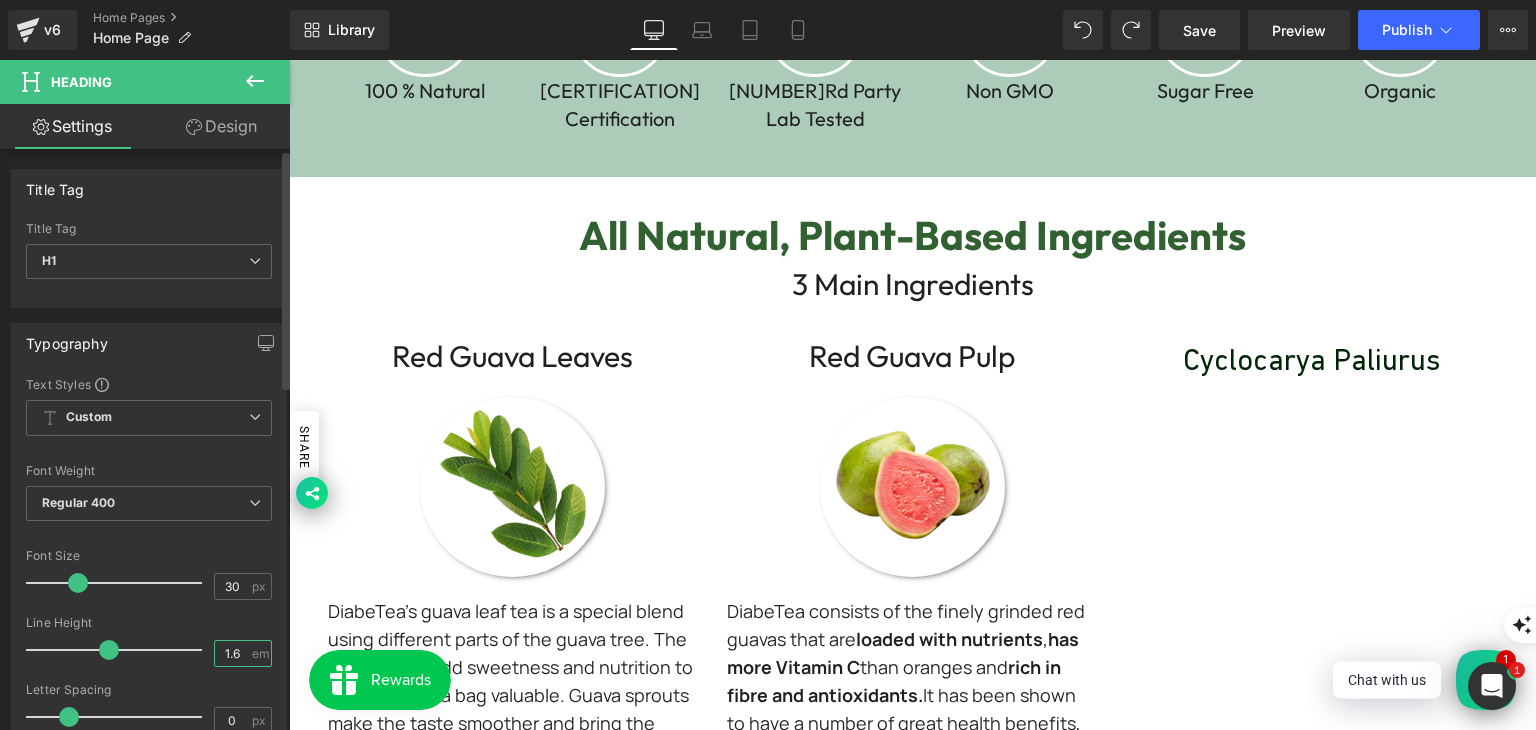 click on "1.6" at bounding box center [232, 653] 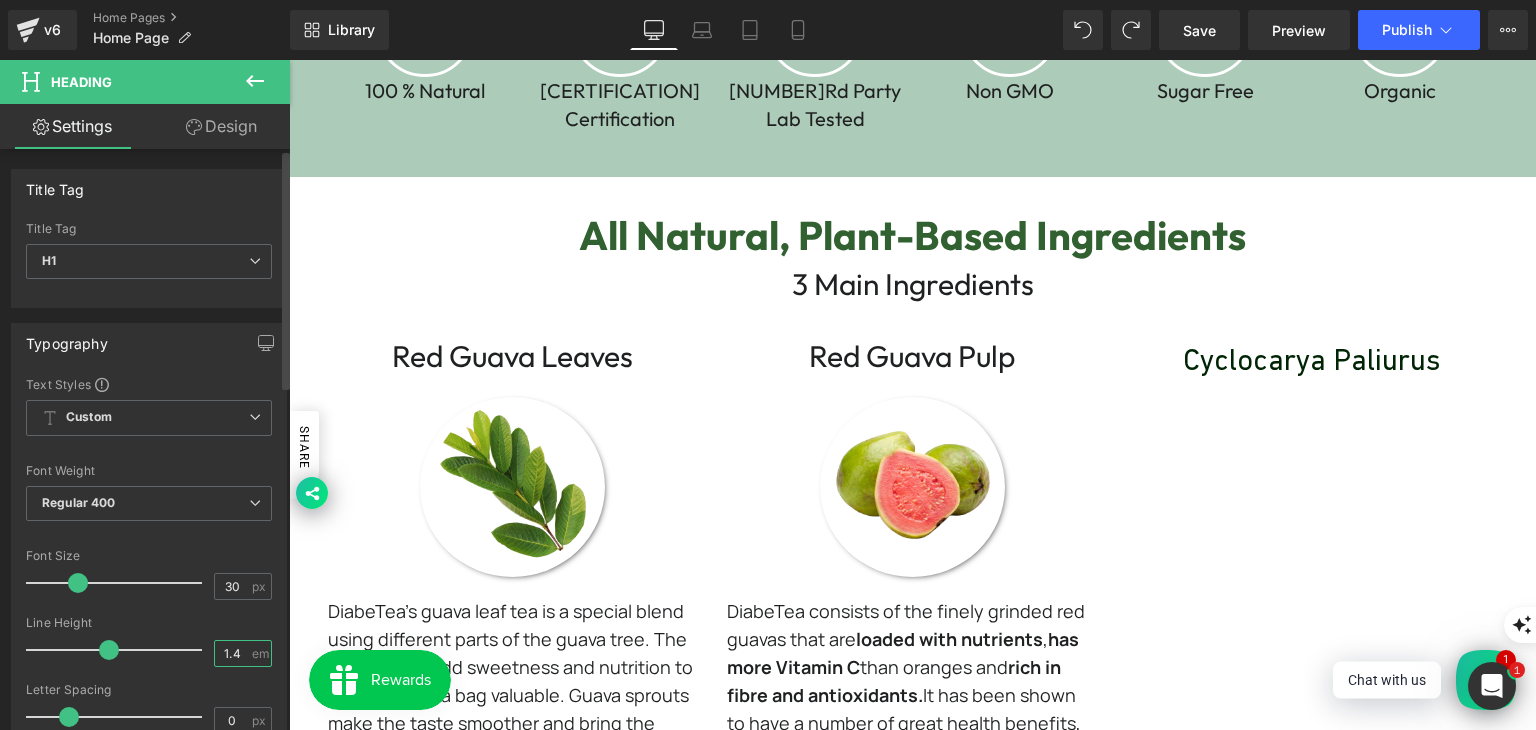 type on "1.4" 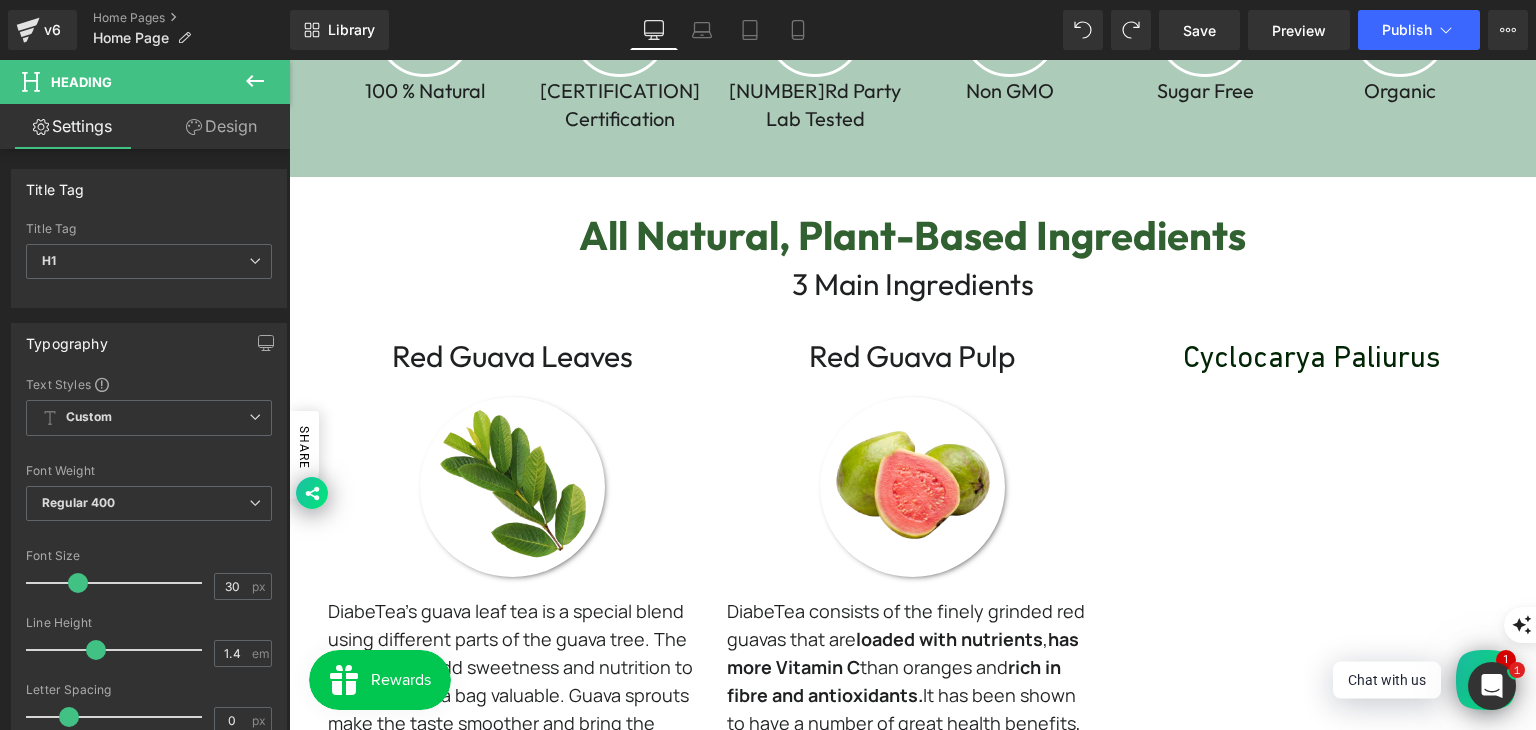 click on "Heading" at bounding box center [901, 356] 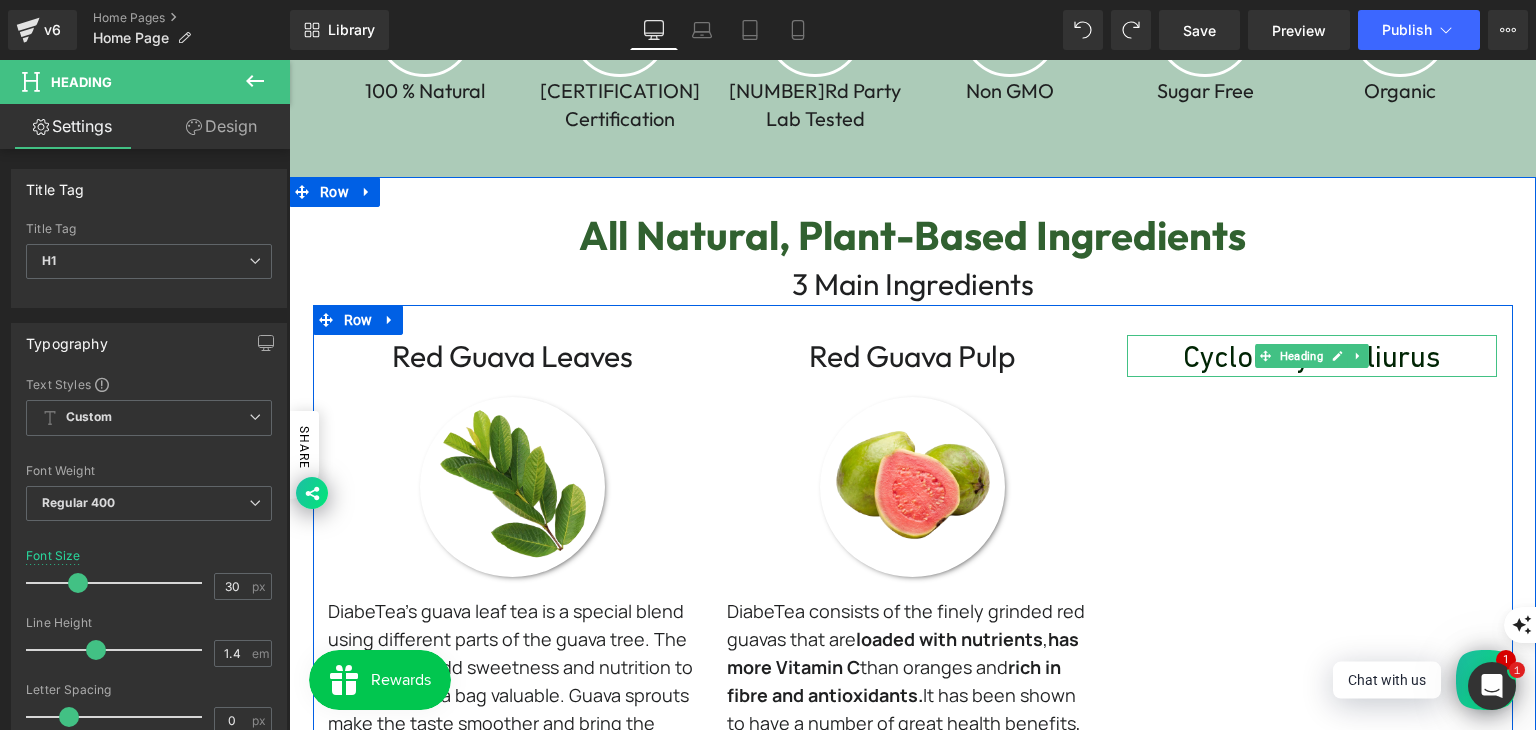 click on "Cyclocarya Paliurus" at bounding box center [1312, 356] 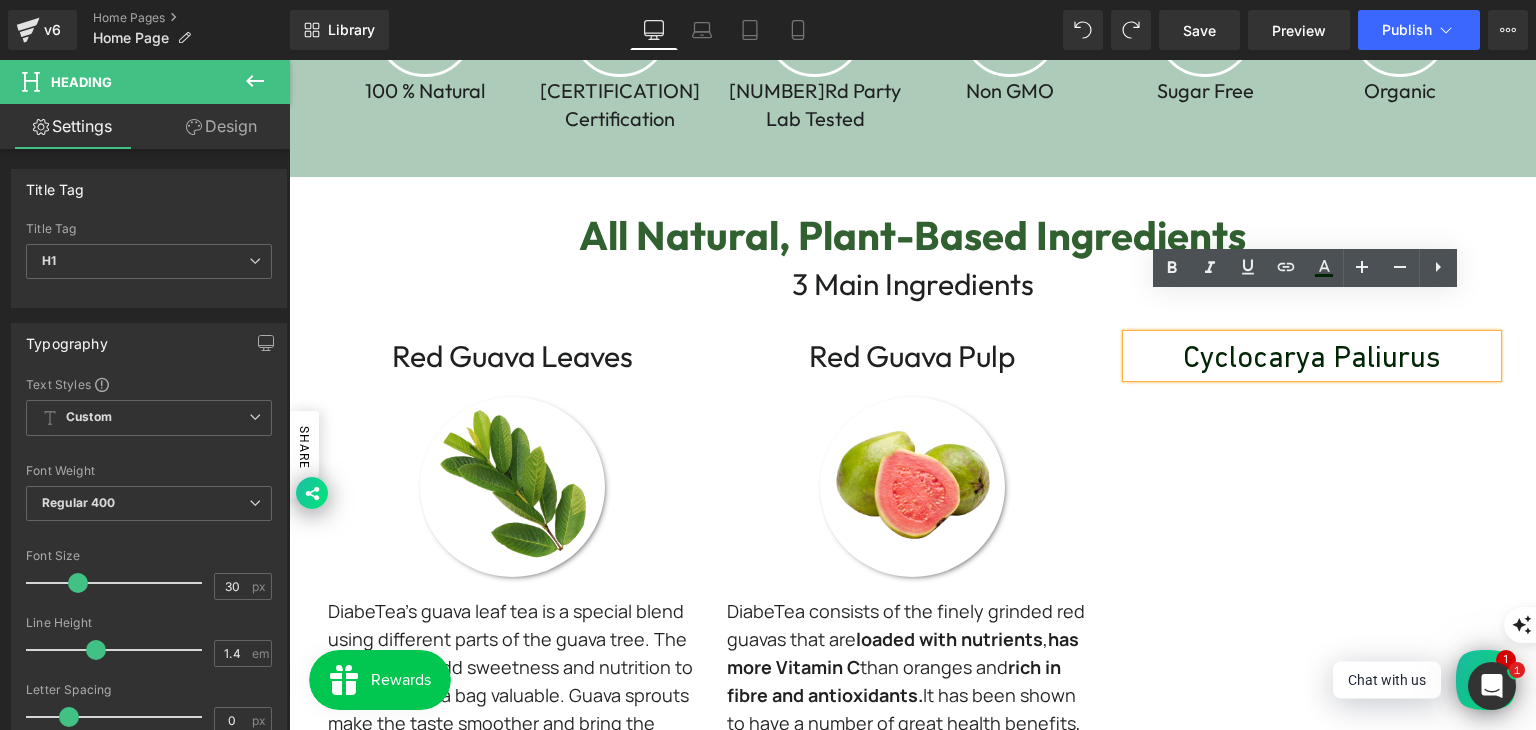 click on "Cyclocarya Paliurus" at bounding box center [1312, 356] 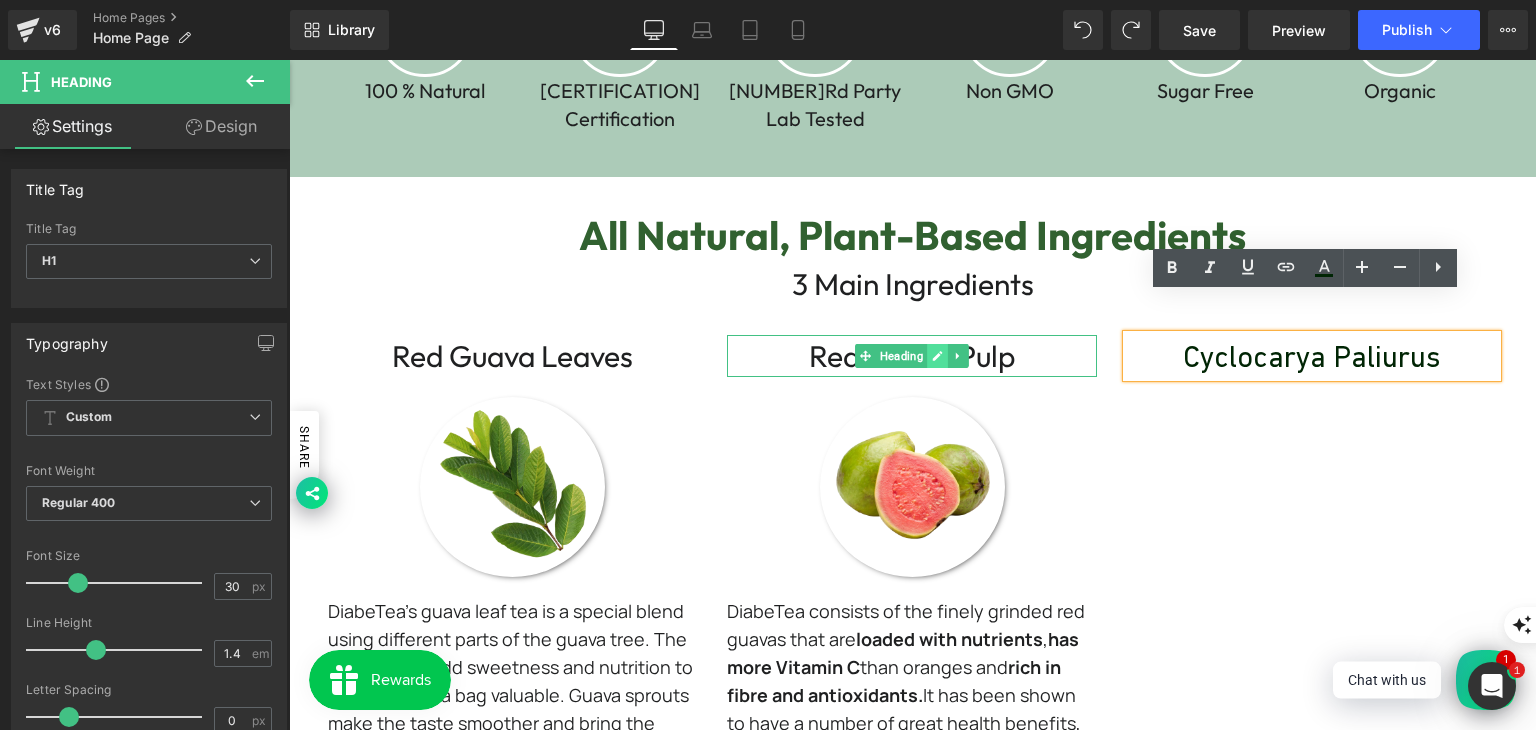 click 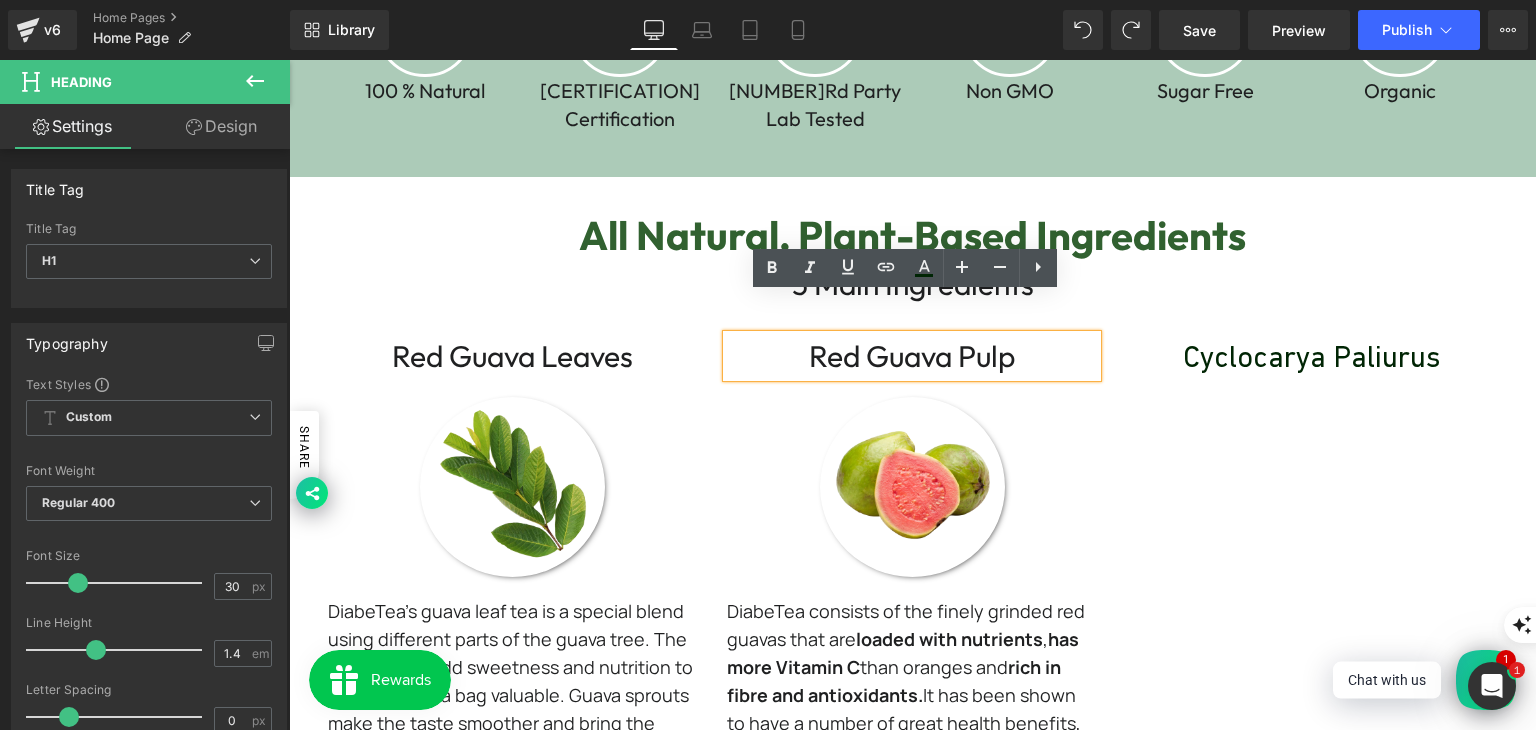 click on "Red guava Pulp Heading Image DiabeTea's guava leaf tea is a special blend using different parts of the guava tree. The flower buds add sweetness and nutrition to make each tea bag valuable. Guava sprouts make the taste smoother and bring the fragrance of guava, supporting blood circulation and reducing blood vessel fat . Young leaves, packed with antioxidants, help reduce sugar absorption ; While old leaves contain substances for antibacterial protection . Together, these elements create a tasty and health-promoting tea in DiabeTea's guava leaf blend. Text Block Red guava Pulp Heading Image DiabeTea consists of the finely grinded red guavas that are loaded with nutrients , has more Vitamin C than oranges and rich in fibre and antioxidants. It has been shown to have a number of great health benefits, including helps maintain stable blood sugar levels , weight loss, i mprove digestion , boost immune system , and cell repair , and . Text Block" at bounding box center (913, 652) 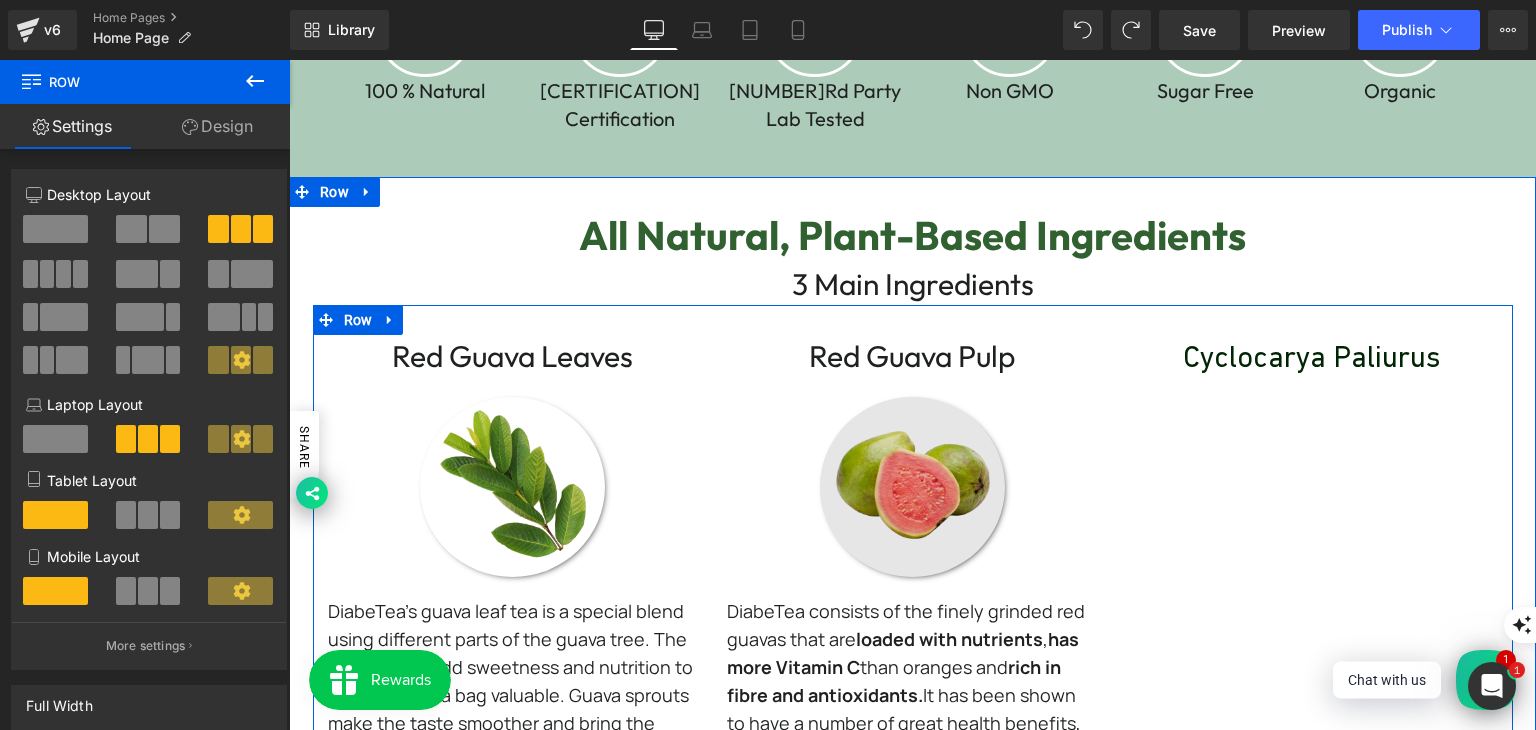click at bounding box center [912, 487] 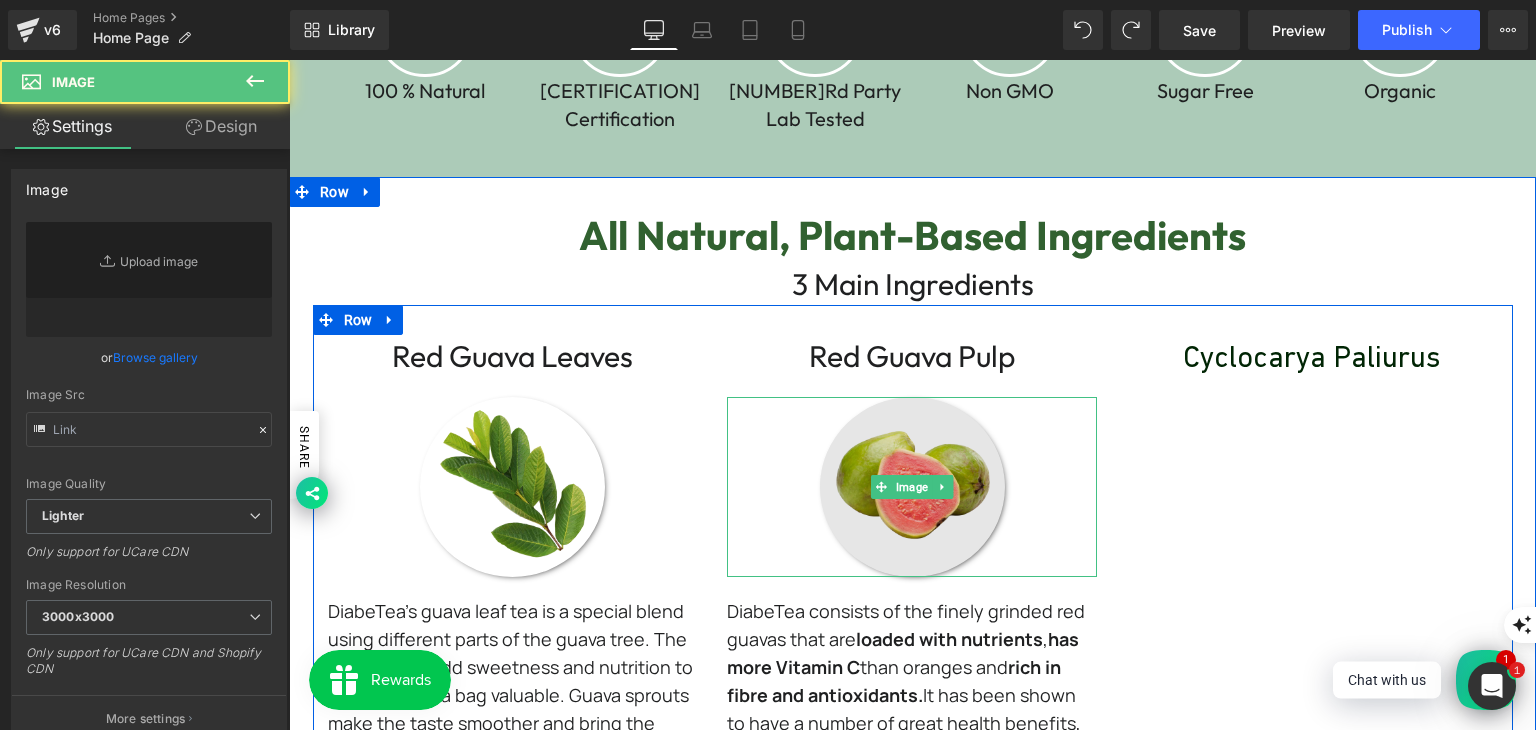 type on "https://ucarecdn.com/5fd53891-bc76-41d4-a9b9-ff6eac8e13db/-/format/auto/-/preview/3000x3000/-/quality/lighter/diabetea%20guava%20fruit.png" 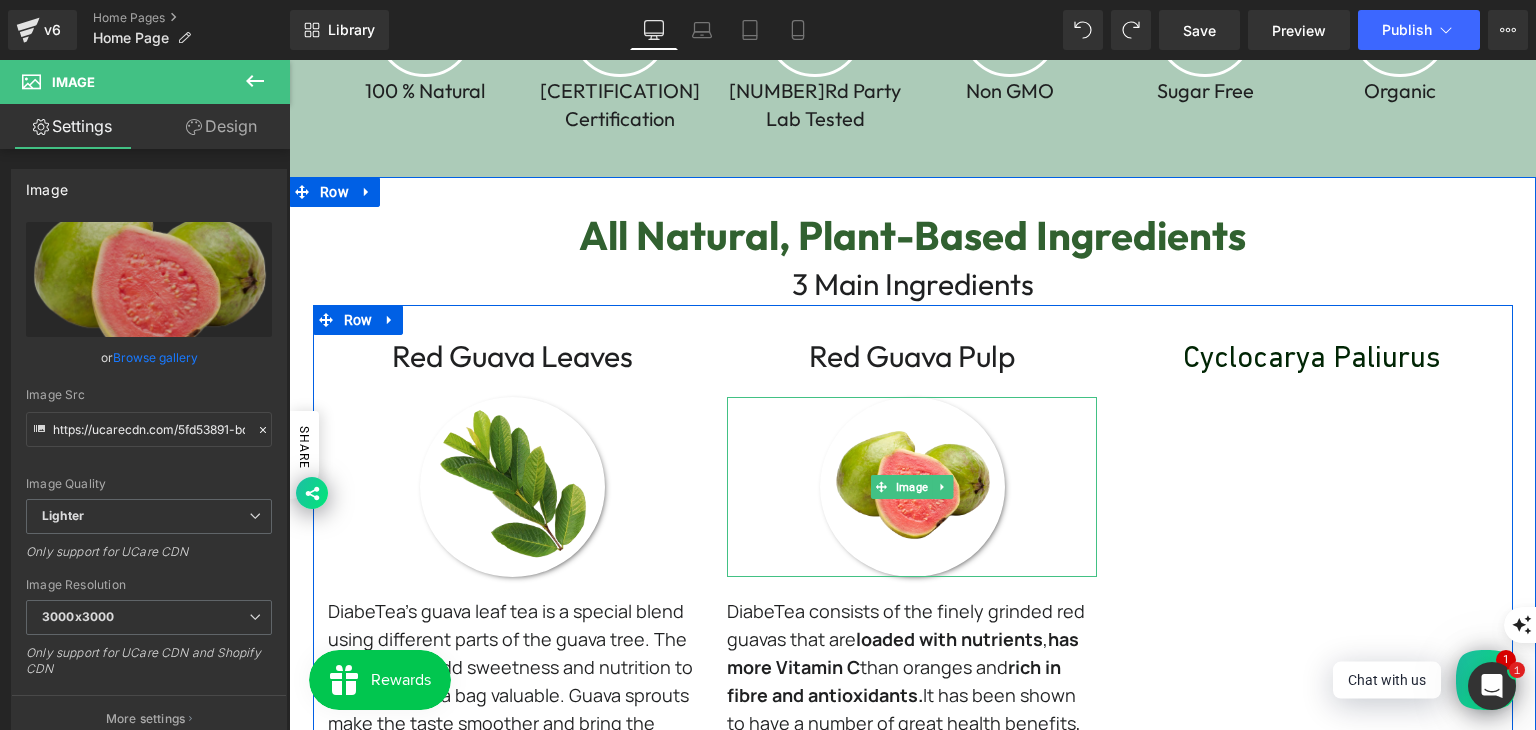 click on "Red guava Pulp Heading Image DiabeTea's guava leaf tea is a special blend using different parts of the guava tree. The flower buds add sweetness and nutrition to make each tea bag valuable. Guava sprouts make the taste smoother and bring the fragrance of guava, supporting blood circulation and reducing blood vessel fat . Young leaves, packed with antioxidants, help reduce sugar absorption ; While old leaves contain substances for antibacterial protection . Together, these elements create a tasty and health-promoting tea in DiabeTea's guava leaf blend. Text Block Red guava Pulp Heading Image DiabeTea consists of the finely grinded red guavas that are loaded with nutrients , has more Vitamin C than oranges and rich in fibre and antioxidants. It has been shown to have a number of great health benefits, including helps maintain stable blood sugar levels , weight loss, i mprove digestion , boost immune system , and cell repair , and . Text Block" at bounding box center [913, 652] 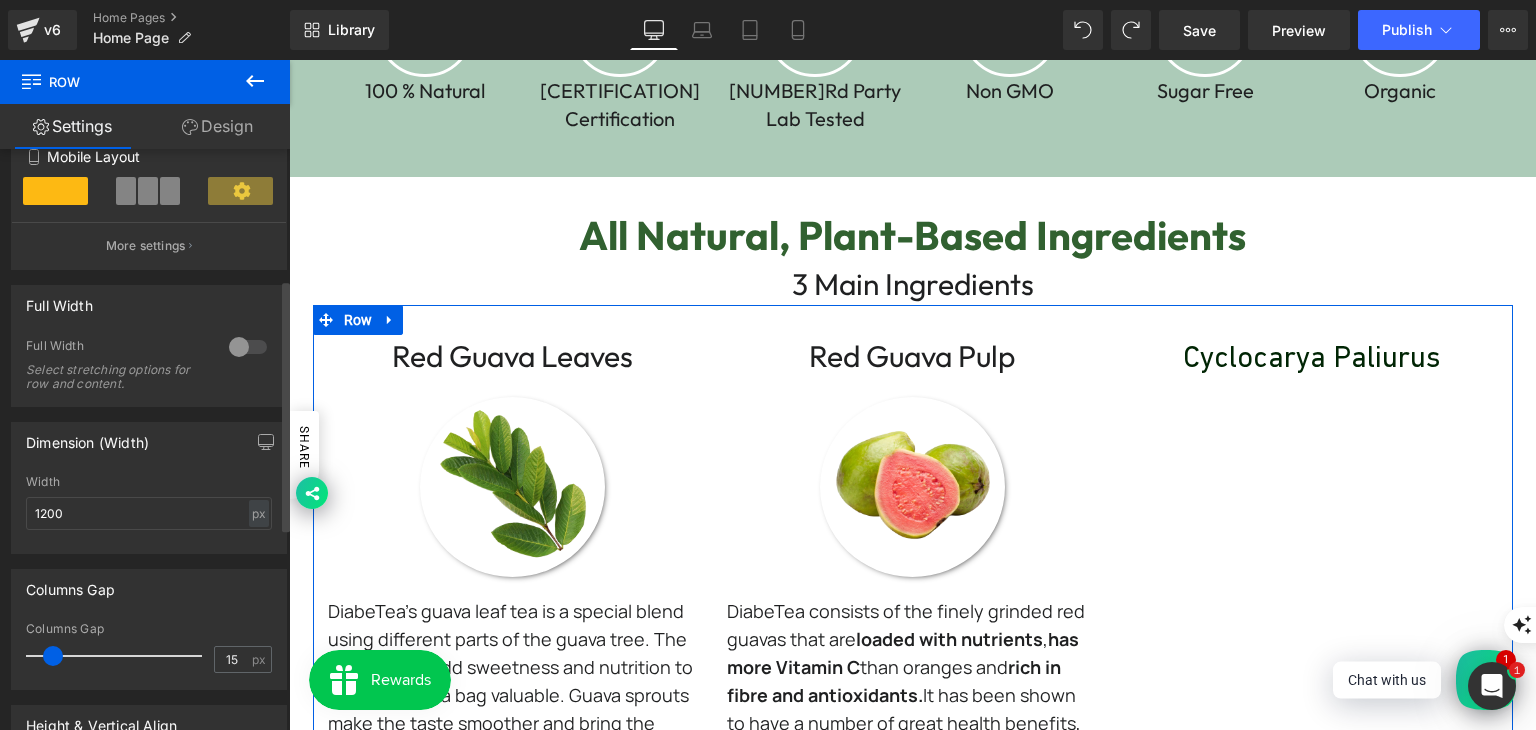 scroll, scrollTop: 0, scrollLeft: 0, axis: both 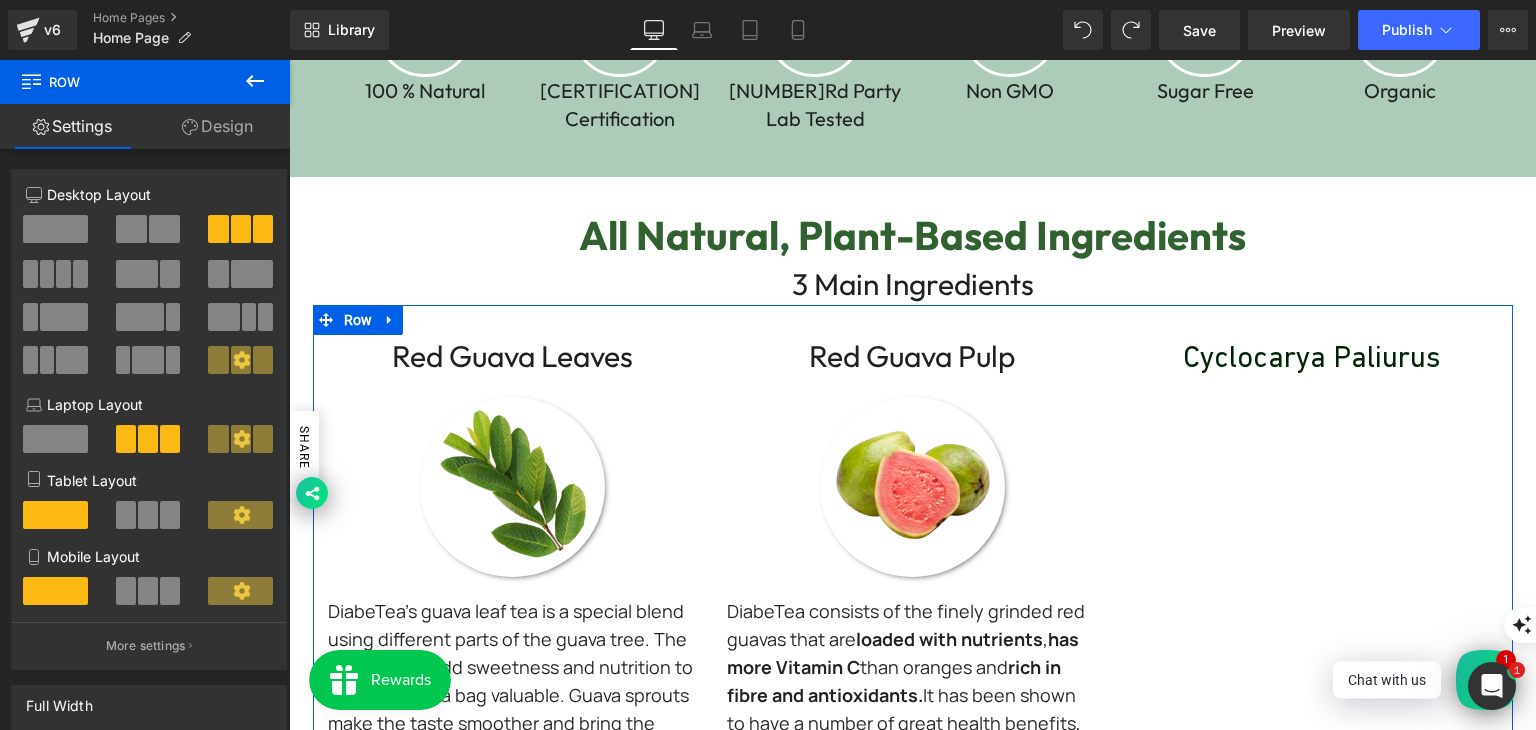 click on "Design" at bounding box center [217, 126] 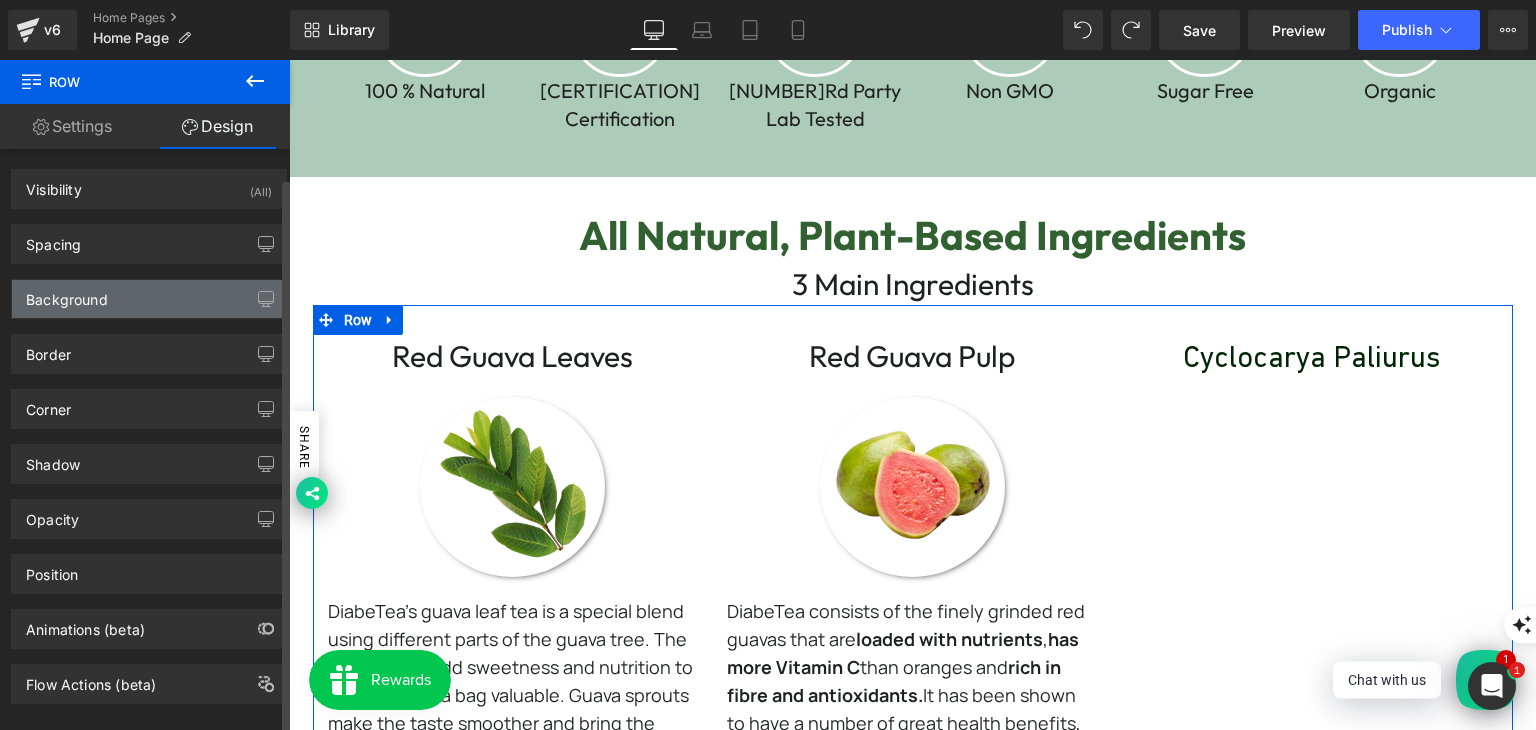 scroll, scrollTop: 26, scrollLeft: 0, axis: vertical 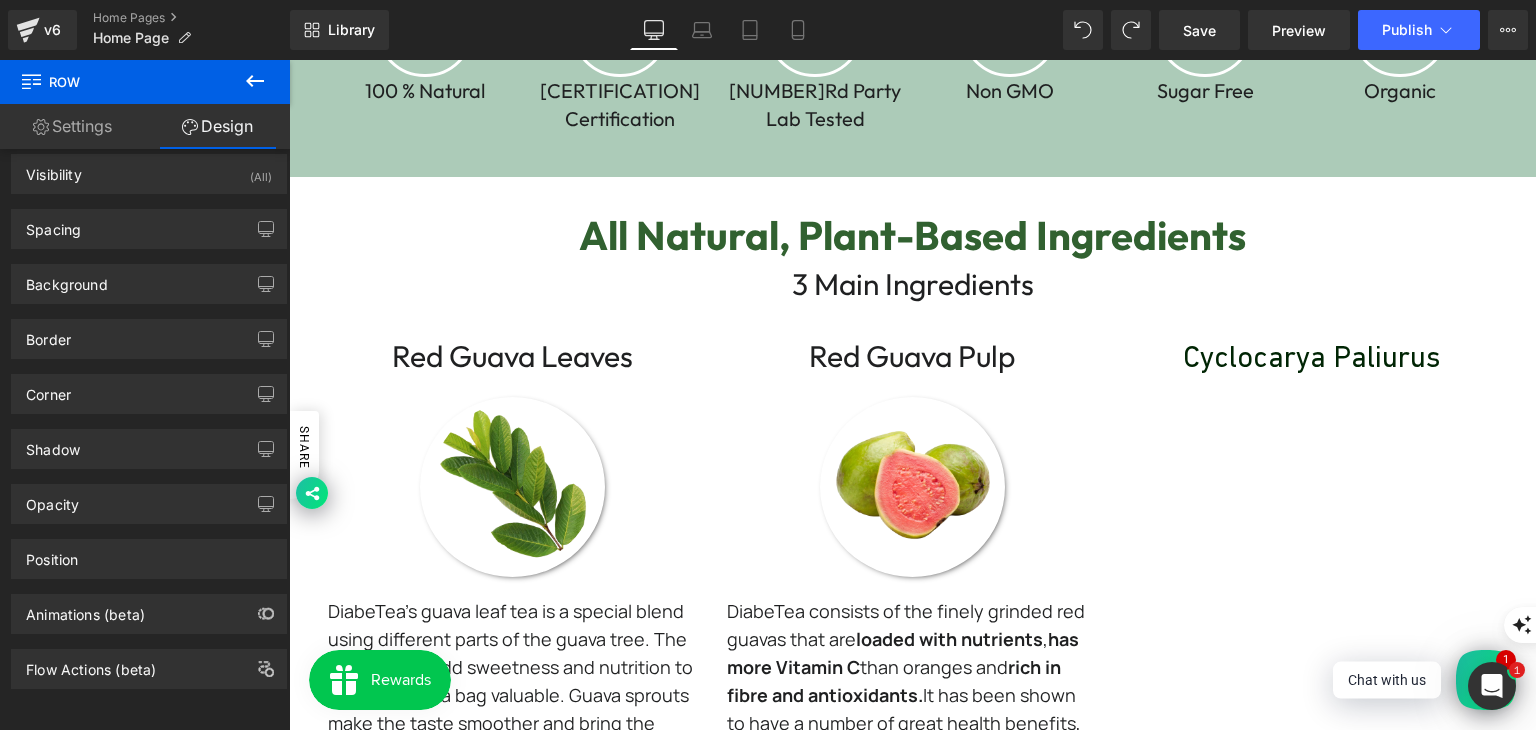 click 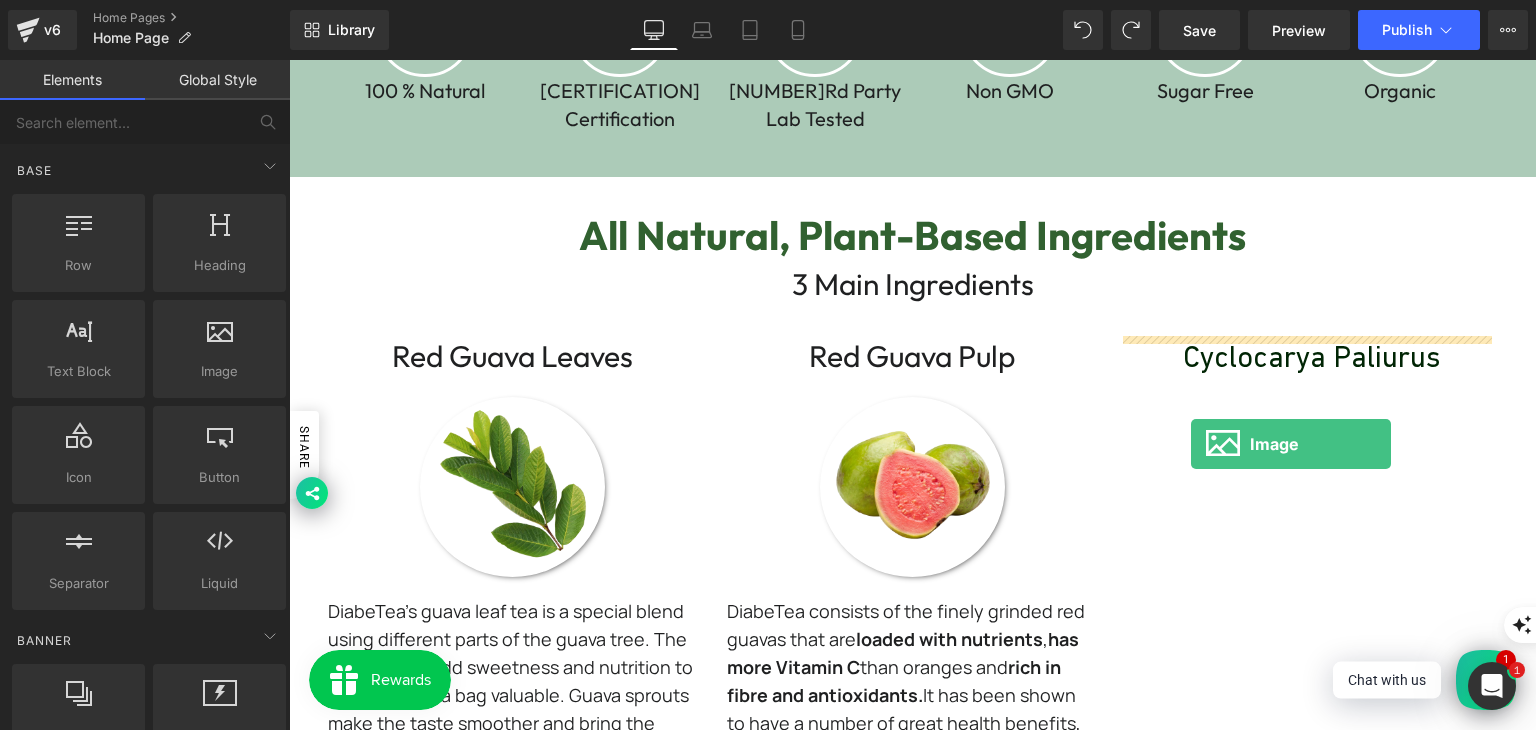 drag, startPoint x: 1323, startPoint y: 466, endPoint x: 1191, endPoint y: 444, distance: 133.82077 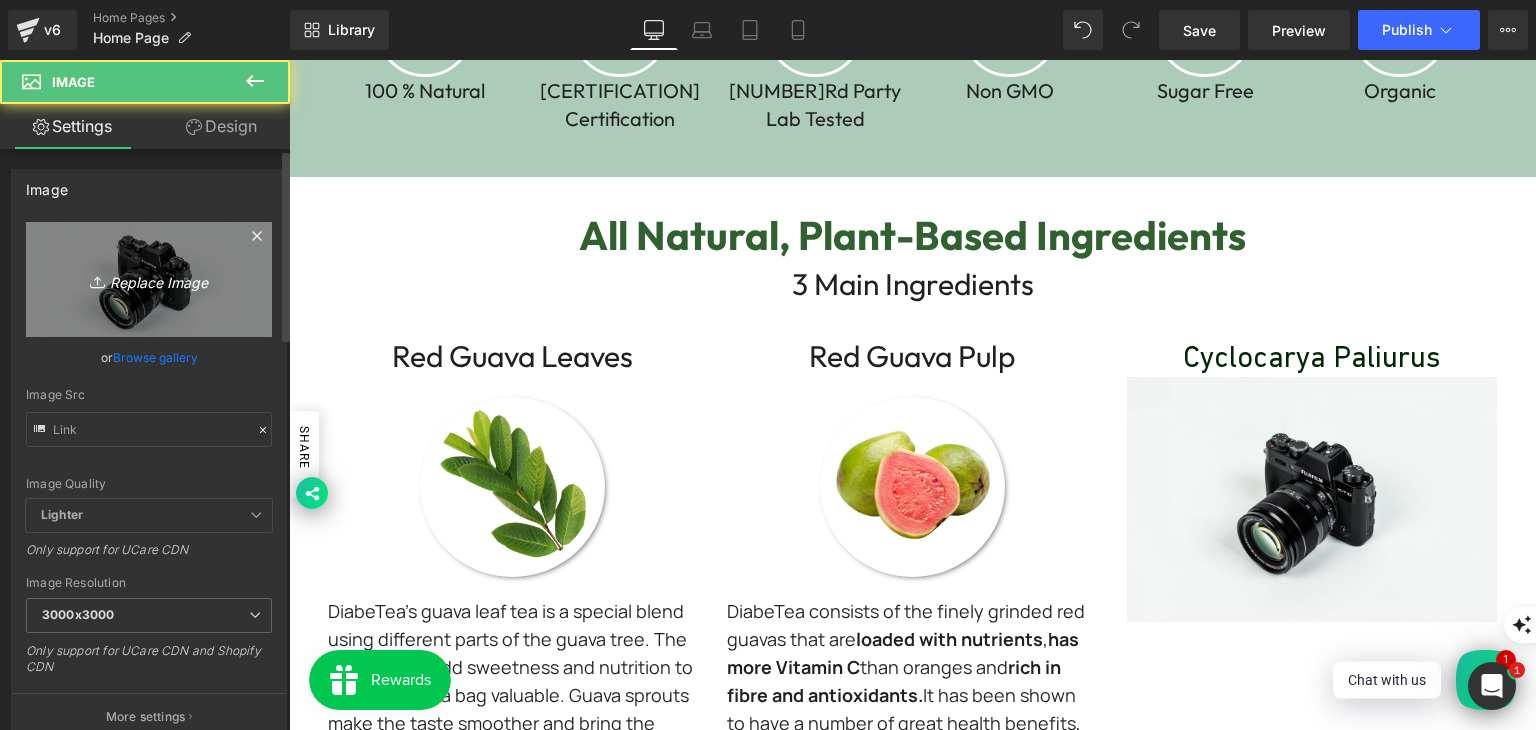 type on "//d1um8515vdn9kb.cloudfront.net/images/parallax.jpg" 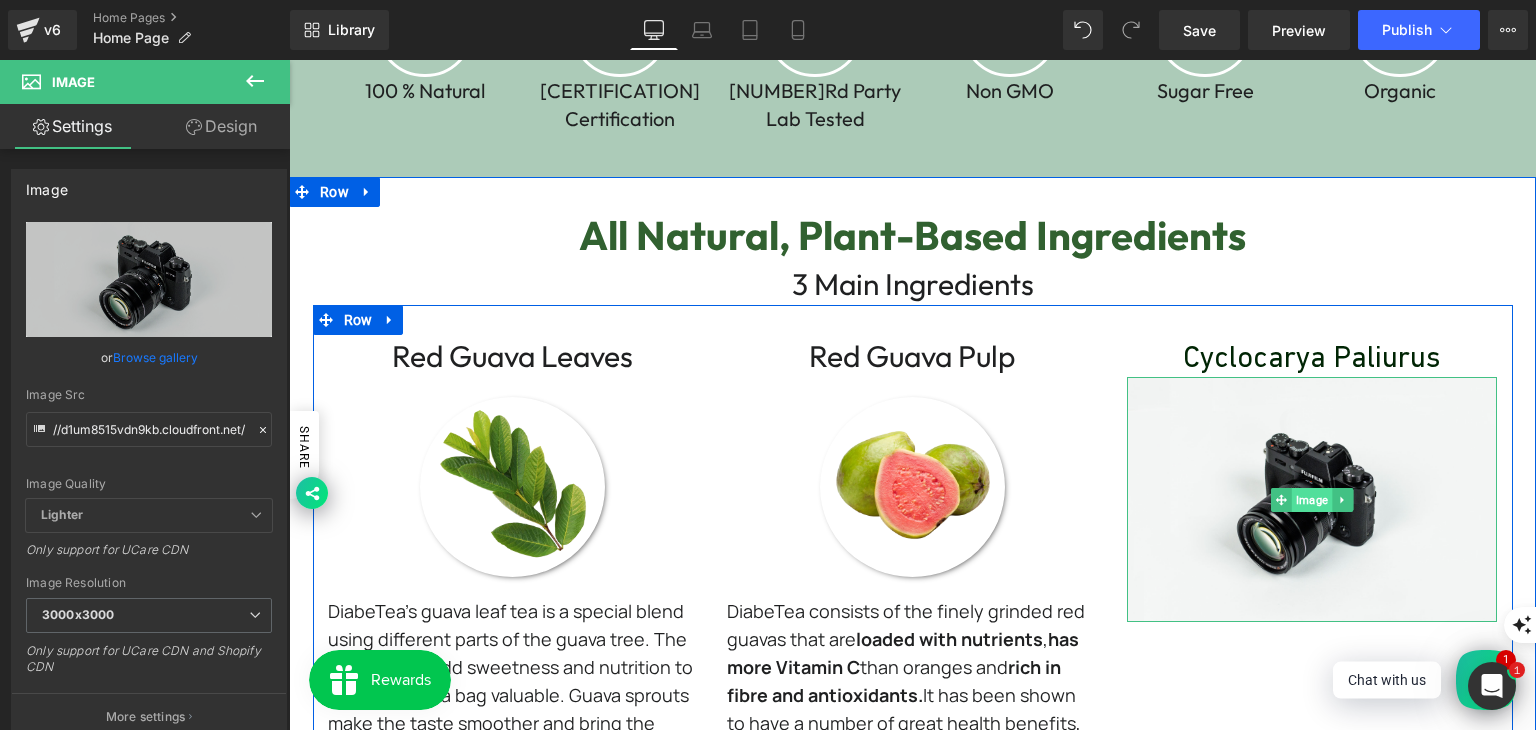 click on "Image" at bounding box center [1312, 500] 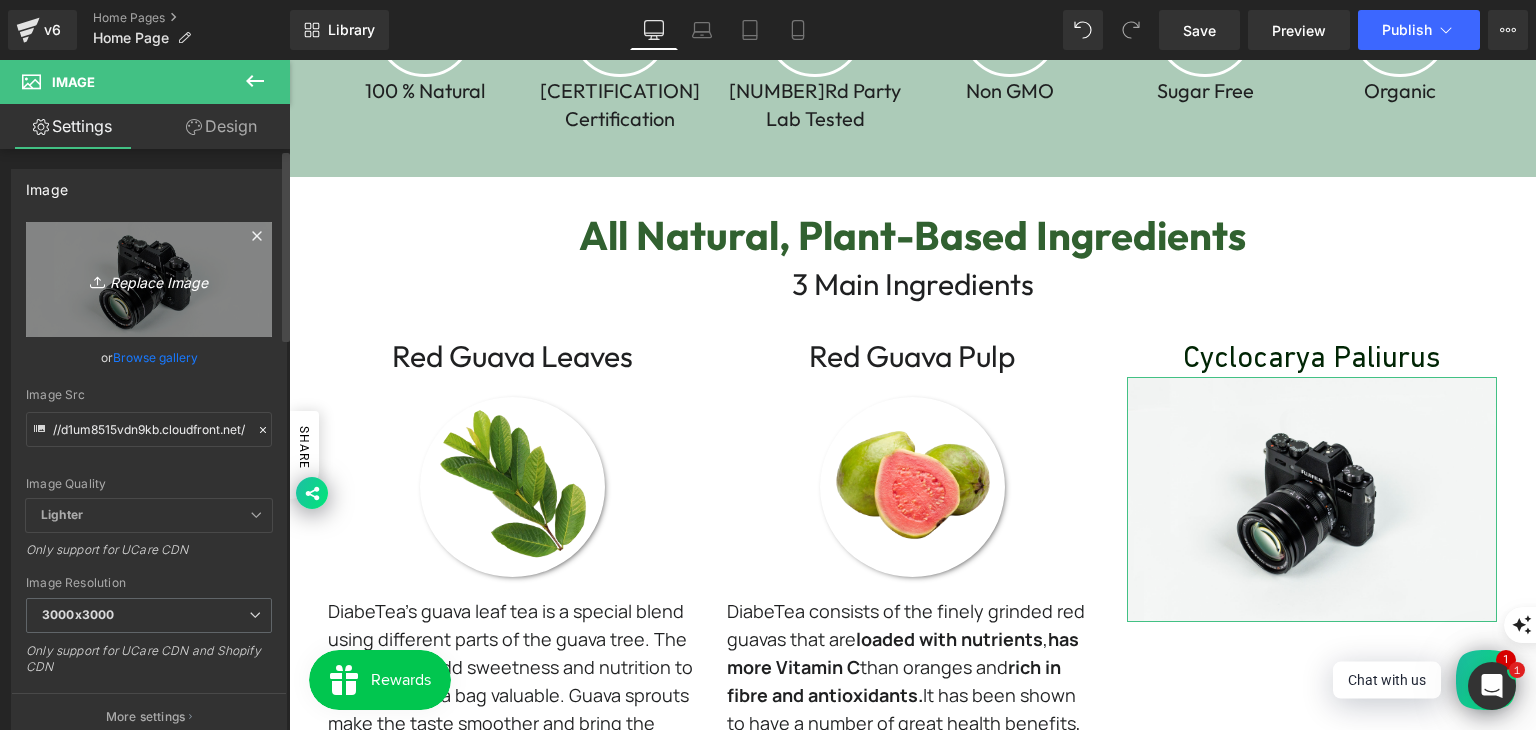 click on "Replace Image" at bounding box center (149, 279) 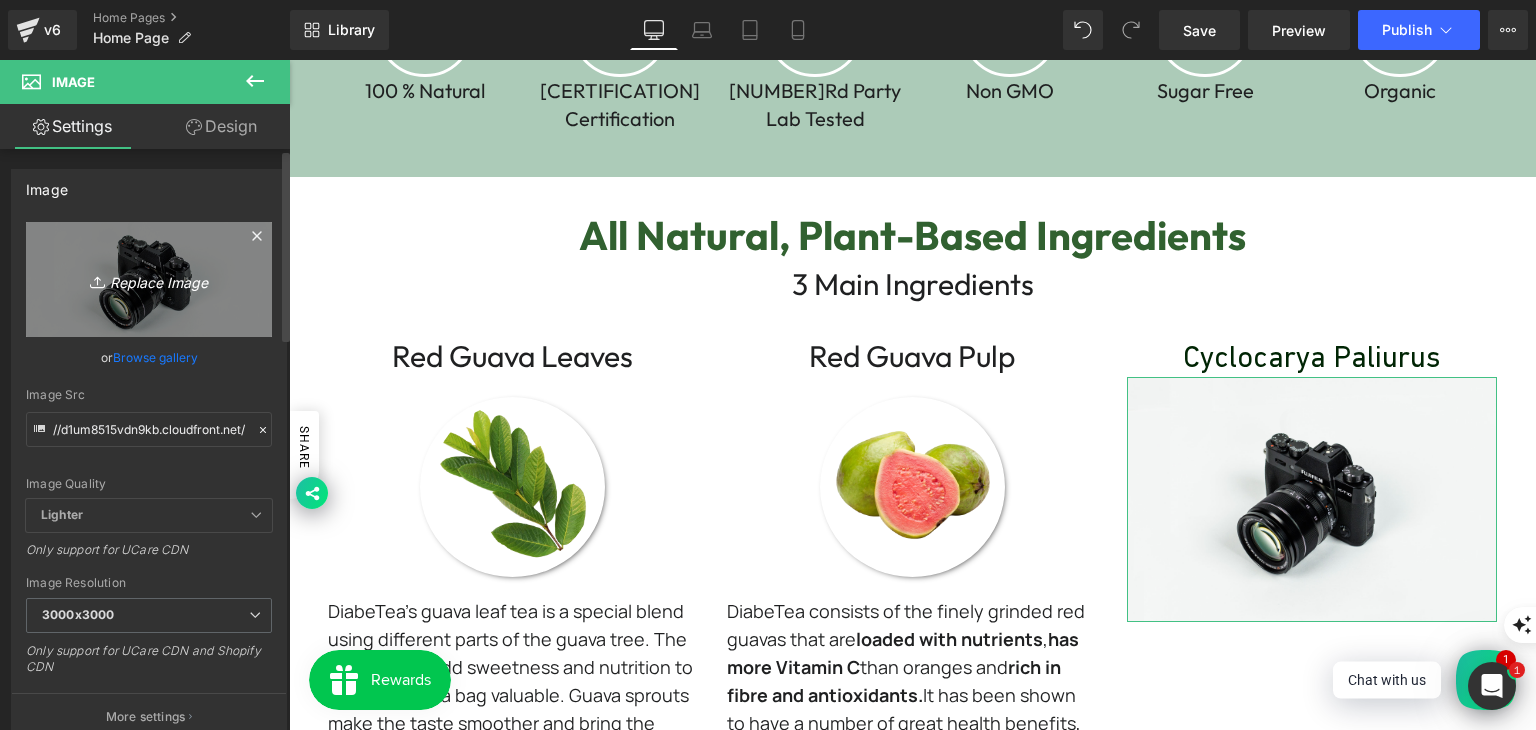 type on "C:\fakepath\cyclocarya-paliurus-16.jpg" 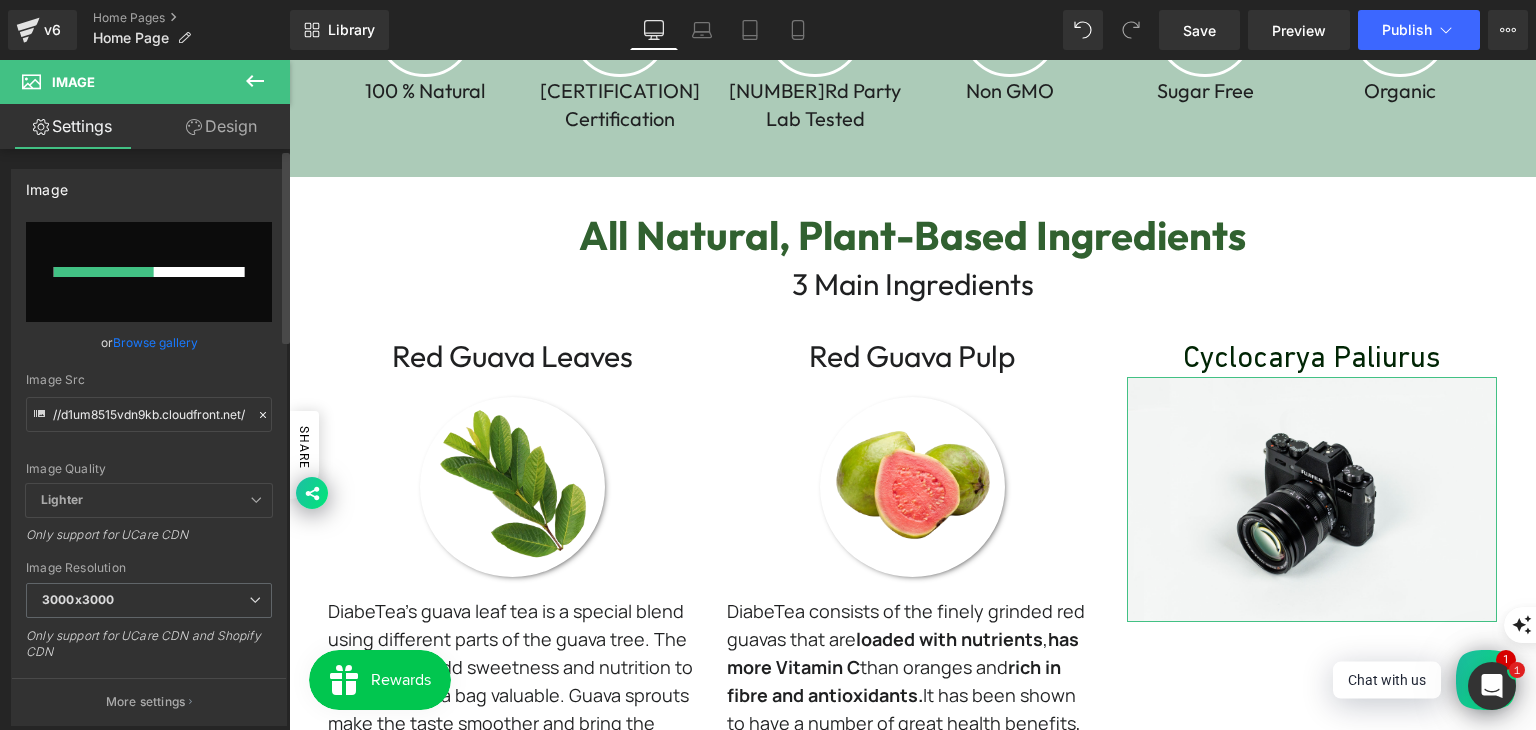 type 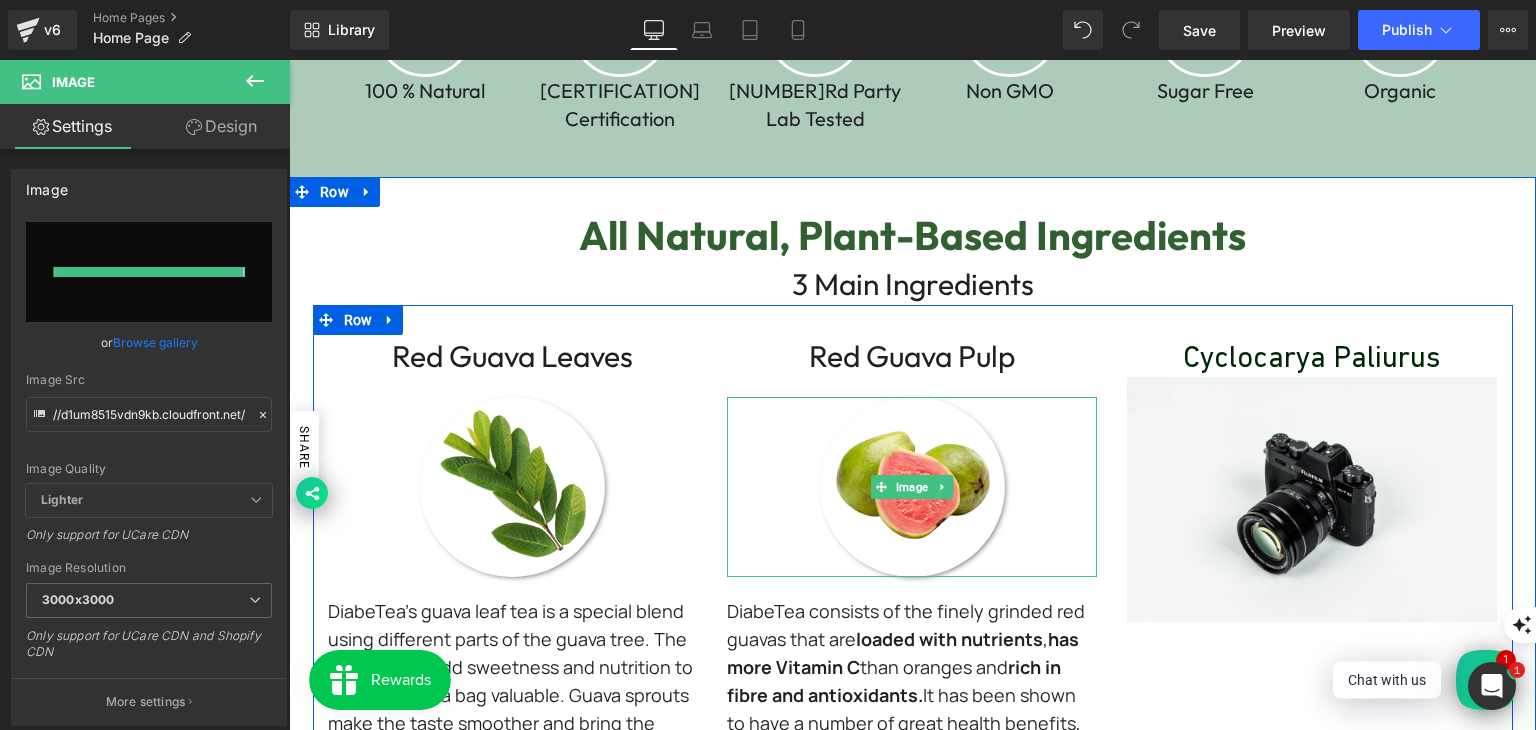 type on "https://ucarecdn.com/1af57d96-3624-4b2e-8ce7-4b9b03d7e373/-/format/auto/-/preview/3000x3000/-/quality/lighter/cyclocarya-paliurus-16.jpg" 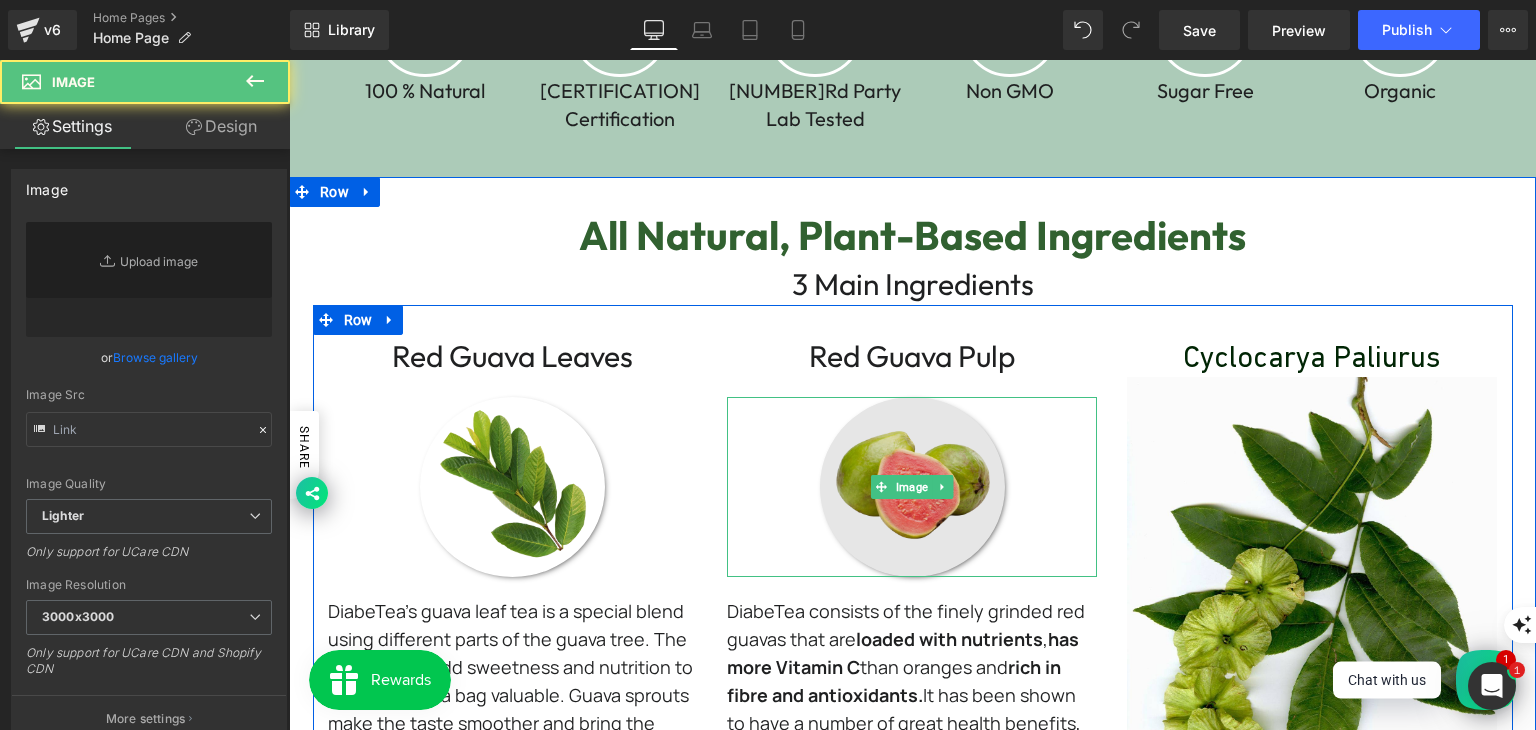 click at bounding box center [912, 487] 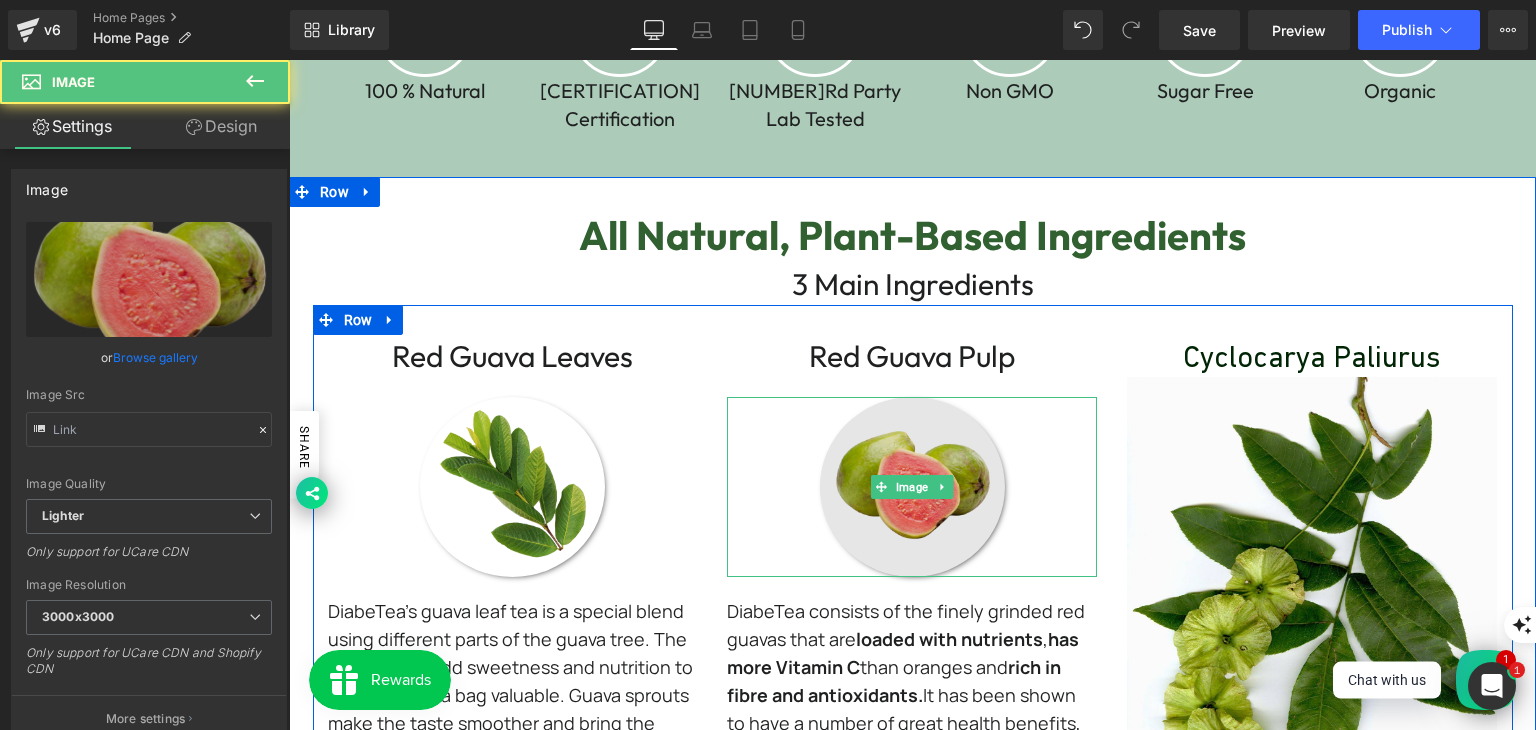 type on "https://ucarecdn.com/5fd53891-bc76-41d4-a9b9-ff6eac8e13db/-/format/auto/-/preview/3000x3000/-/quality/lighter/diabetea%20guava%20fruit.png" 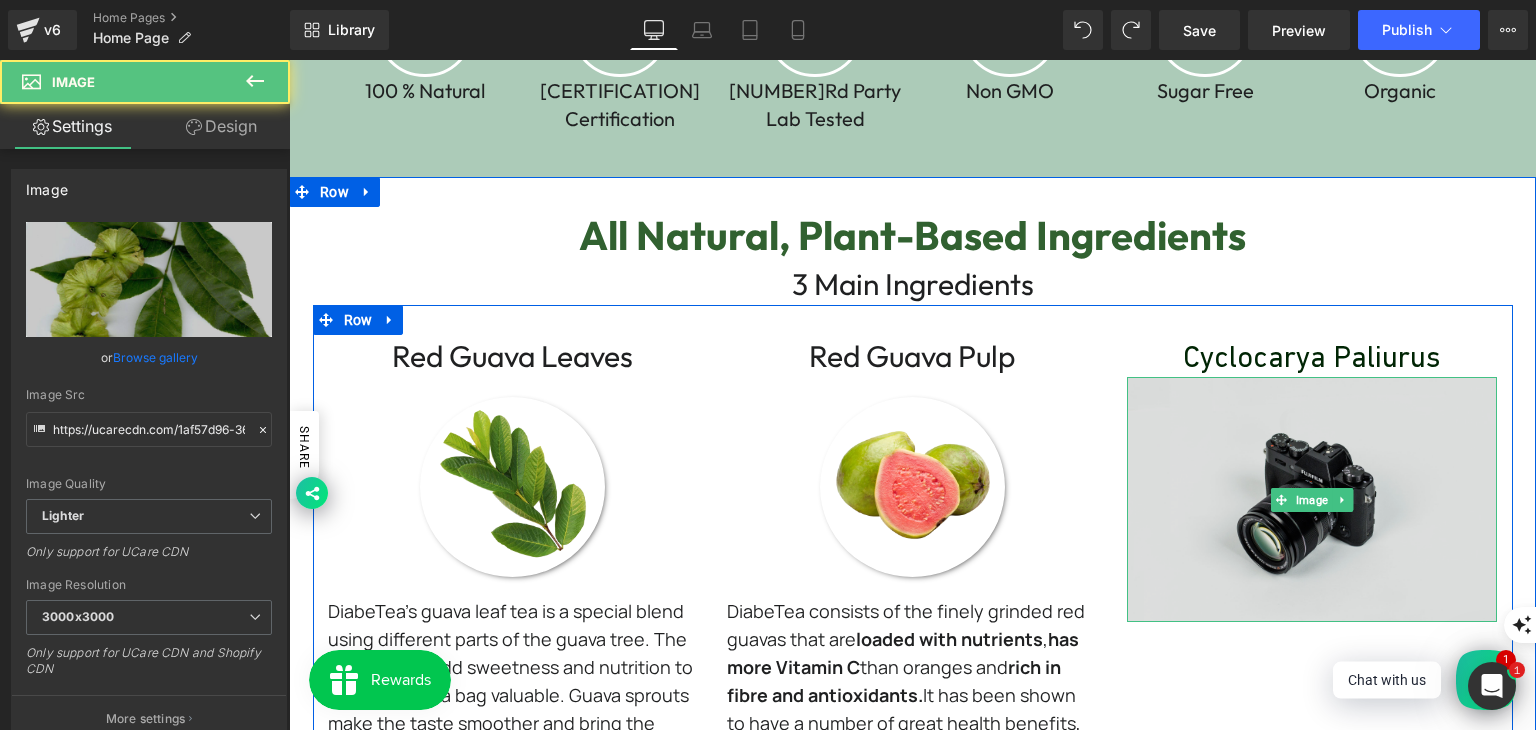 type on "//d1um8515vdn9kb.cloudfront.net/images/parallax.jpg" 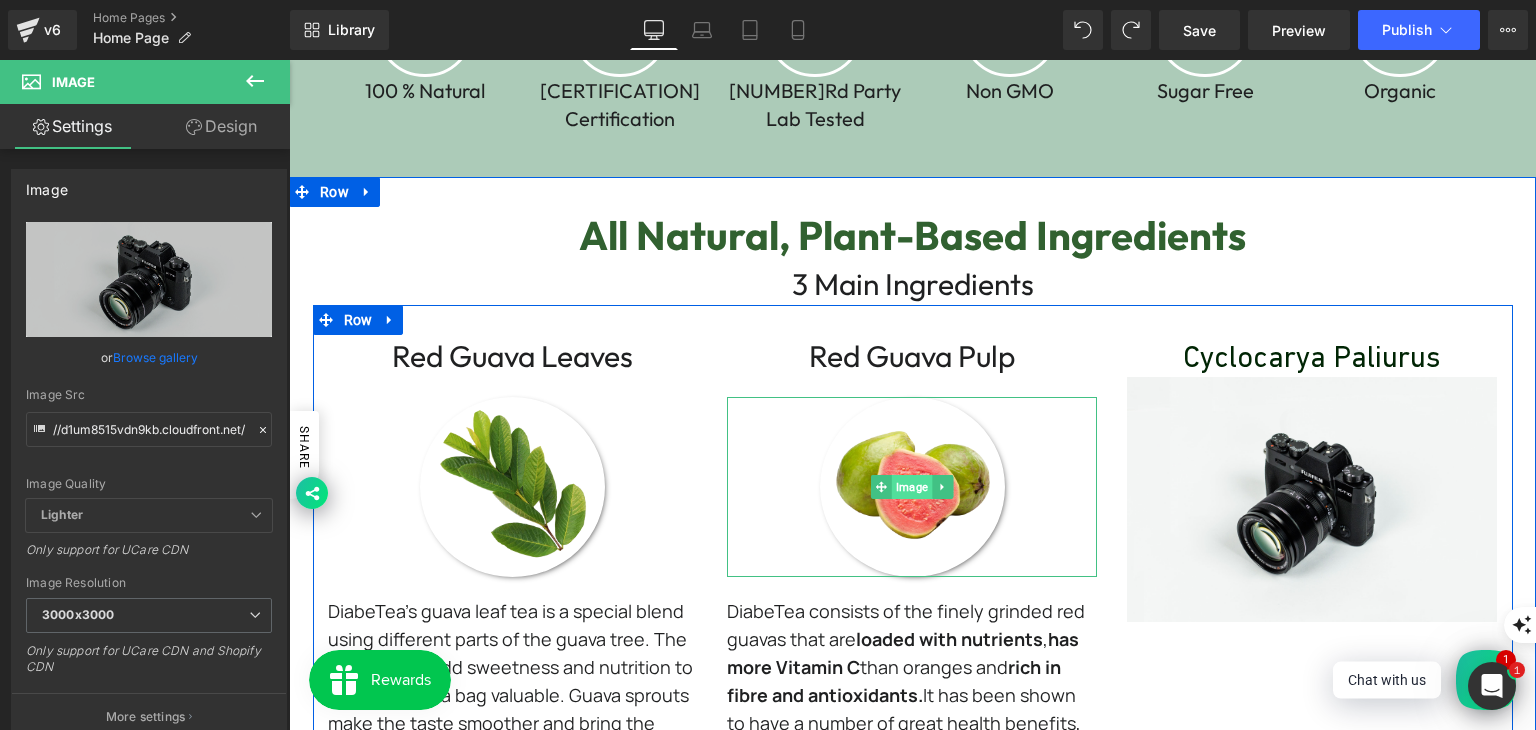 click on "Image" at bounding box center [912, 487] 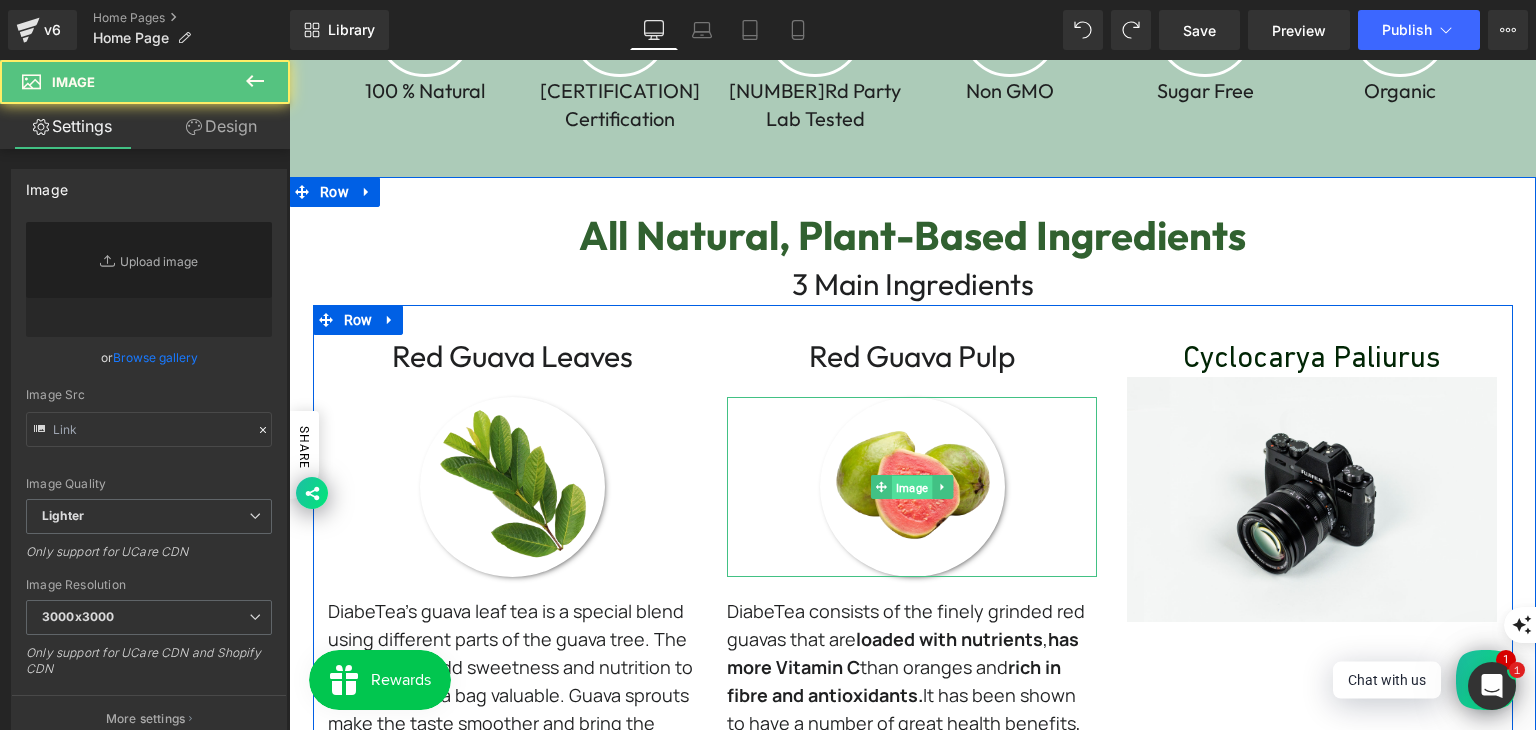 type on "https://ucarecdn.com/5fd53891-bc76-41d4-a9b9-ff6eac8e13db/-/format/auto/-/preview/3000x3000/-/quality/lighter/diabetea%20guava%20fruit.png" 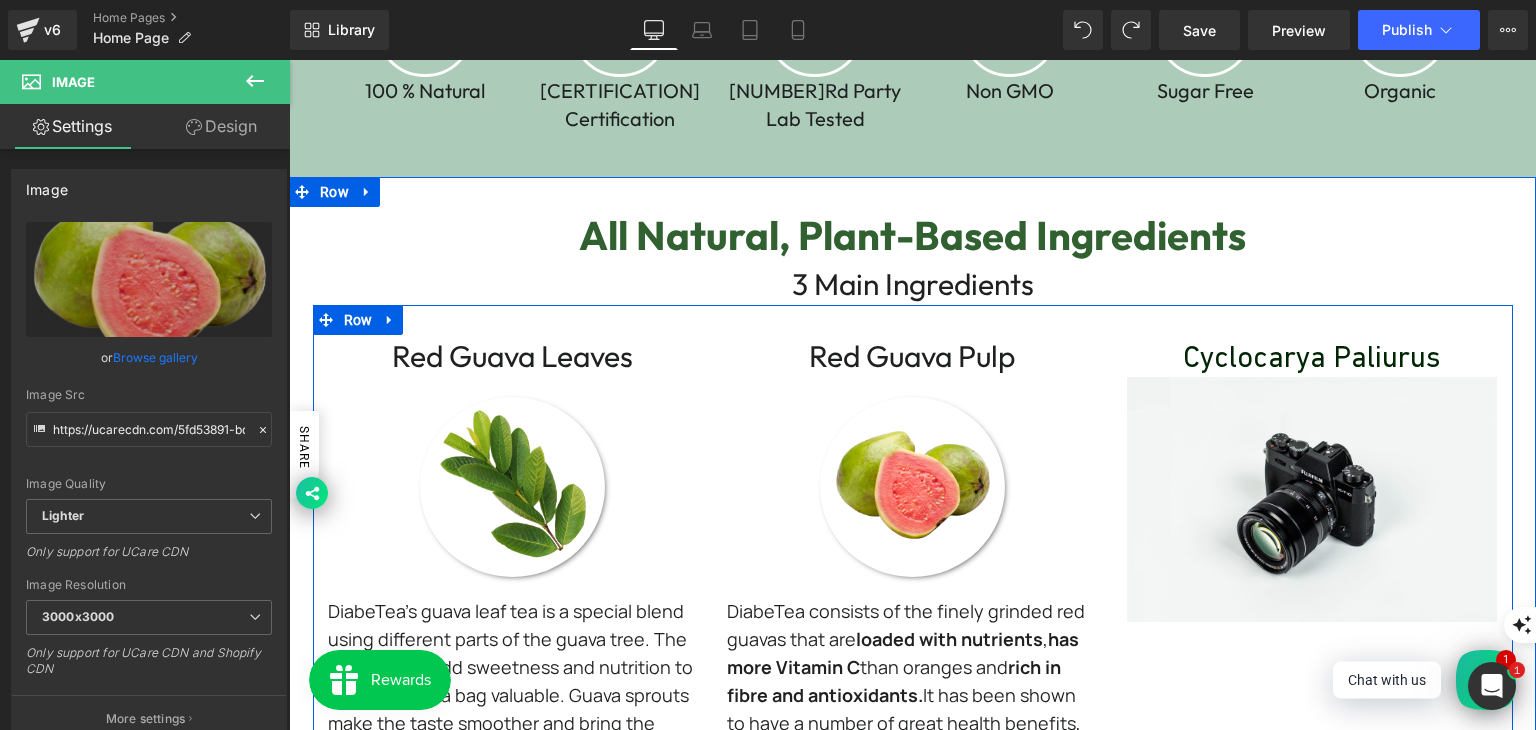 click on "Image" at bounding box center [512, 487] 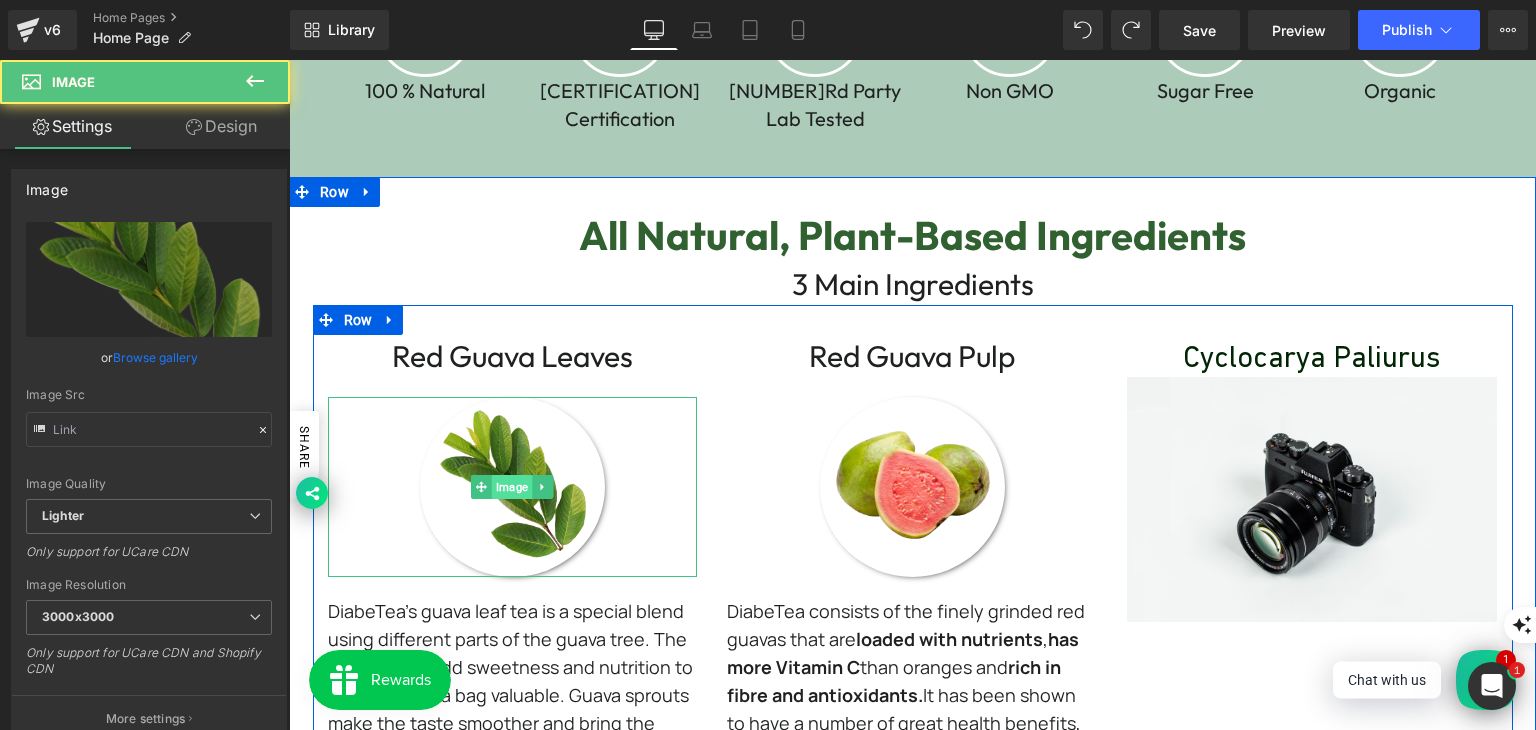 type on "https://ucarecdn.com/d0e62f11-f576-484c-a750-a8b2158aa3ab/-/format/auto/-/preview/3000x3000/-/quality/lighter/8500-removebg-preview.png" 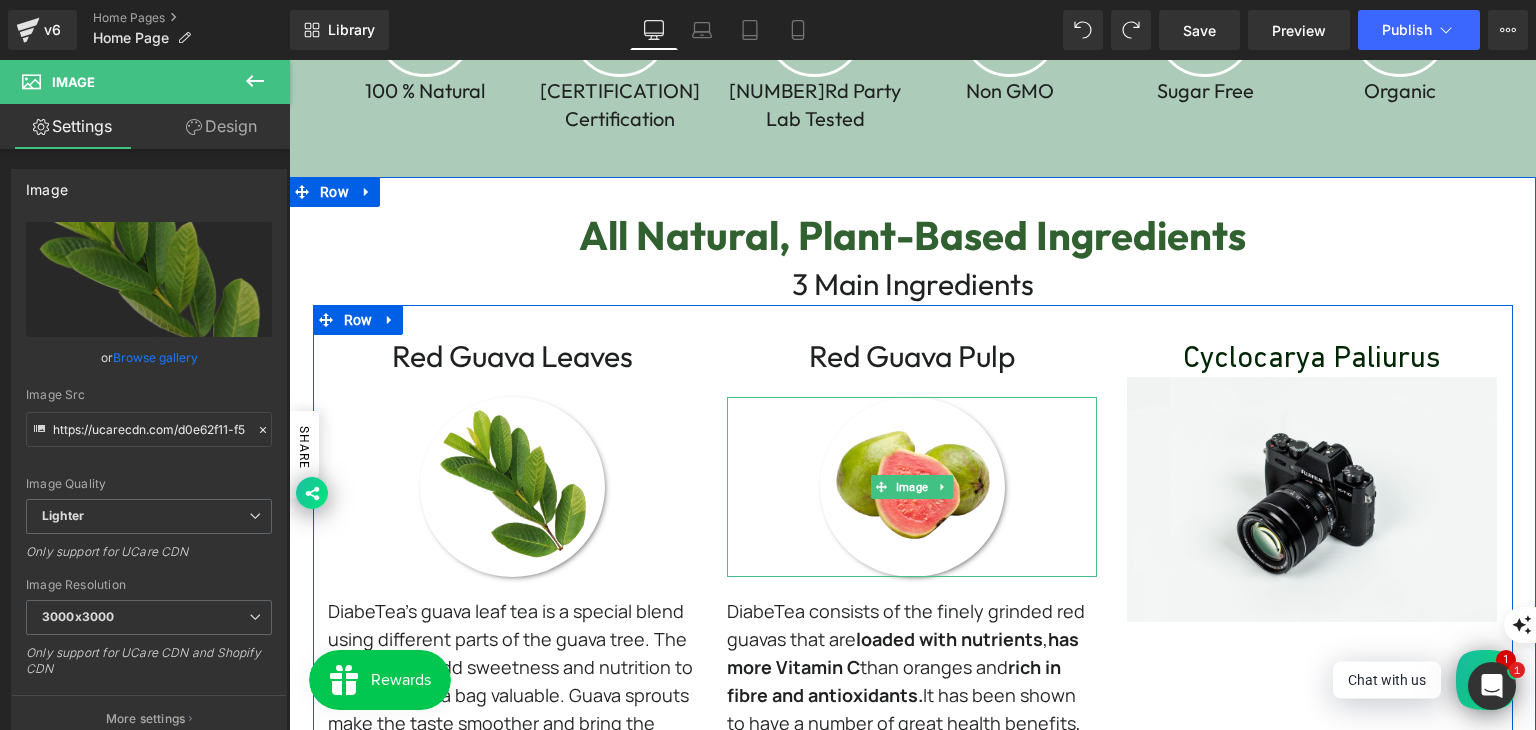 click at bounding box center (912, 487) 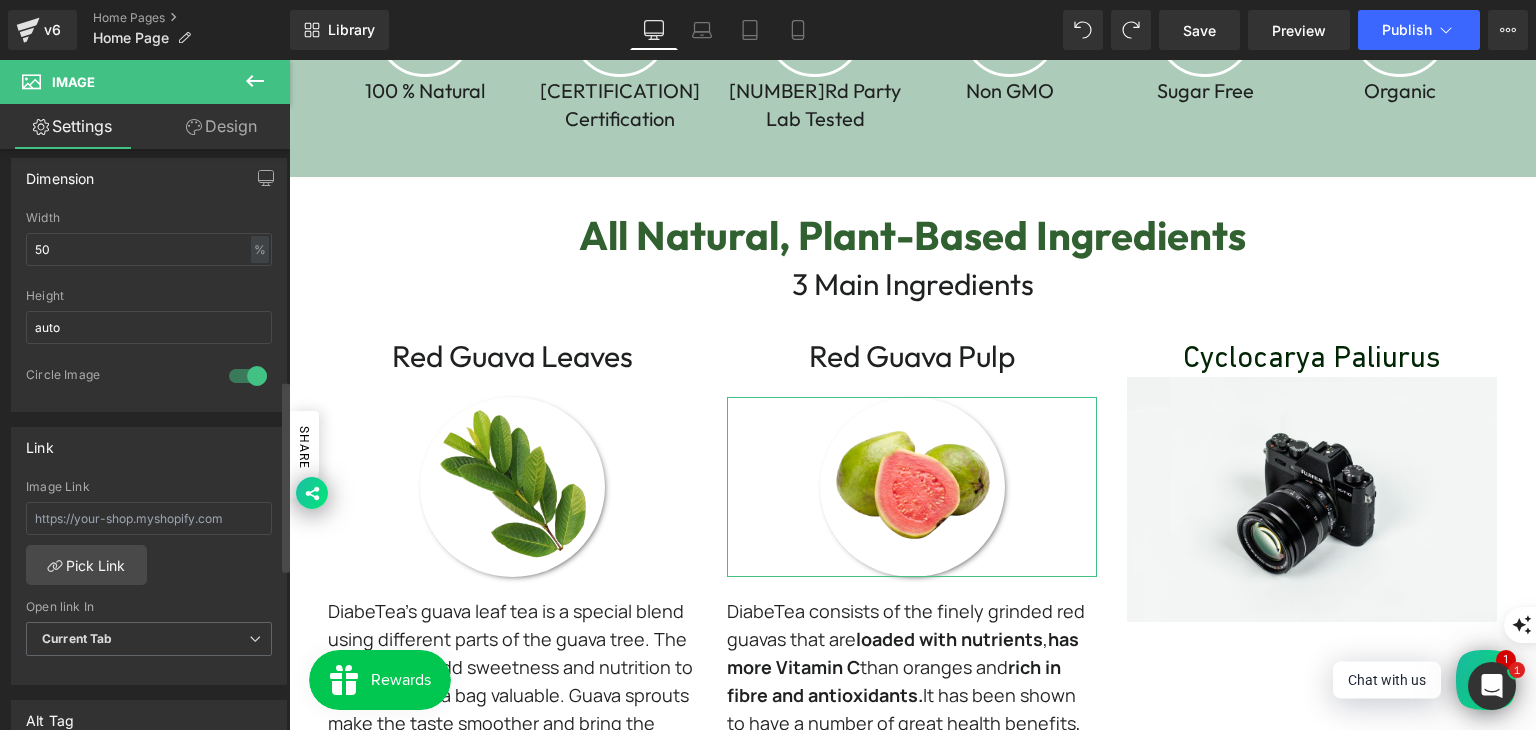 scroll, scrollTop: 800, scrollLeft: 0, axis: vertical 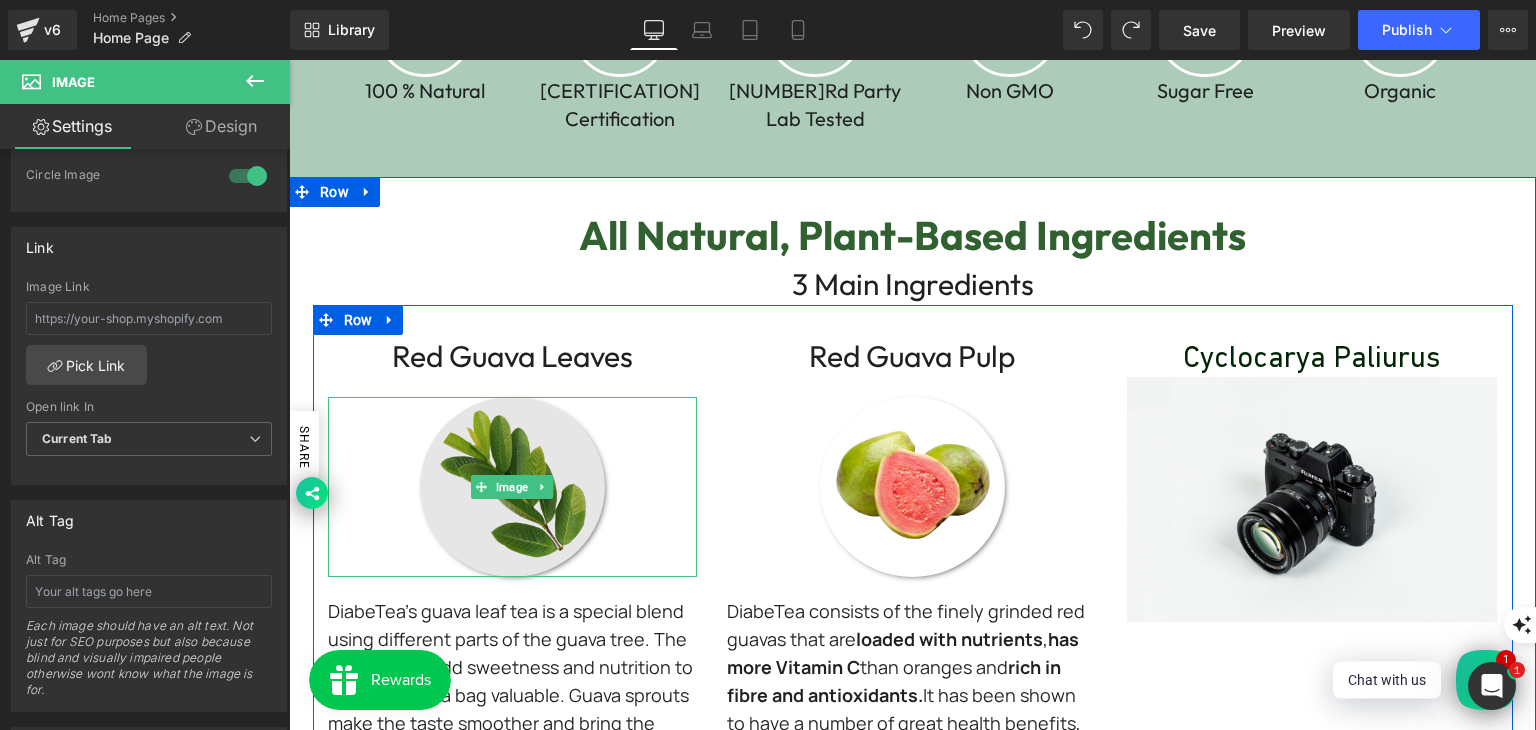click at bounding box center (512, 487) 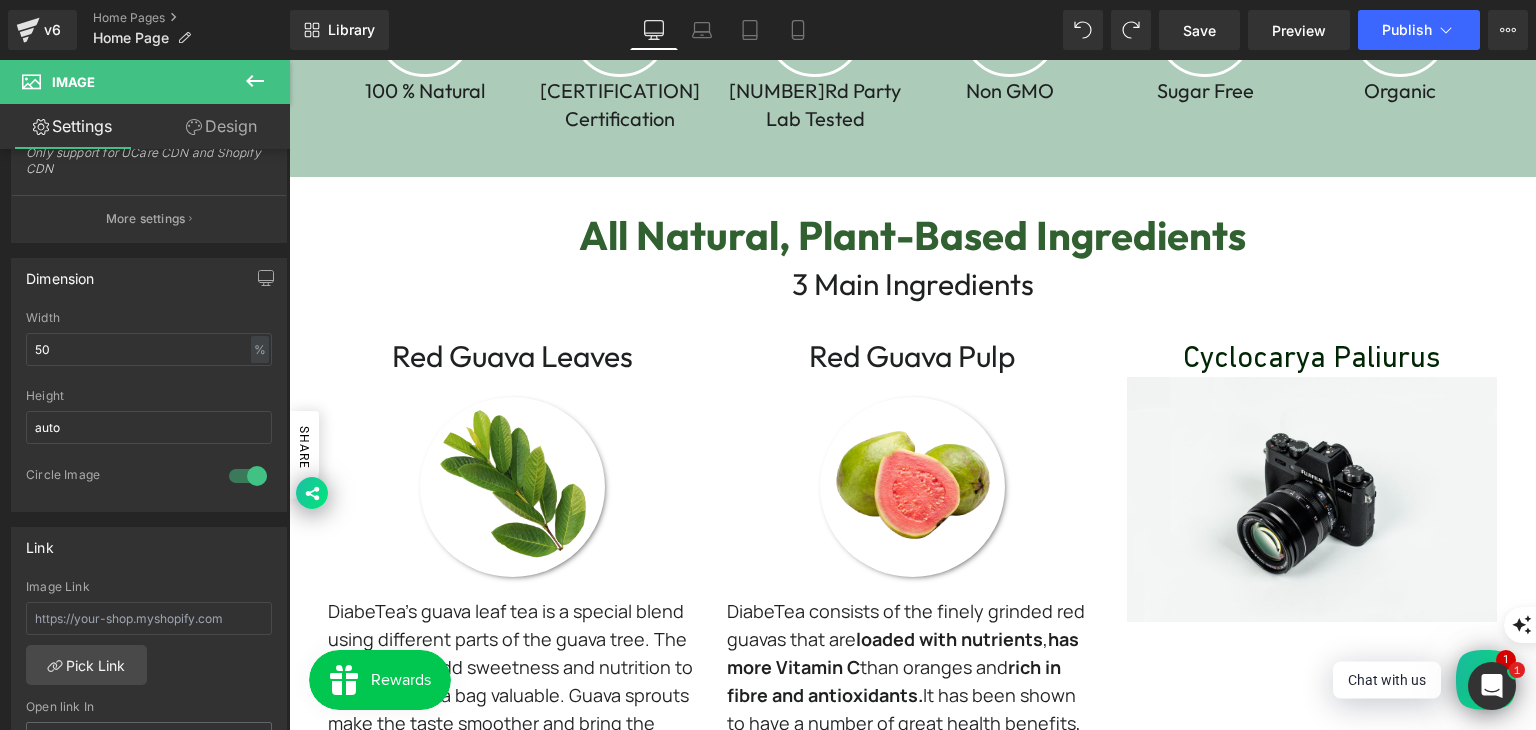 scroll, scrollTop: 700, scrollLeft: 0, axis: vertical 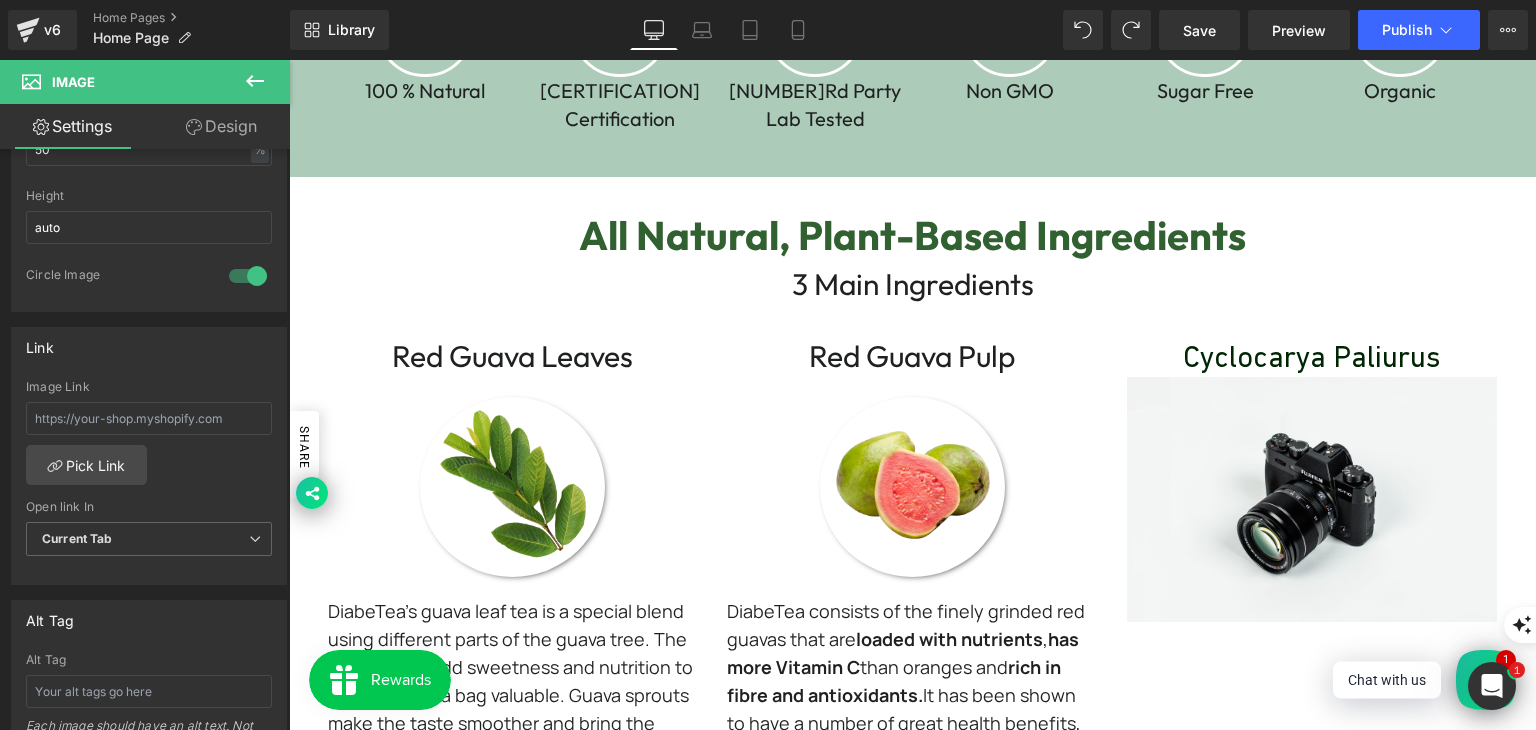 click on "Skip to content
🚚FREE SHIPPING: Min Spend RM150 for West Malaysia
Join Our Membership To Get RM10 discount
🚚FREE SHIPPING: Min Spend RM150 for West Malaysia
Join Our Membership To Get RM10 discount
🚚FREE SHIPPING: Min Spend RM150 for West Malaysia
Join Our Membership To Get RM10 discount
🚚FREE SHIPPING: Min Spend RM150 for West Malaysia
Join Our Membership To Get RM10 discount
🚚FREE SHIPPING: Min Spend RM150 for West Malaysia
Join Our Membership To Get RM10 discount
🚚FREE SHIPPING: Min Spend RM150 for West Malaysia
Join Our Membership To Get RM10 discount
🚚FREE SHIPPING: Min Spend RM150 for West Malaysia
0" at bounding box center [912, 3391] 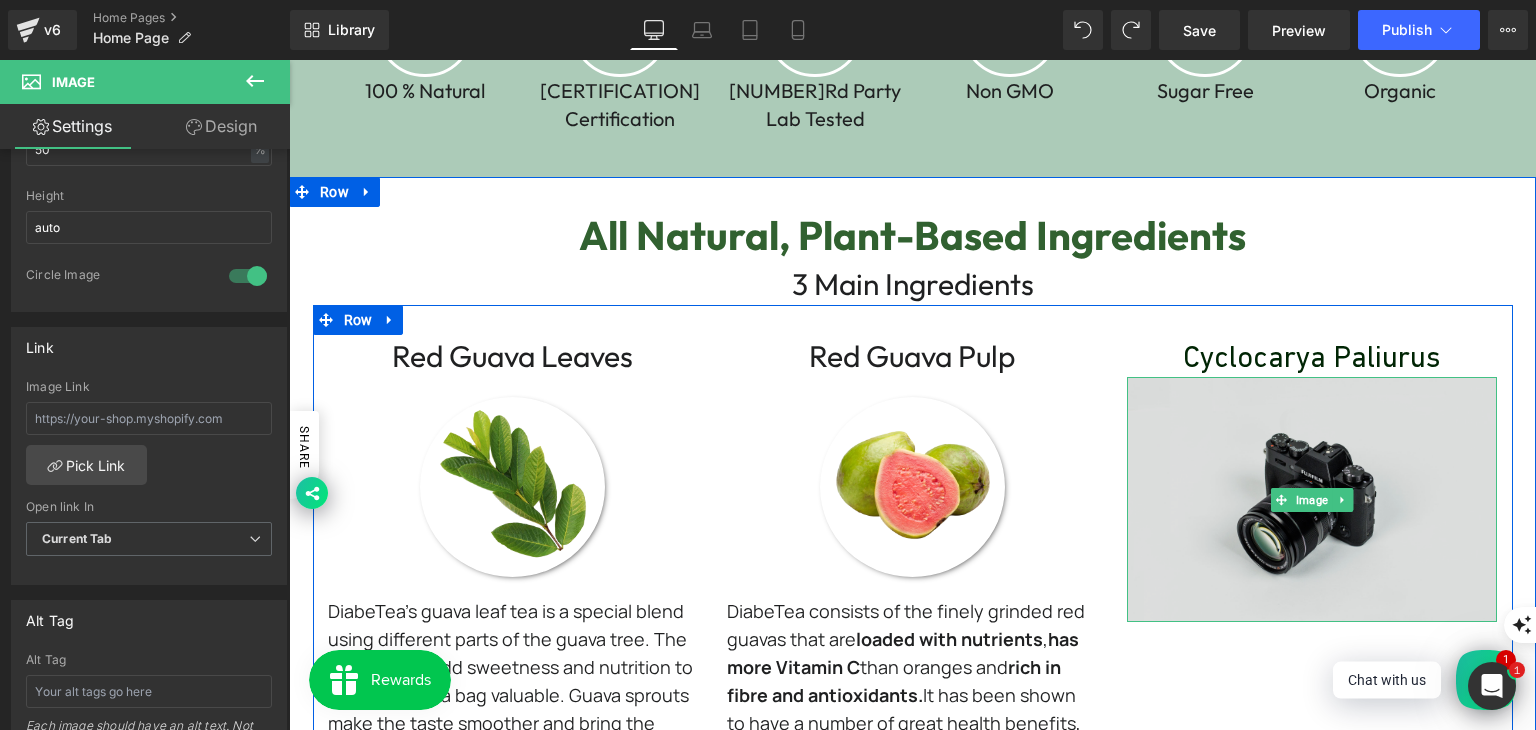 click on "Image" at bounding box center (1312, 500) 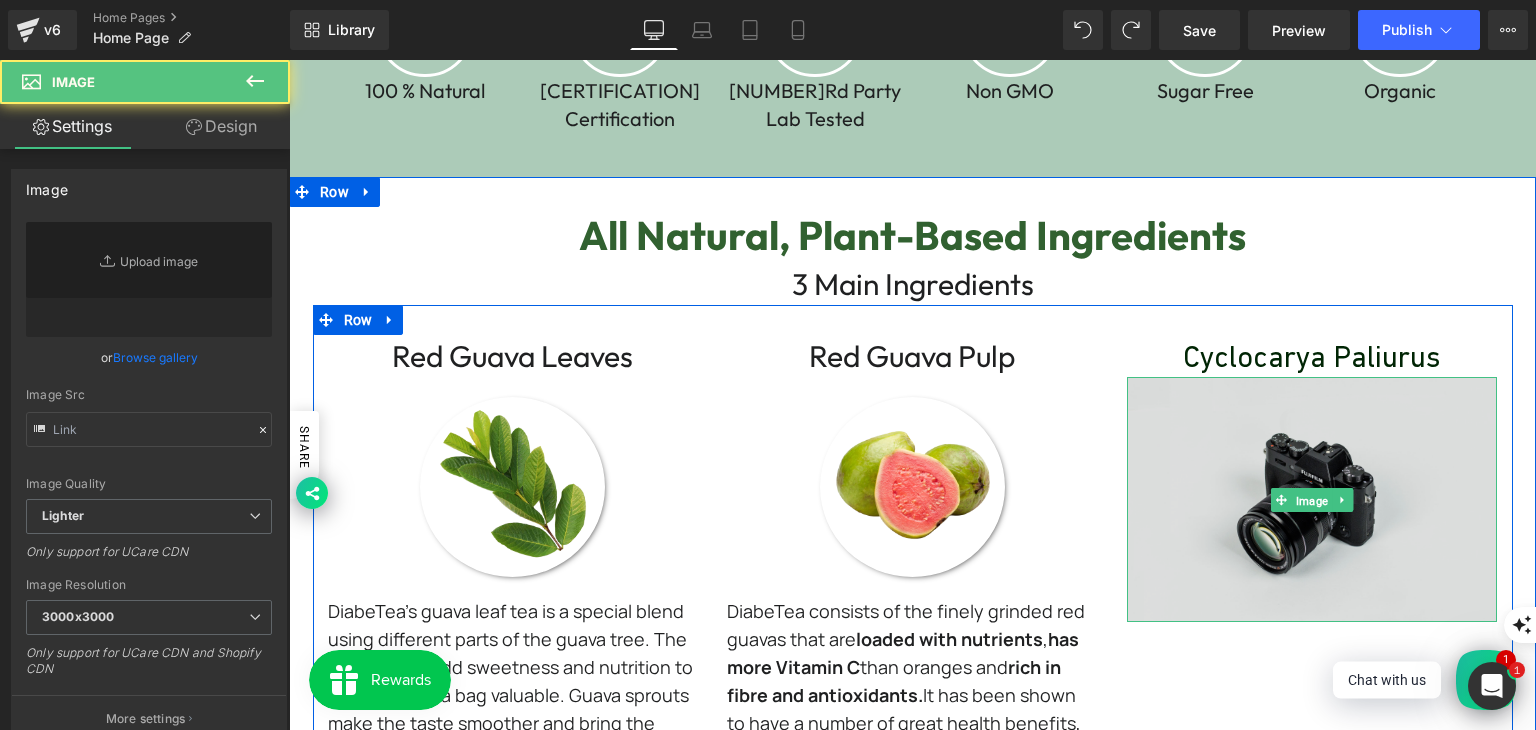 type on "//d1um8515vdn9kb.cloudfront.net/images/parallax.jpg" 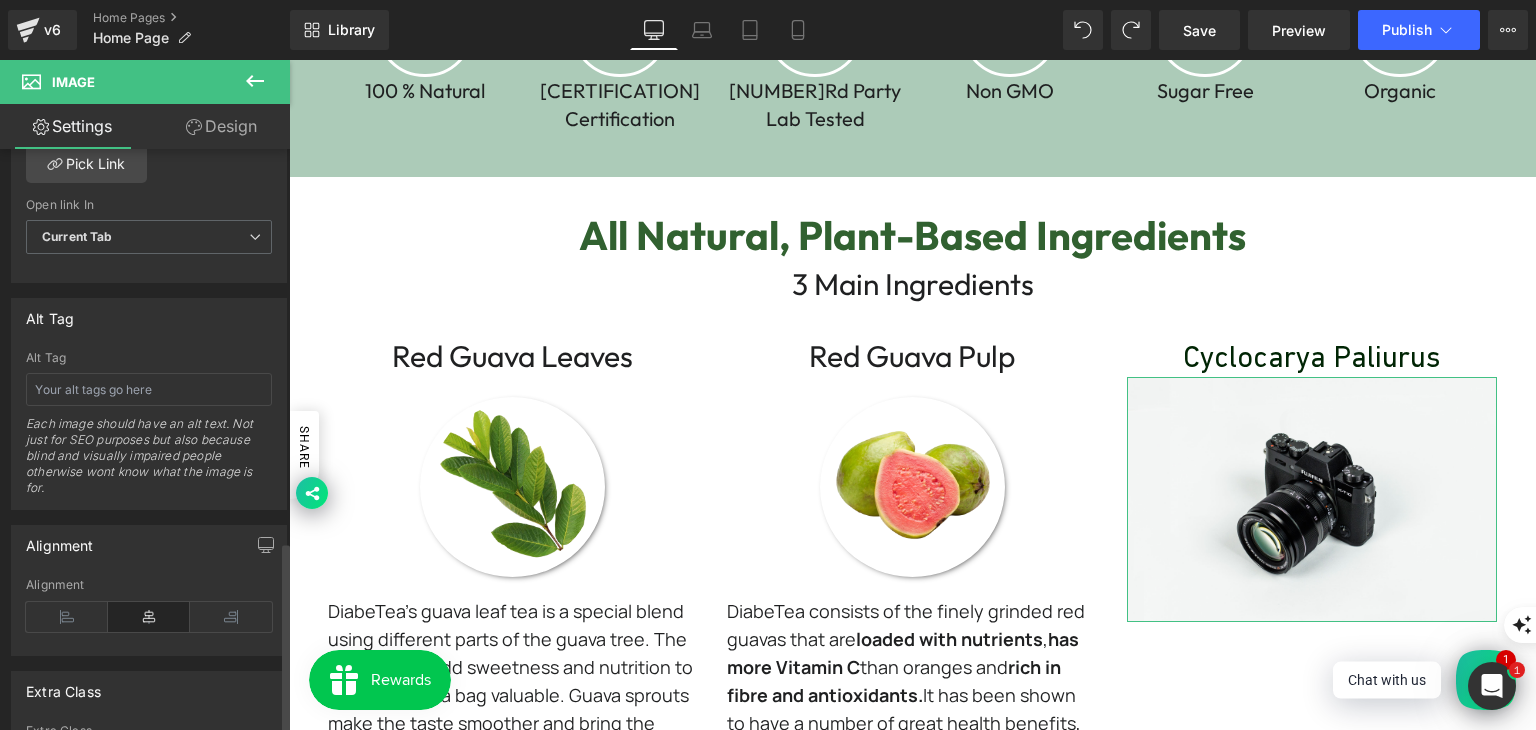 scroll, scrollTop: 1189, scrollLeft: 0, axis: vertical 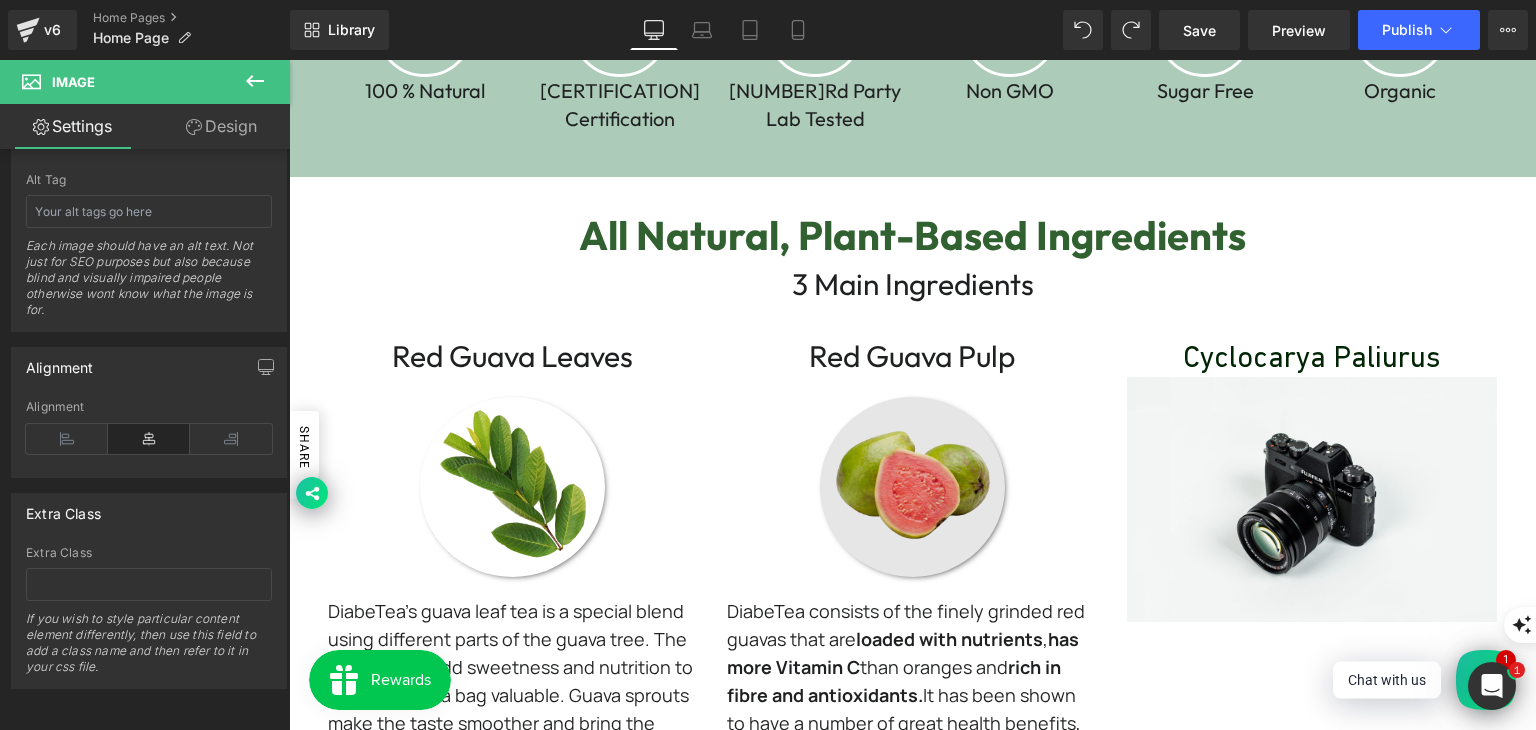 click at bounding box center [943, 487] 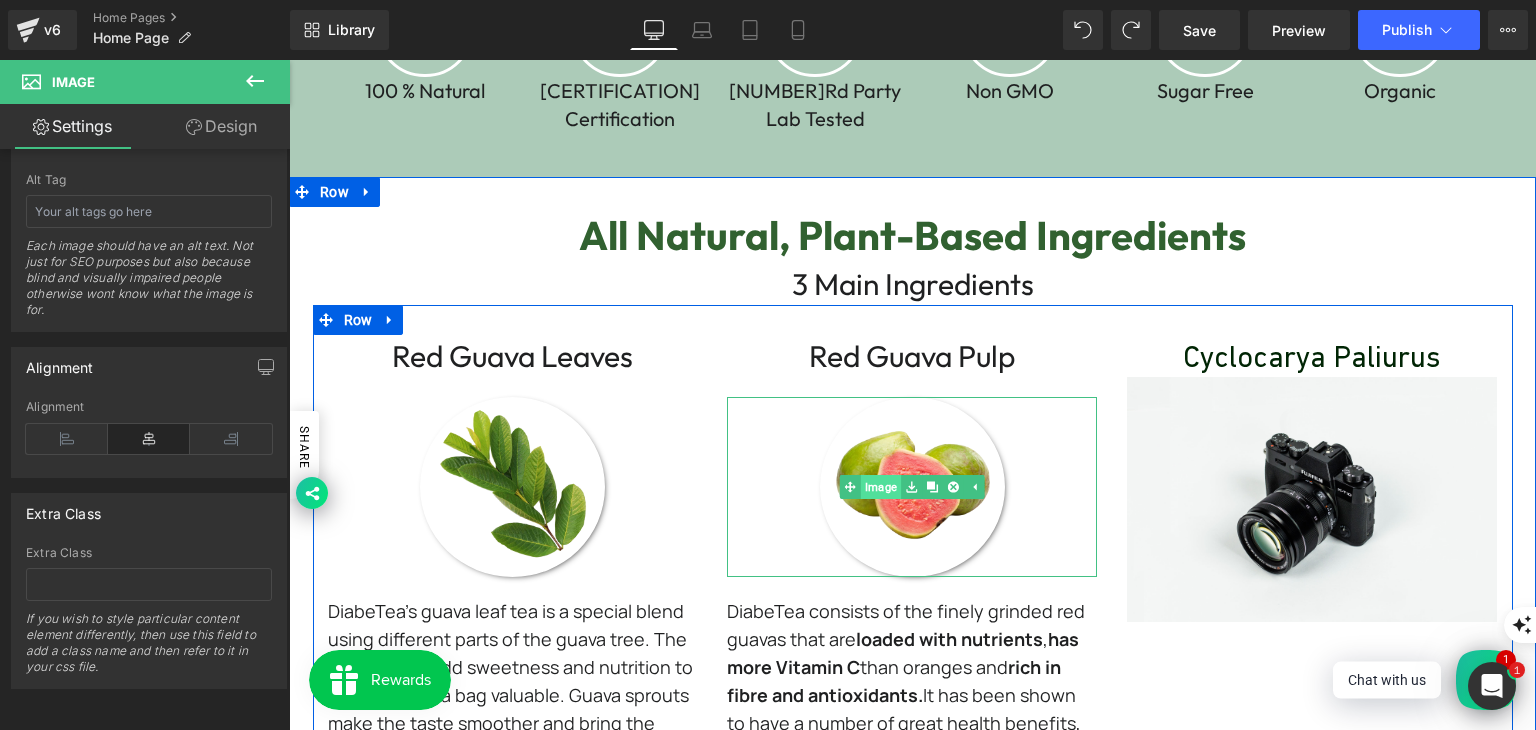 click on "Image" at bounding box center [870, 487] 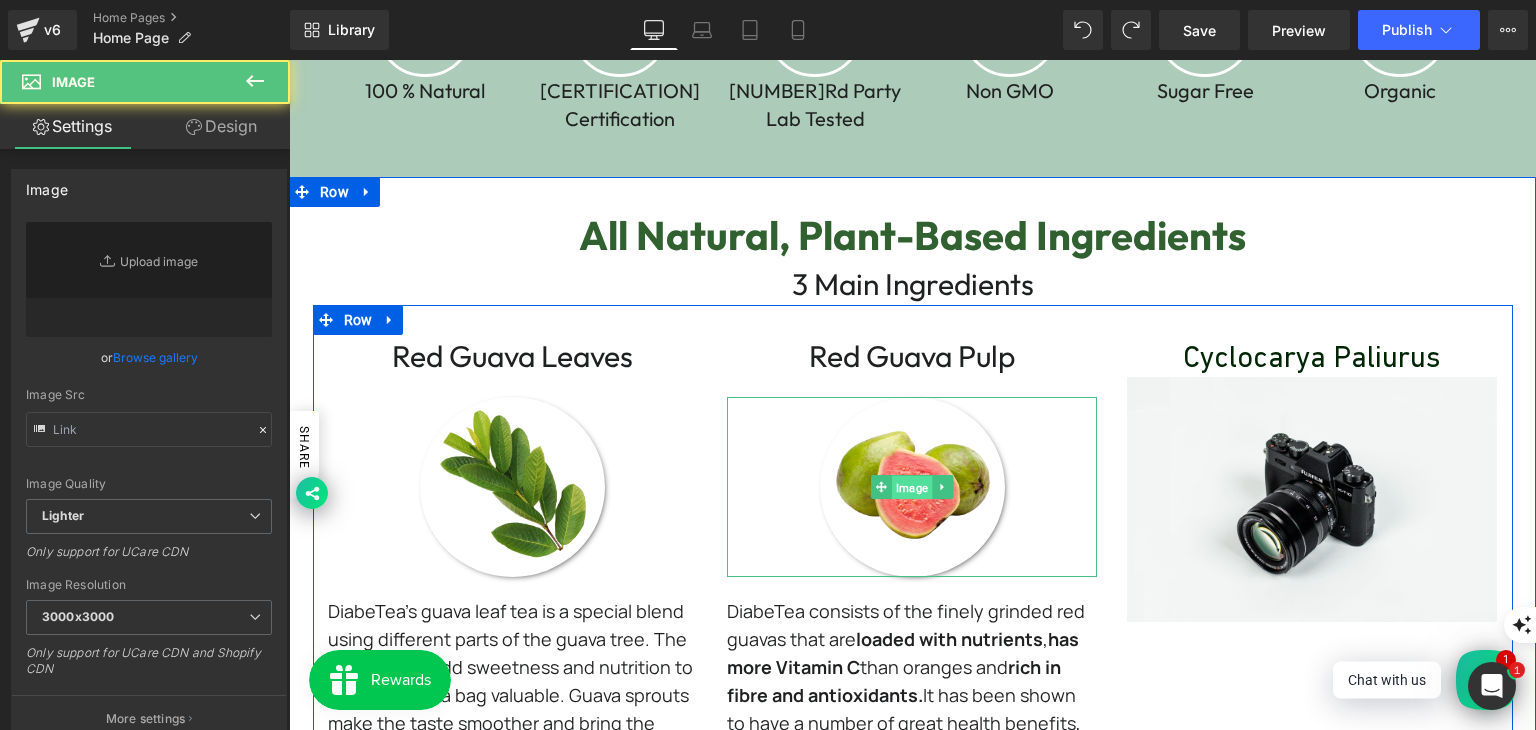 type on "https://ucarecdn.com/5fd53891-bc76-41d4-a9b9-ff6eac8e13db/-/format/auto/-/preview/3000x3000/-/quality/lighter/diabetea%20guava%20fruit.png" 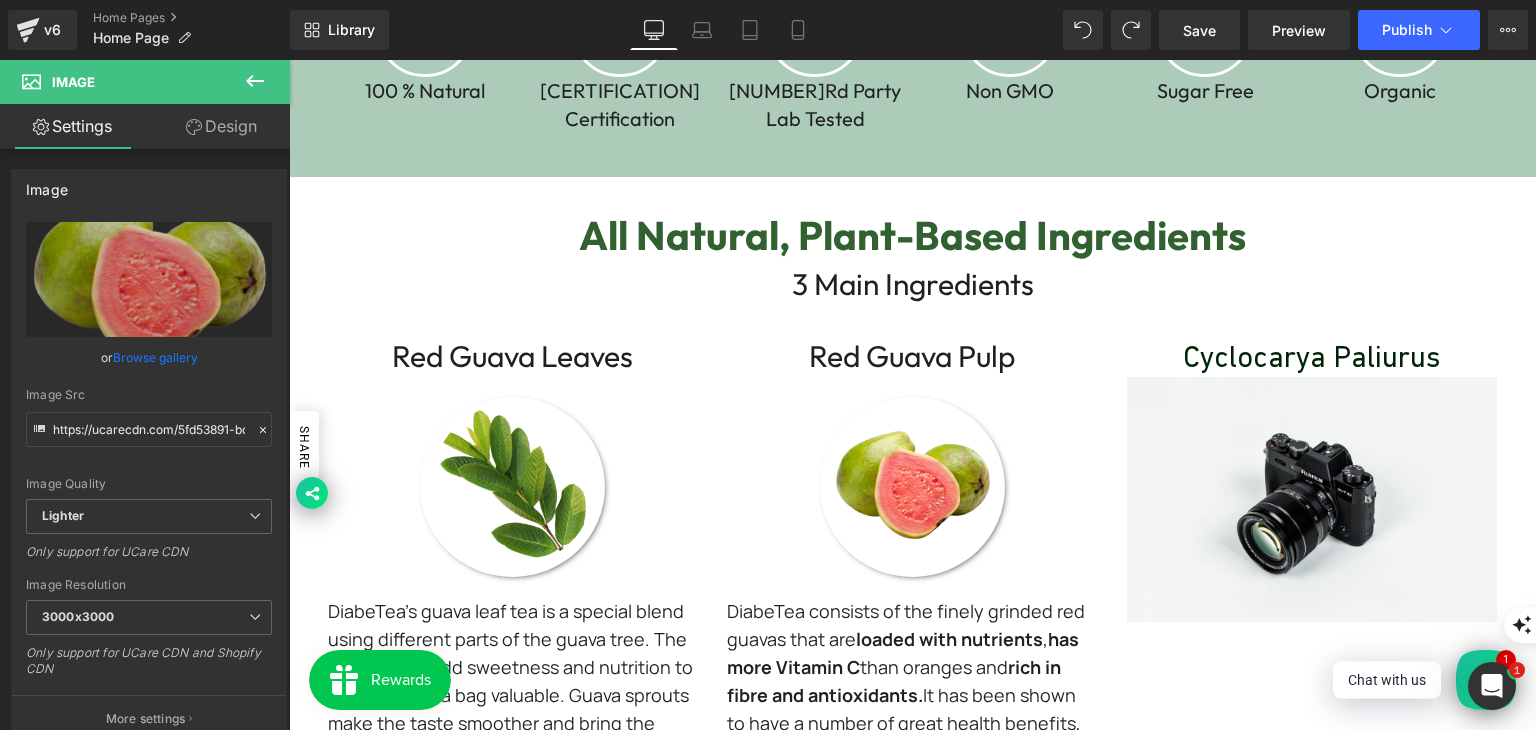 click on "Image" at bounding box center [1312, 500] 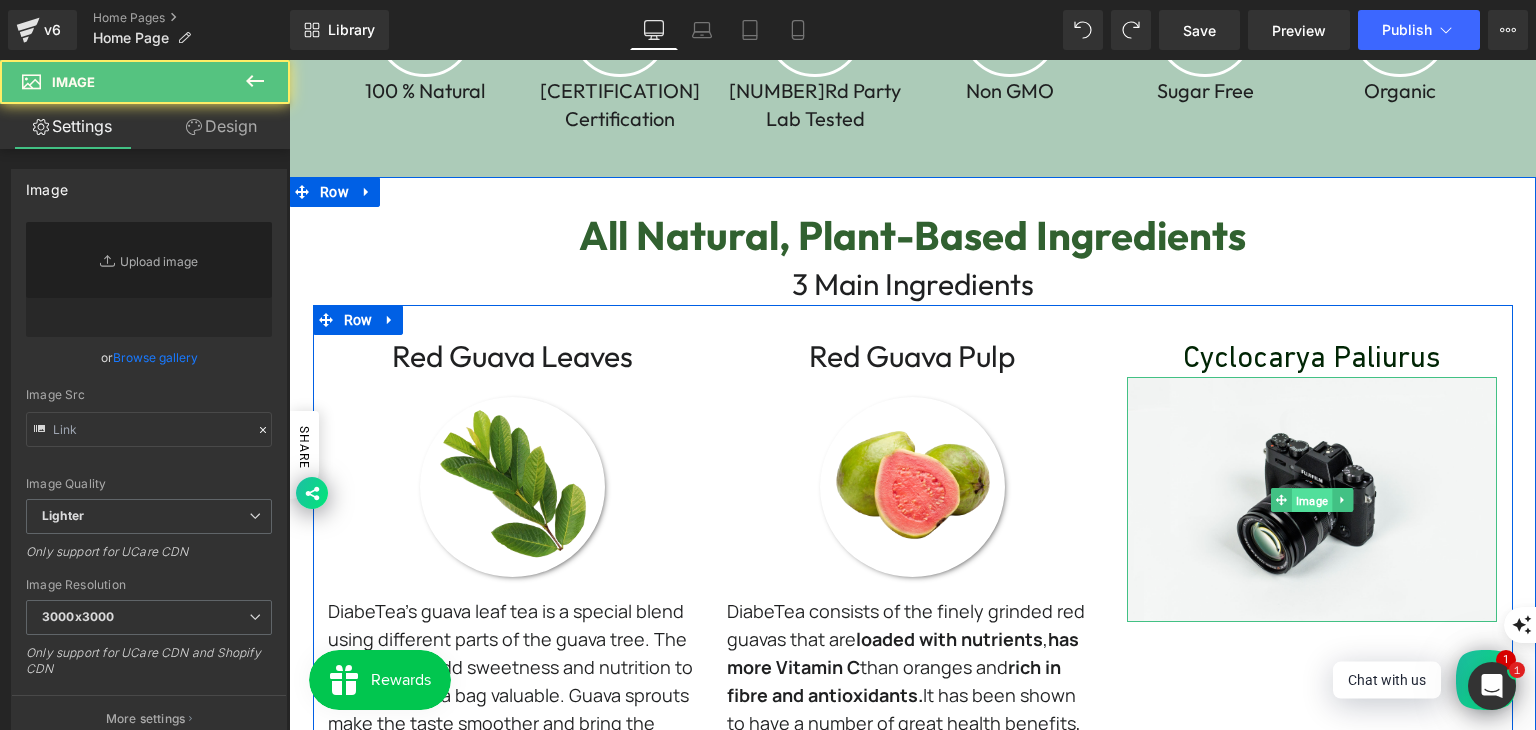 type on "//d1um8515vdn9kb.cloudfront.net/images/parallax.jpg" 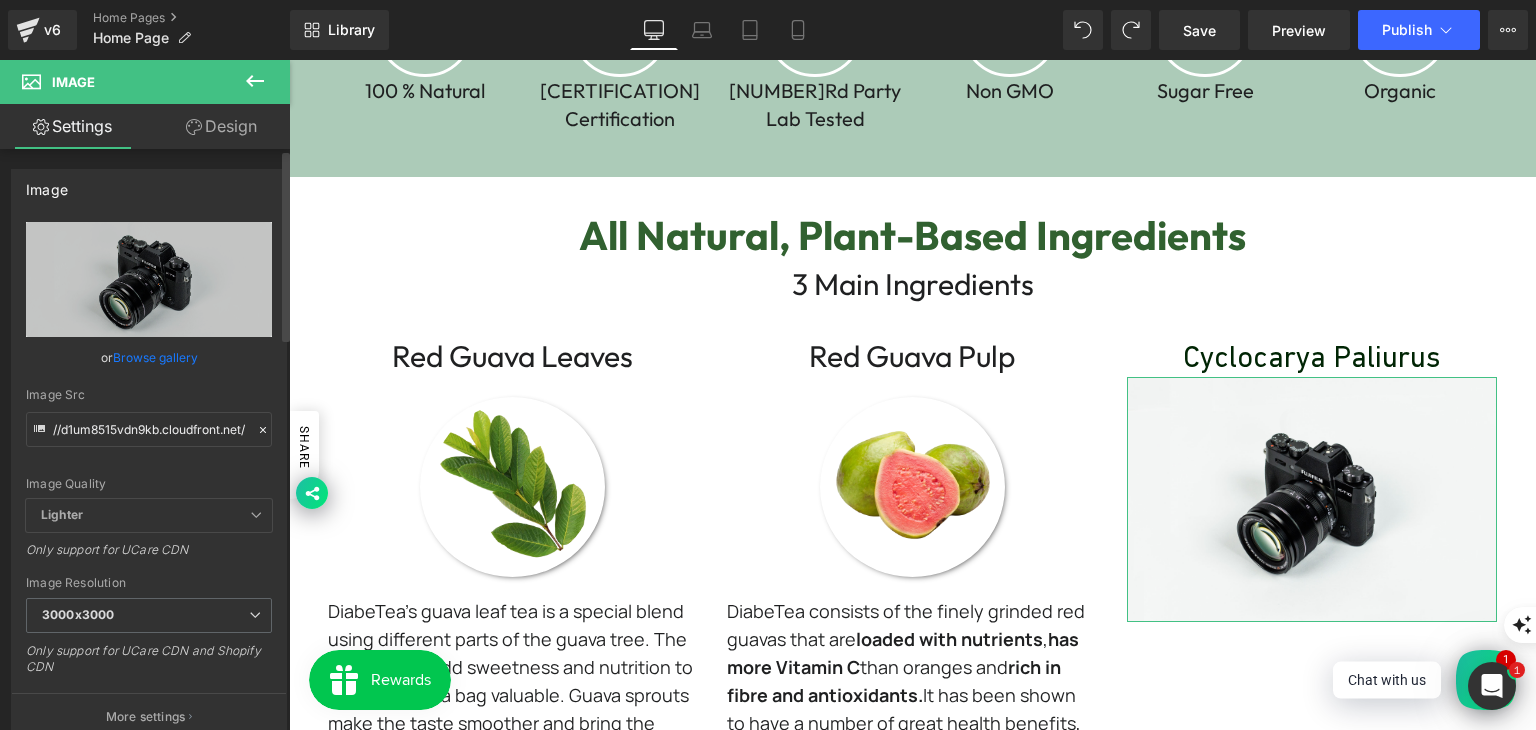 click 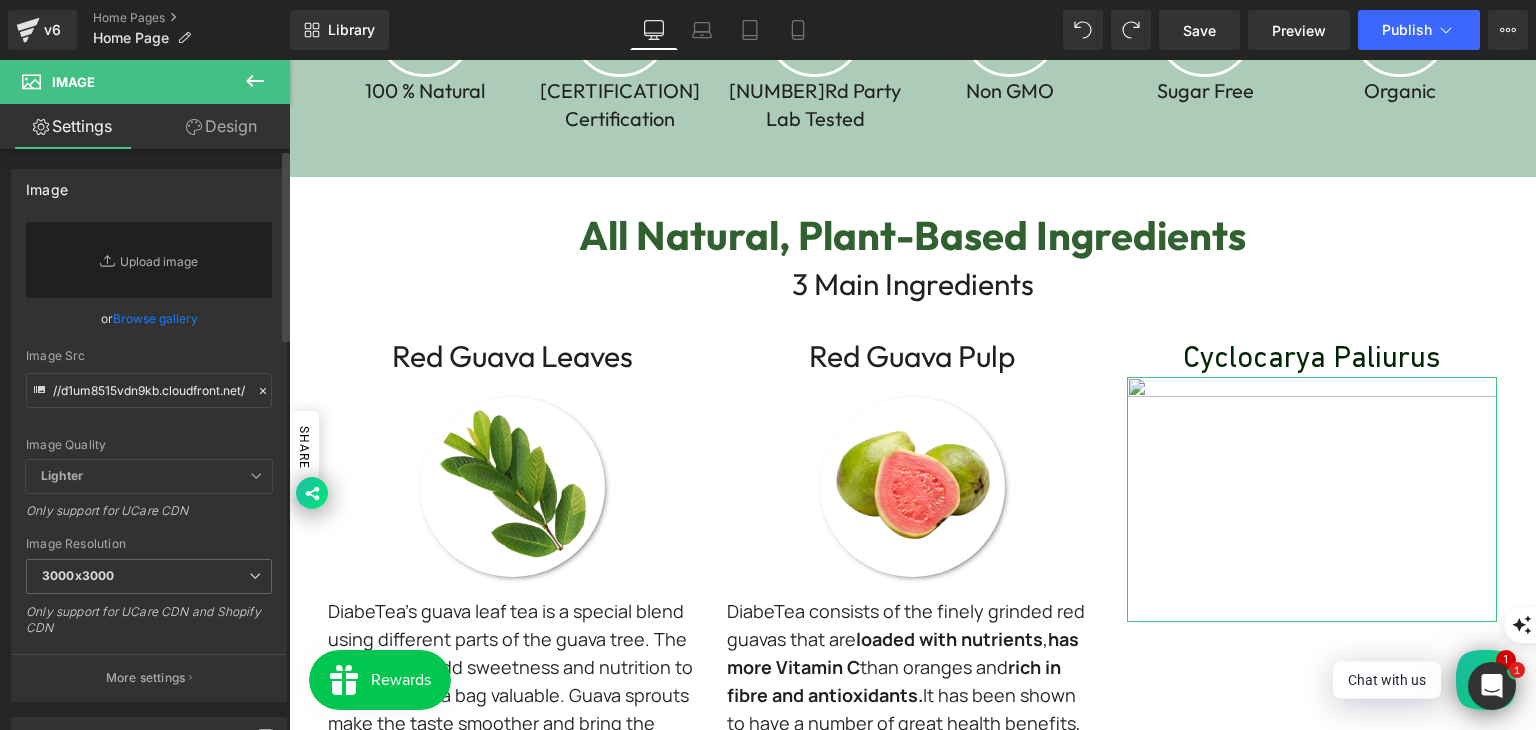 type 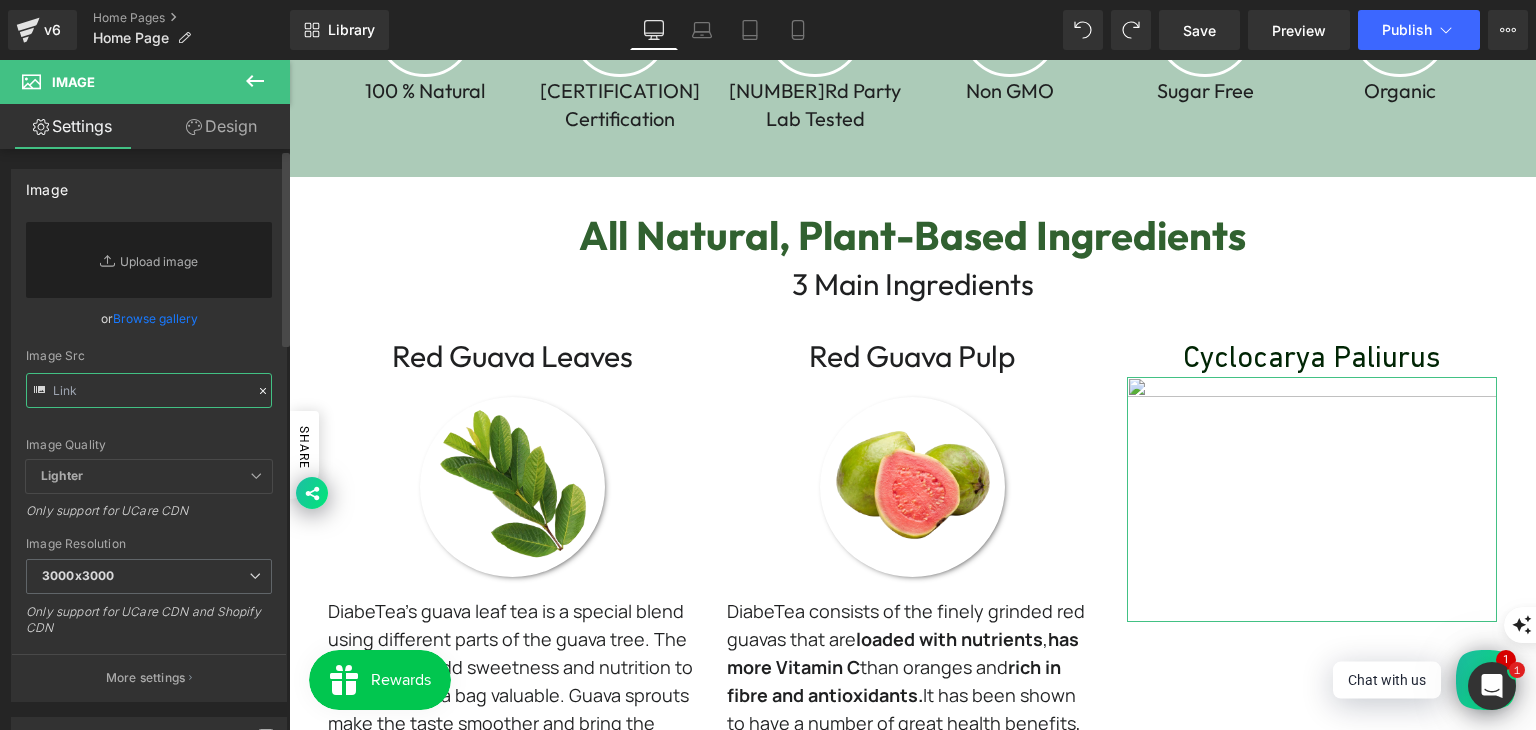 click at bounding box center (149, 390) 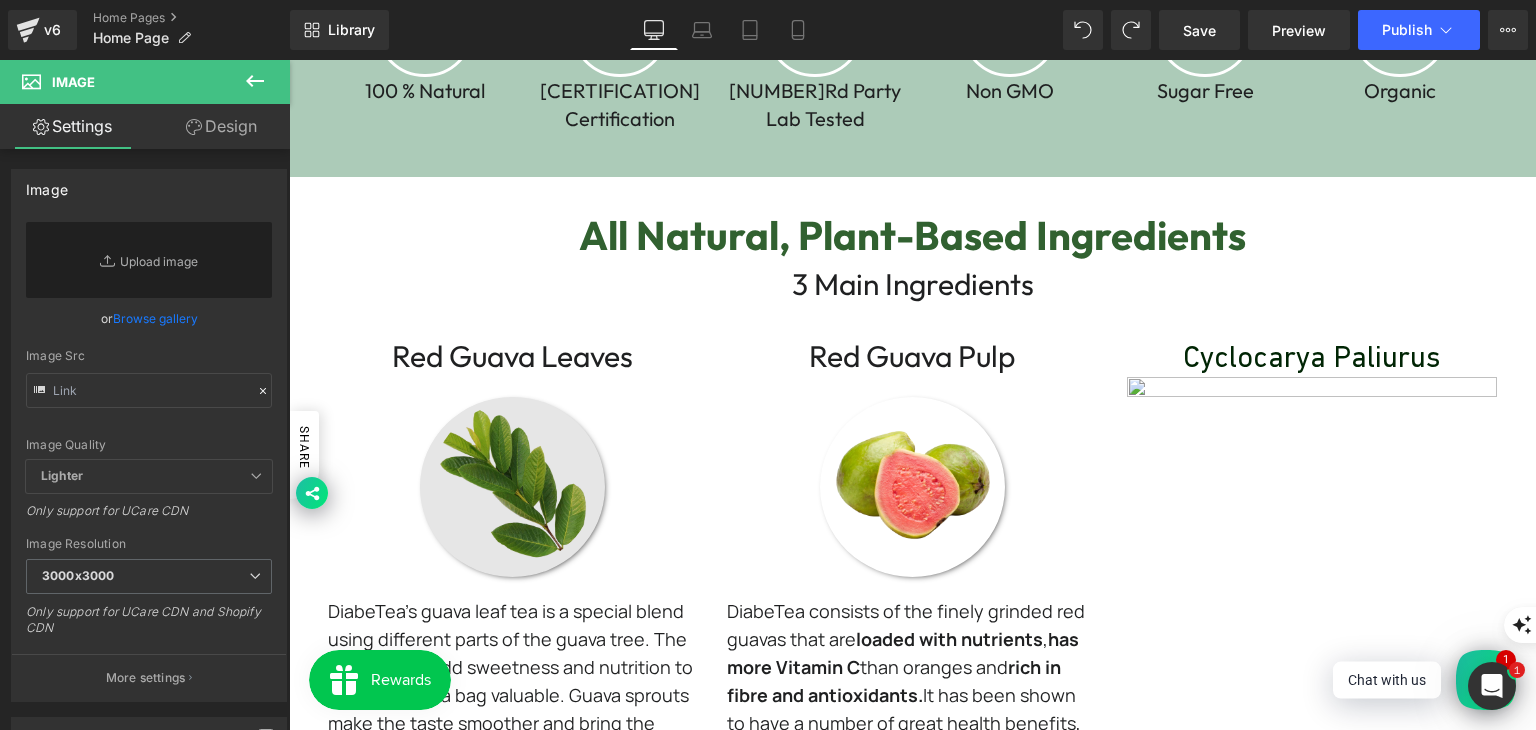 click on "Image" at bounding box center [513, 487] 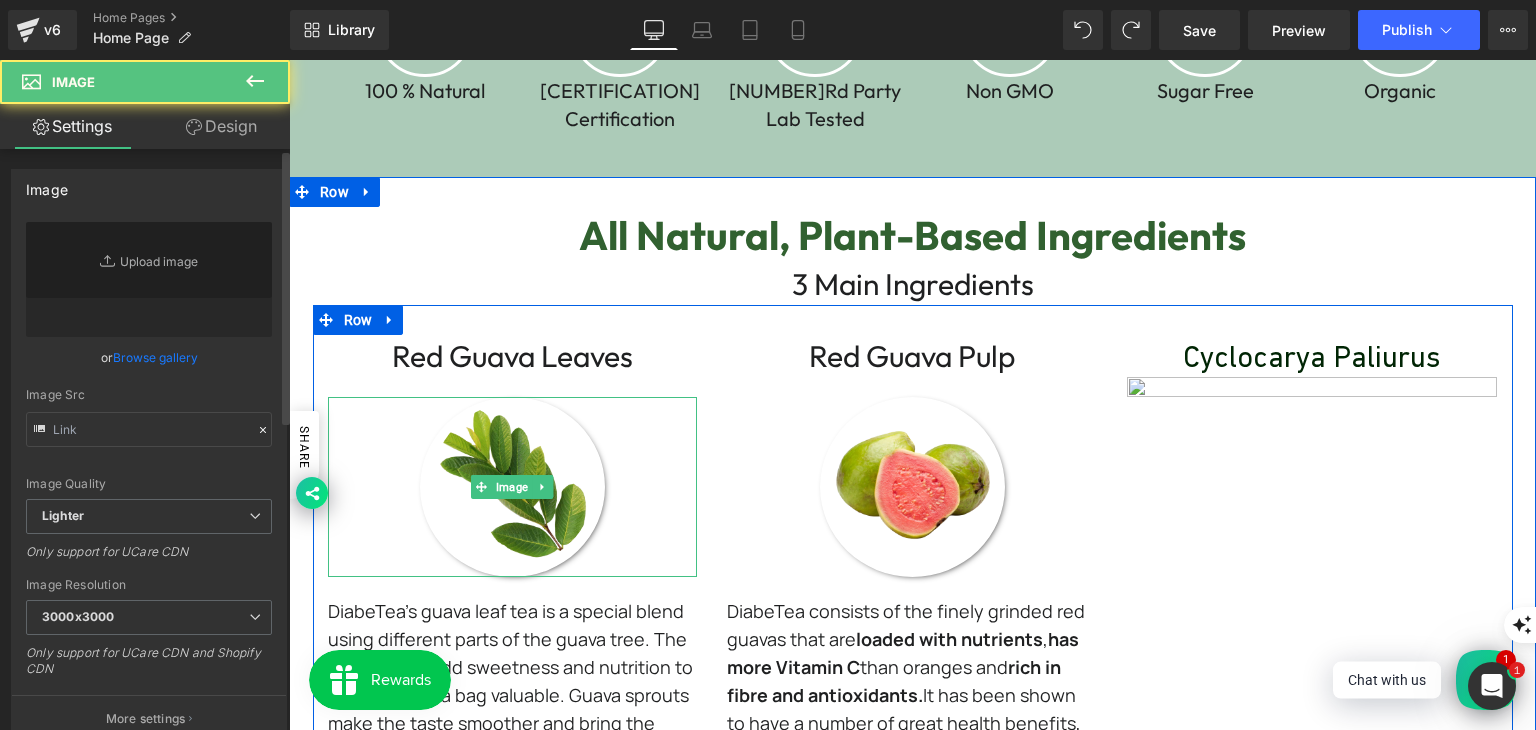 type on "https://ucarecdn.com/d0e62f11-f576-484c-a750-a8b2158aa3ab/-/format/auto/-/preview/3000x3000/-/quality/lighter/8500-removebg-preview.png" 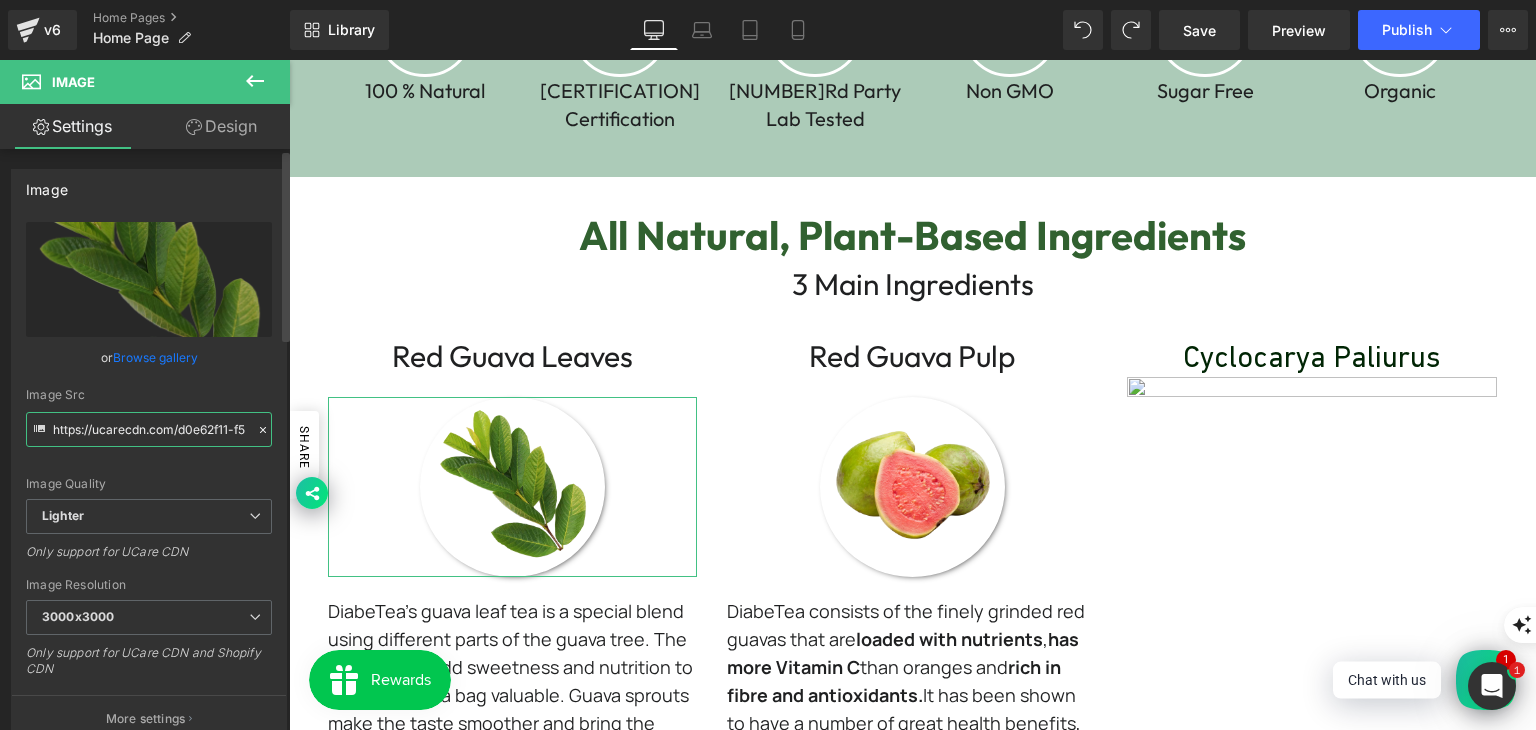 click on "https://ucarecdn.com/d0e62f11-f576-484c-a750-a8b2158aa3ab/-/format/auto/-/preview/3000x3000/-/quality/lighter/8500-removebg-preview.png" at bounding box center (149, 429) 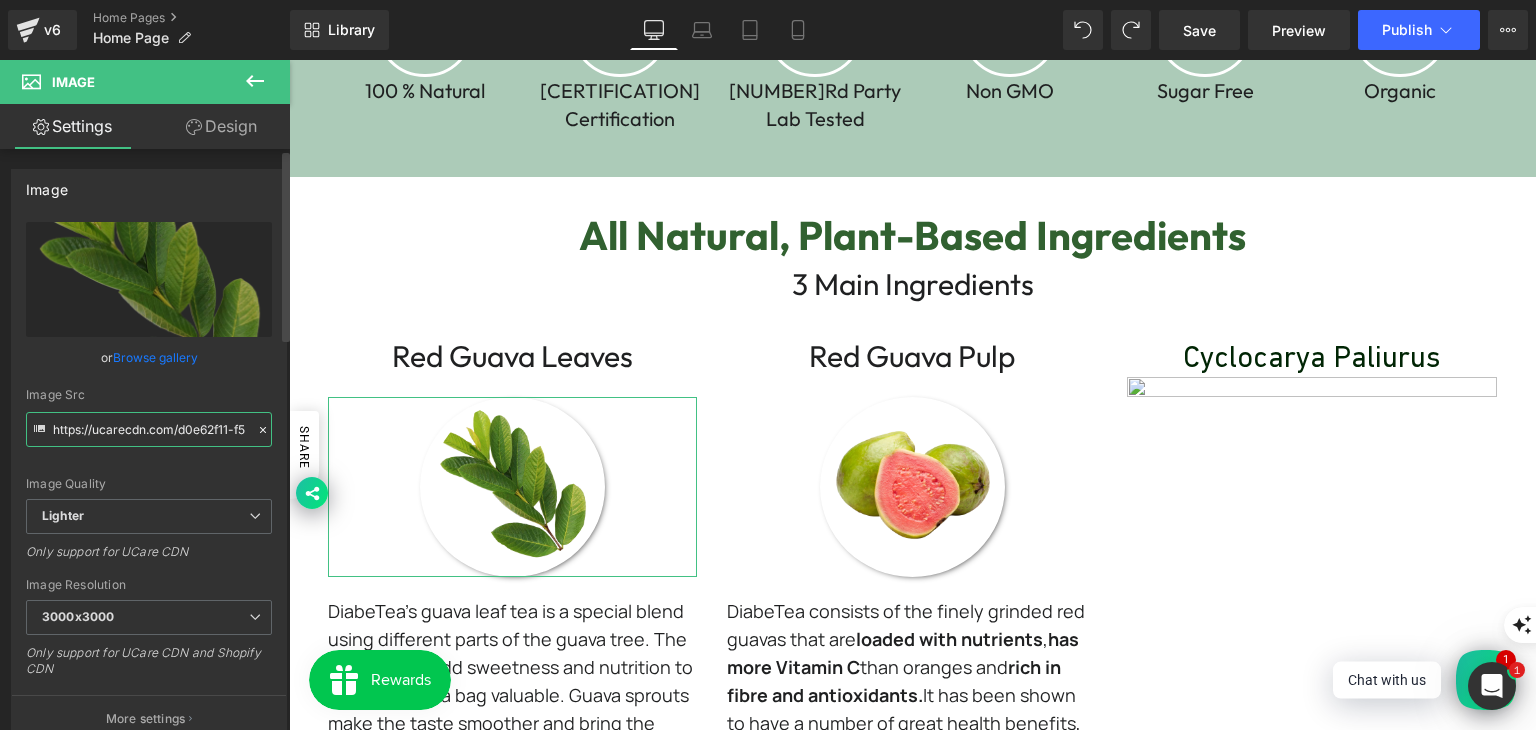 click on "https://ucarecdn.com/d0e62f11-f576-484c-a750-a8b2158aa3ab/-/format/auto/-/preview/3000x3000/-/quality/lighter/8500-removebg-preview.png" at bounding box center (149, 429) 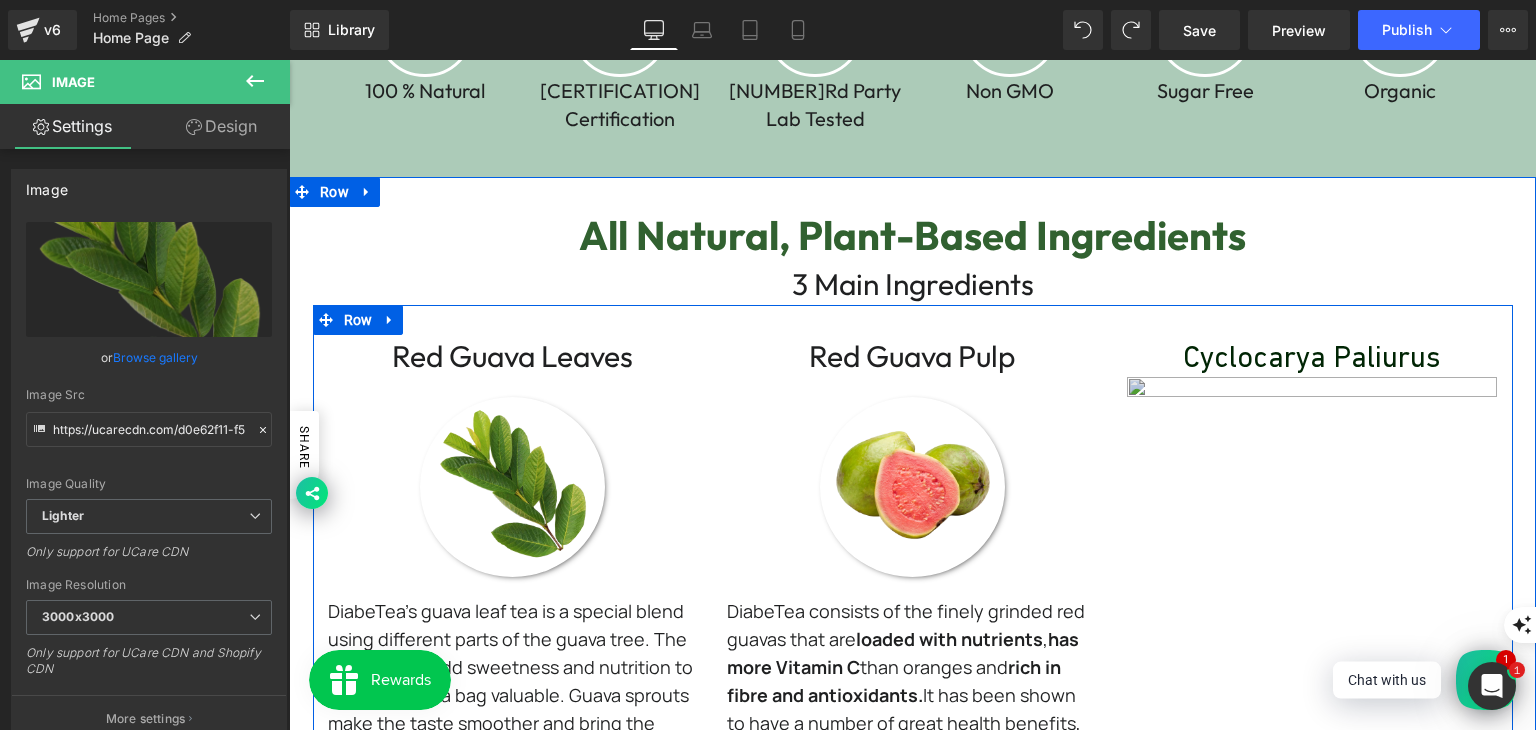 click at bounding box center (1312, 499) 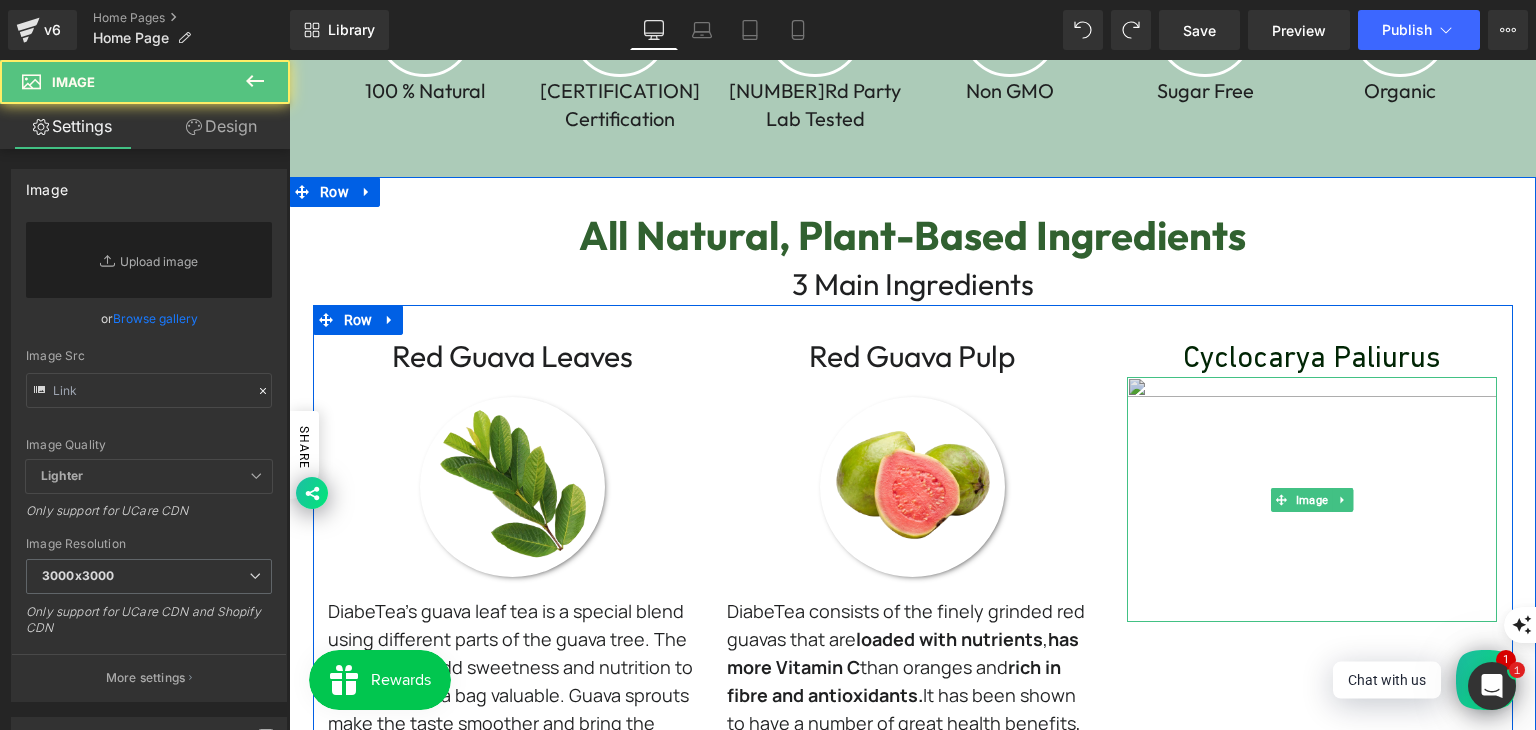click at bounding box center [1312, 499] 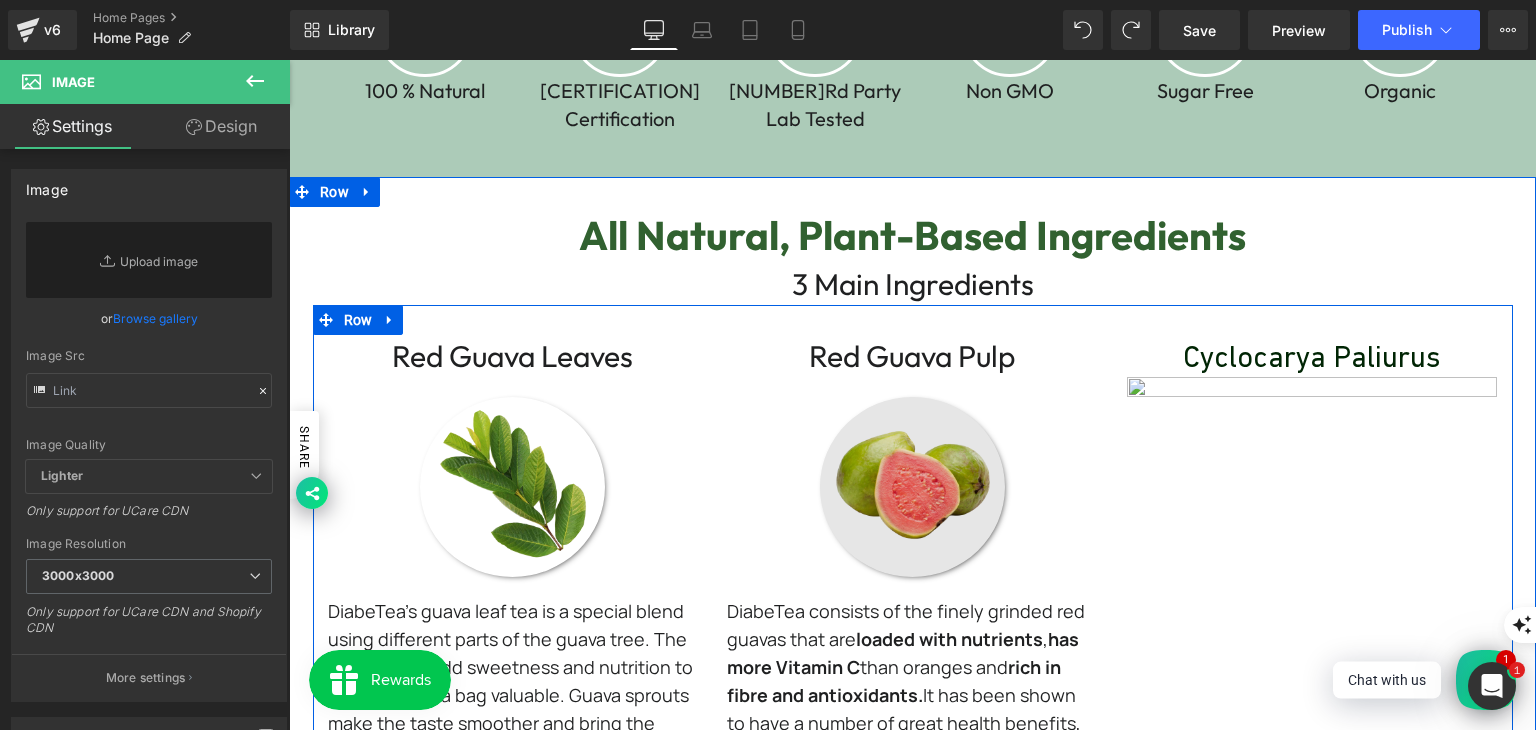 click at bounding box center [912, 487] 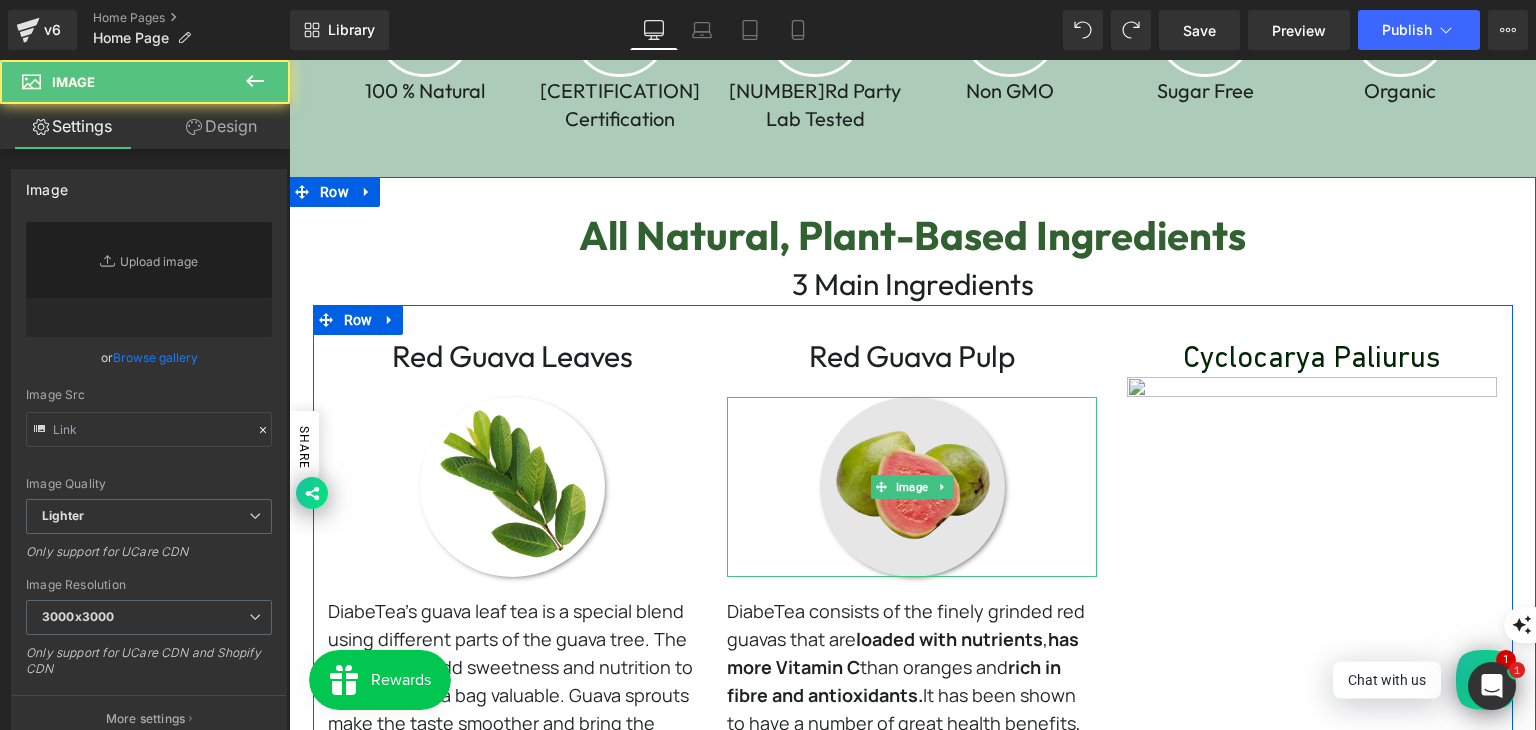 type on "https://ucarecdn.com/5fd53891-bc76-41d4-a9b9-ff6eac8e13db/-/format/auto/-/preview/3000x3000/-/quality/lighter/diabetea%20guava%20fruit.png" 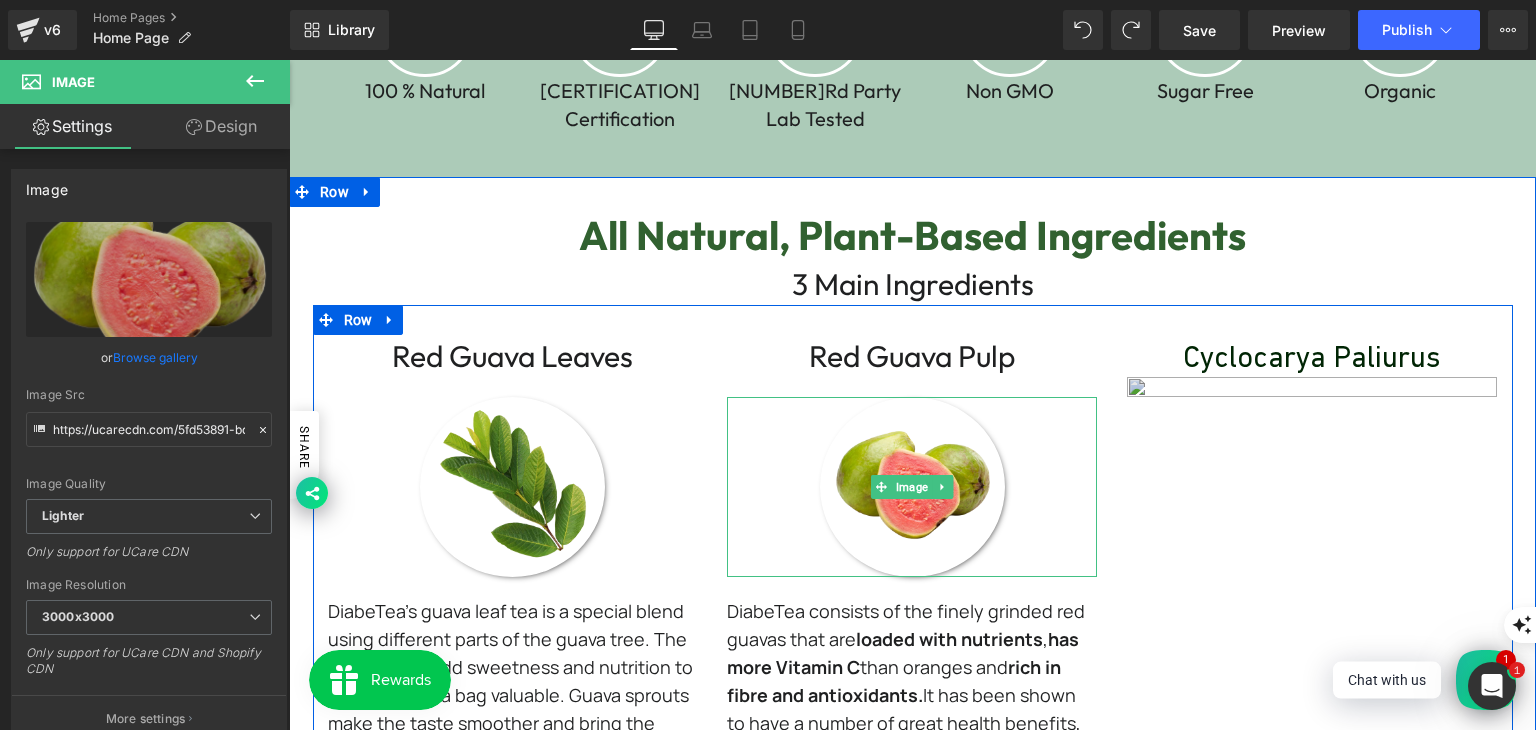 click at bounding box center (1312, 499) 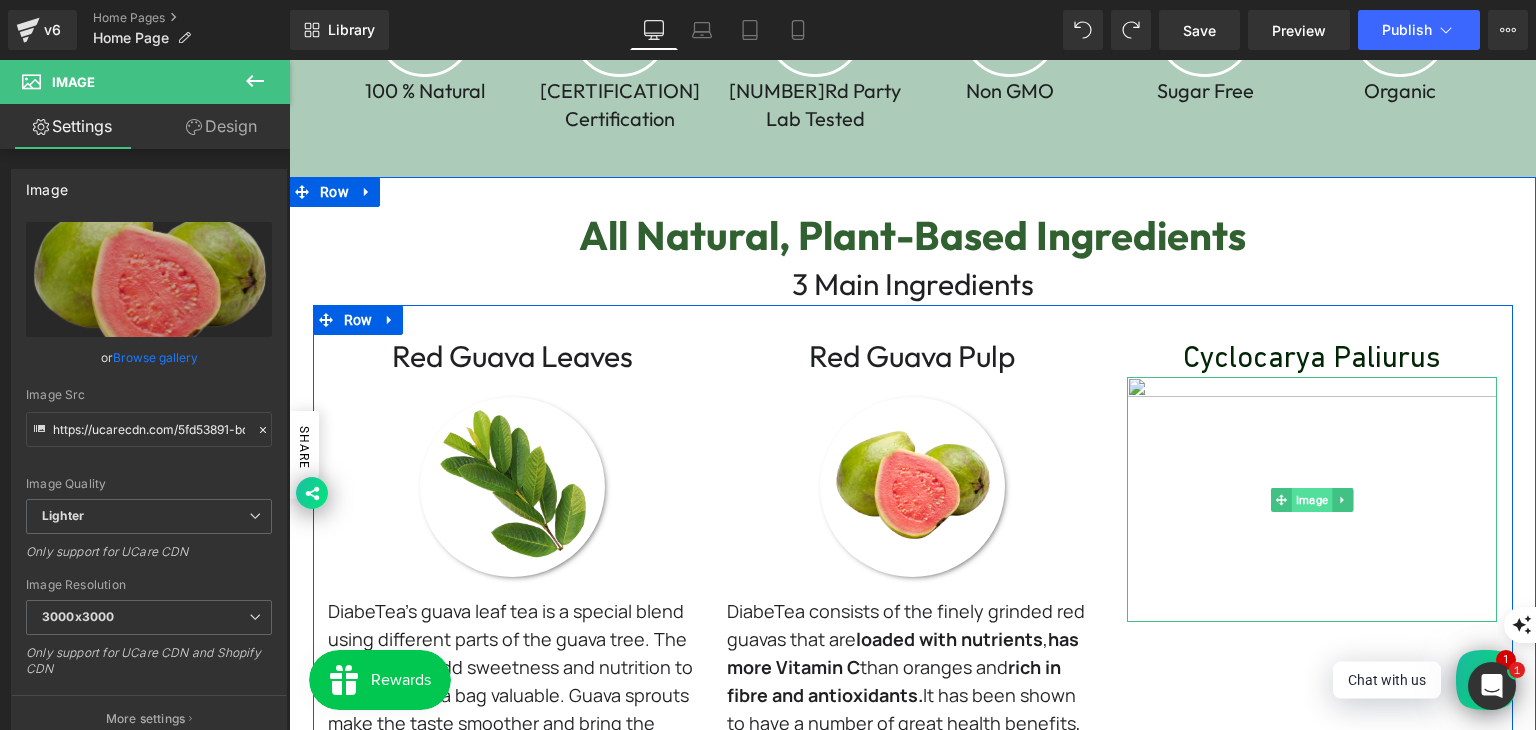 click at bounding box center [1312, 499] 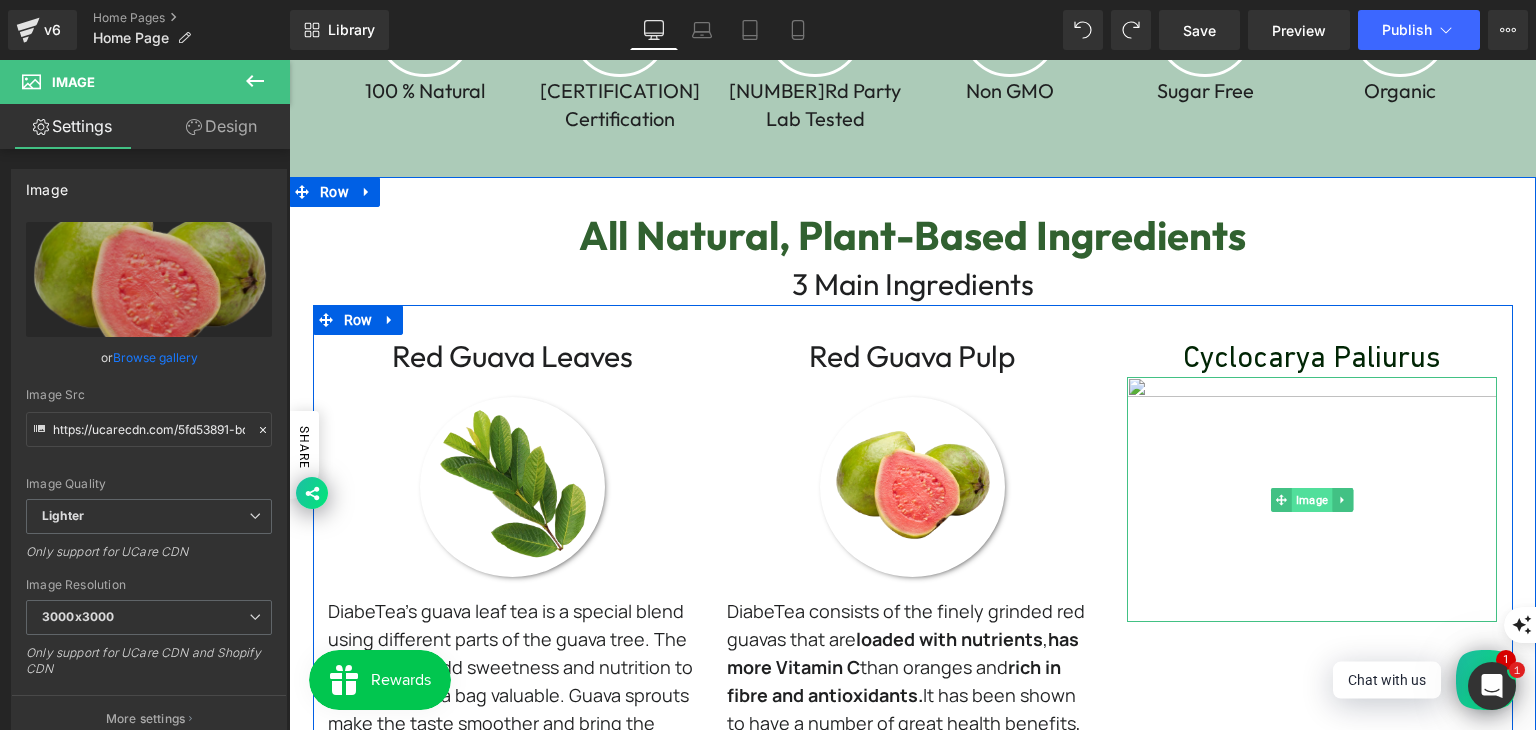 click on "Image" at bounding box center [1312, 500] 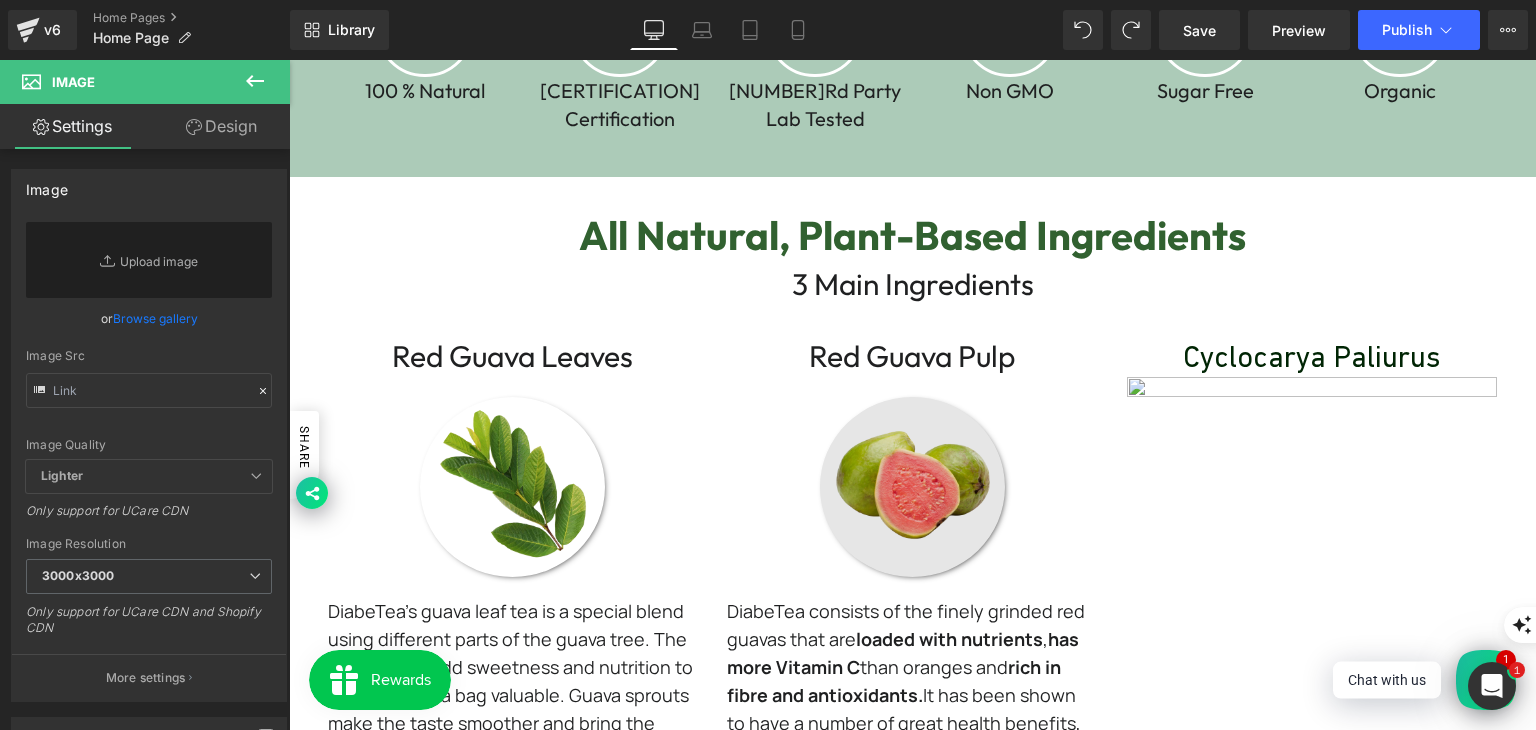 click on "Image" at bounding box center [912, 487] 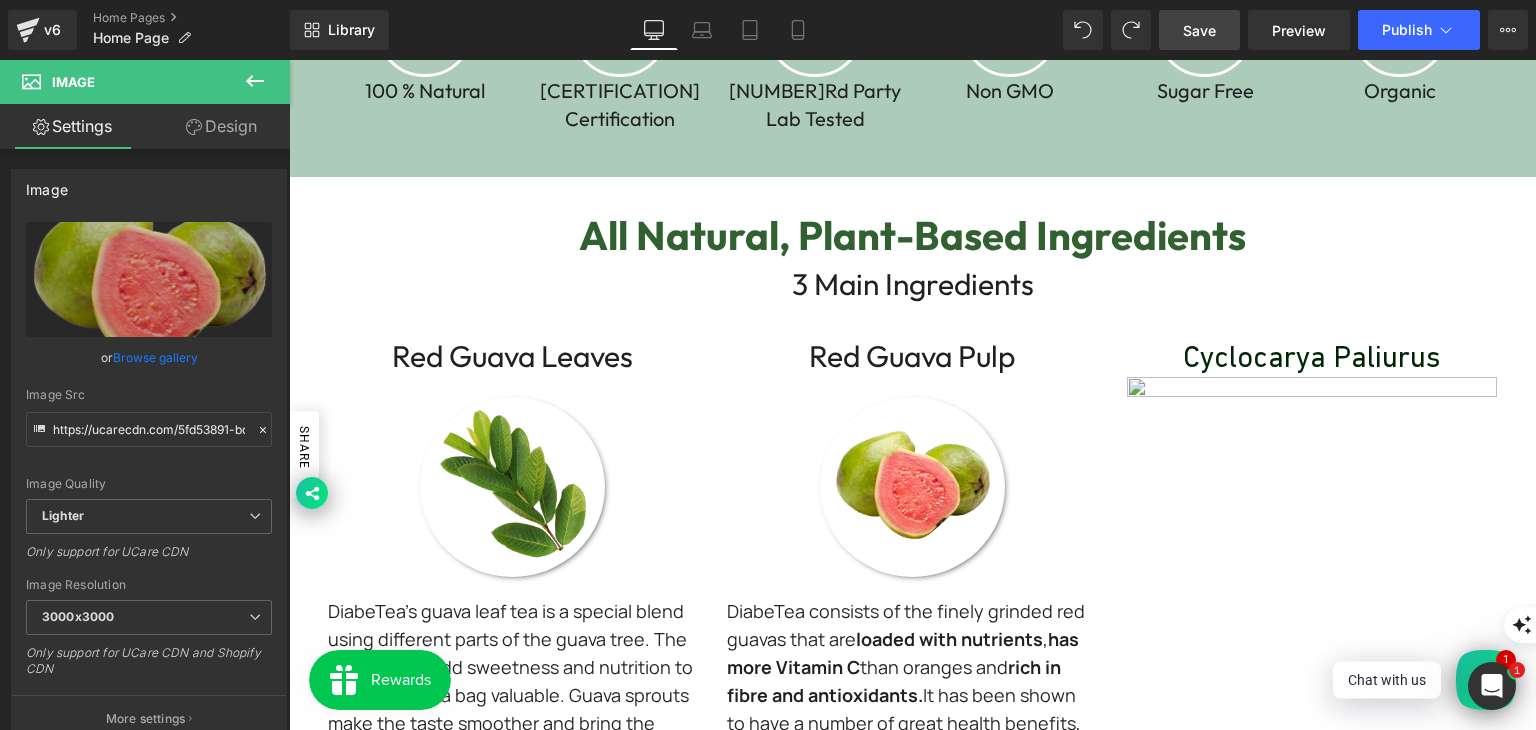 click on "Save" at bounding box center (1199, 30) 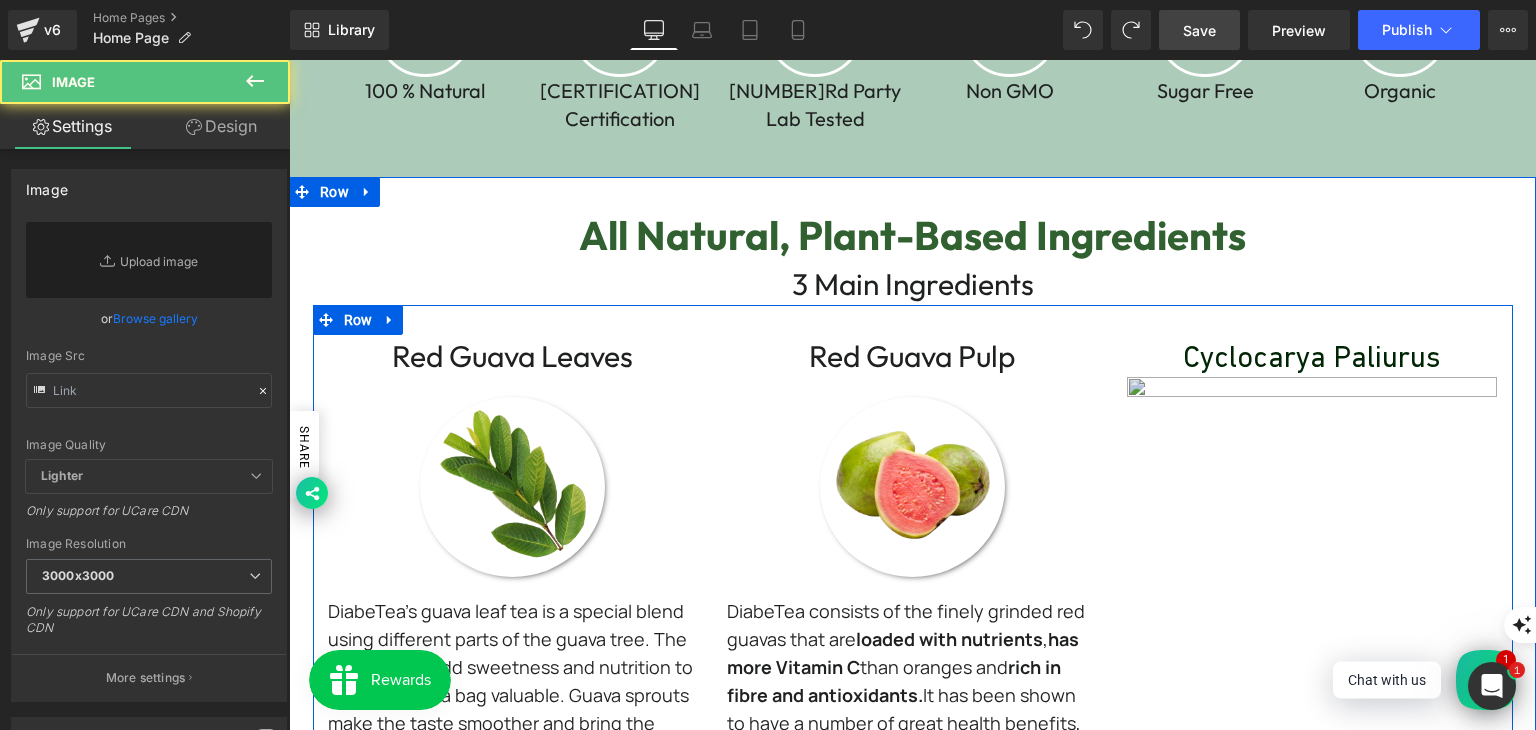 click at bounding box center (1312, 499) 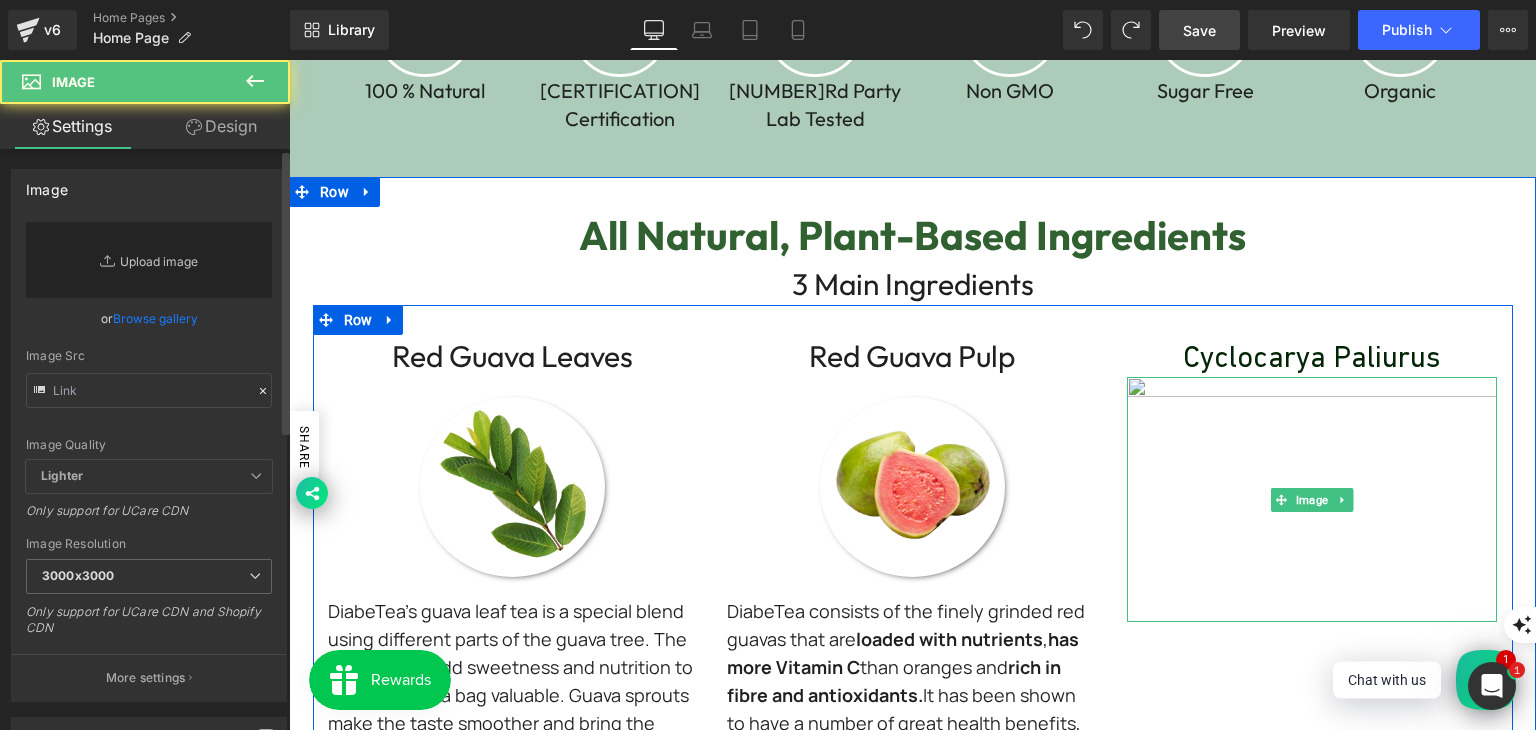 click on "Replace Image" at bounding box center (149, 260) 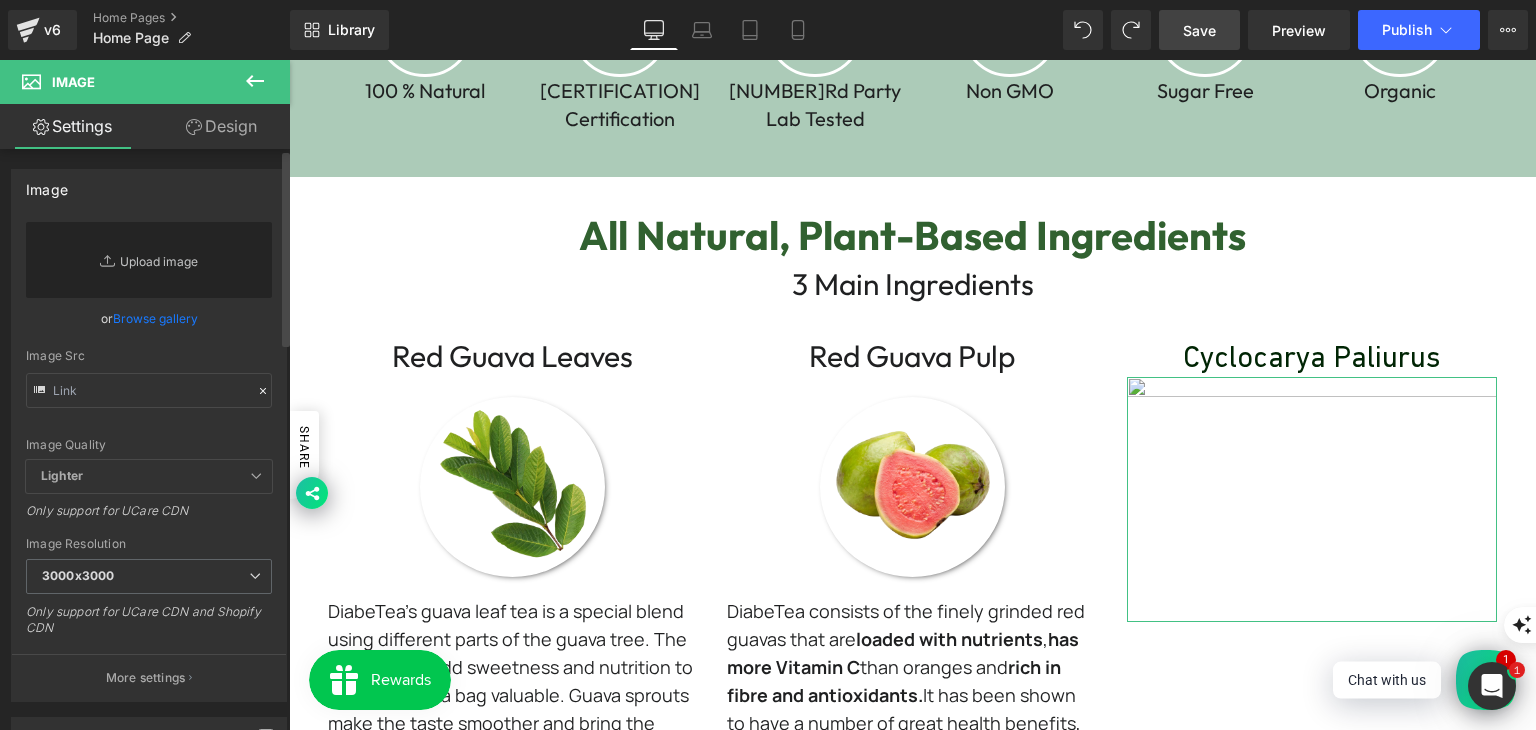 type on "C:\fakepath\_只需购买 DiabeTea 配套 A  B 享用优惠 - [DATE]T[TIME].png" 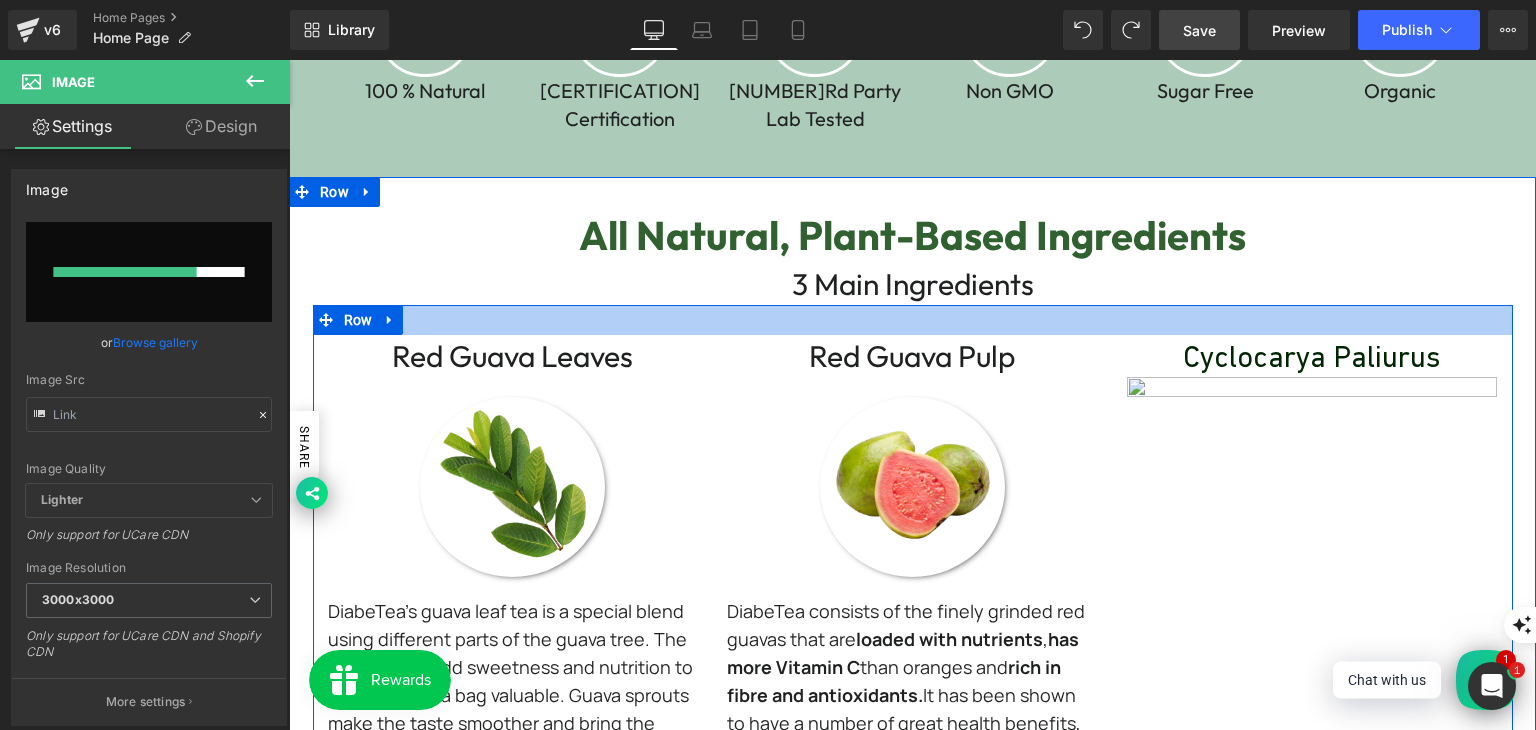 type 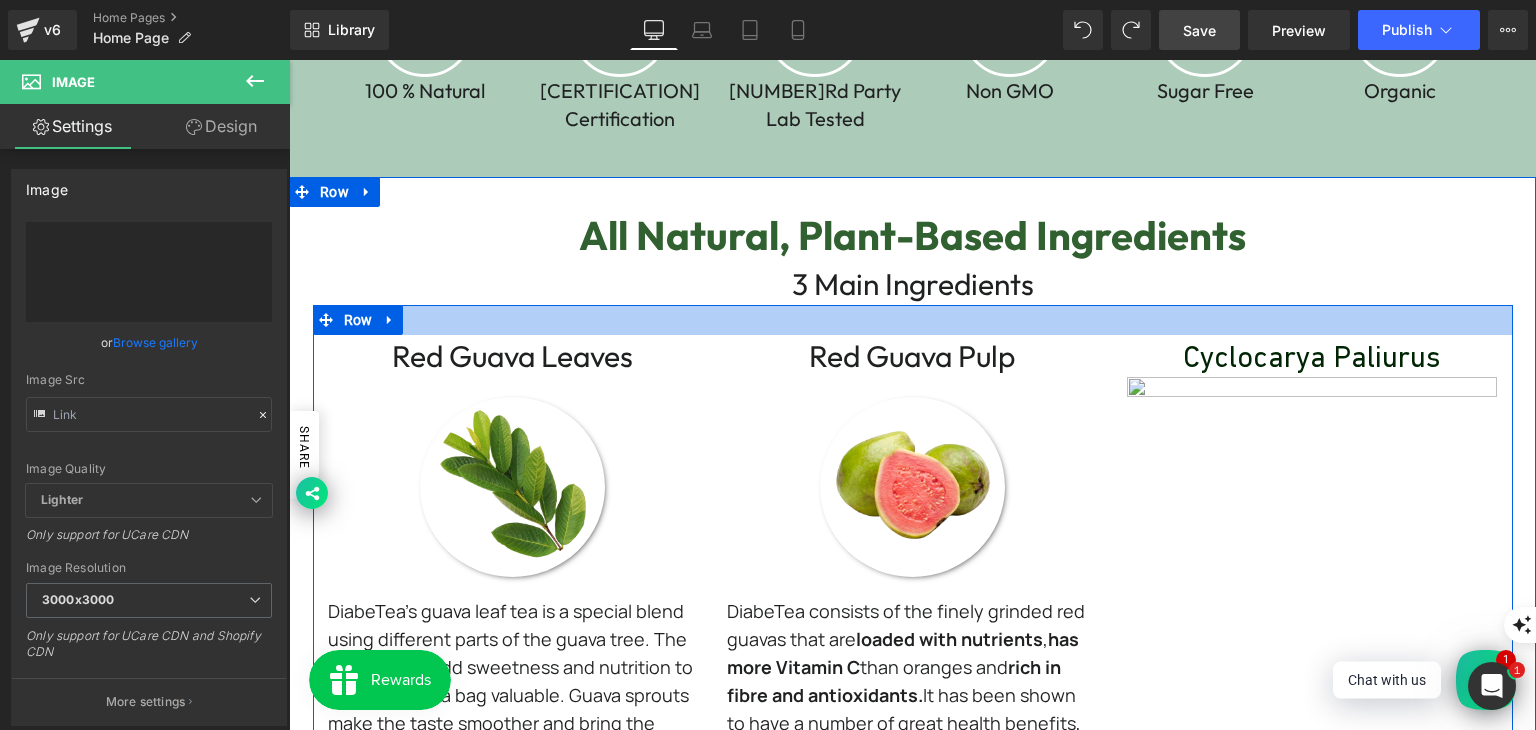 type on "https://ucarecdn.com/b01e85d8-ba50-4e45-a18c-93a546e9dd84/-/format/auto/-/preview/3000x3000/-/quality/lighter/_%E5%8F%AA%E9%9C%80%E8%B4%AD%E4%B9%B0%20DiabeTea%20%E9%85%8D%E5%A5%97%20A%20%20B%20%E4%BA%AB%E7%94%A8%E4%BC%98%E6%83%A0%20-%20[DATE]T175945.784.png" 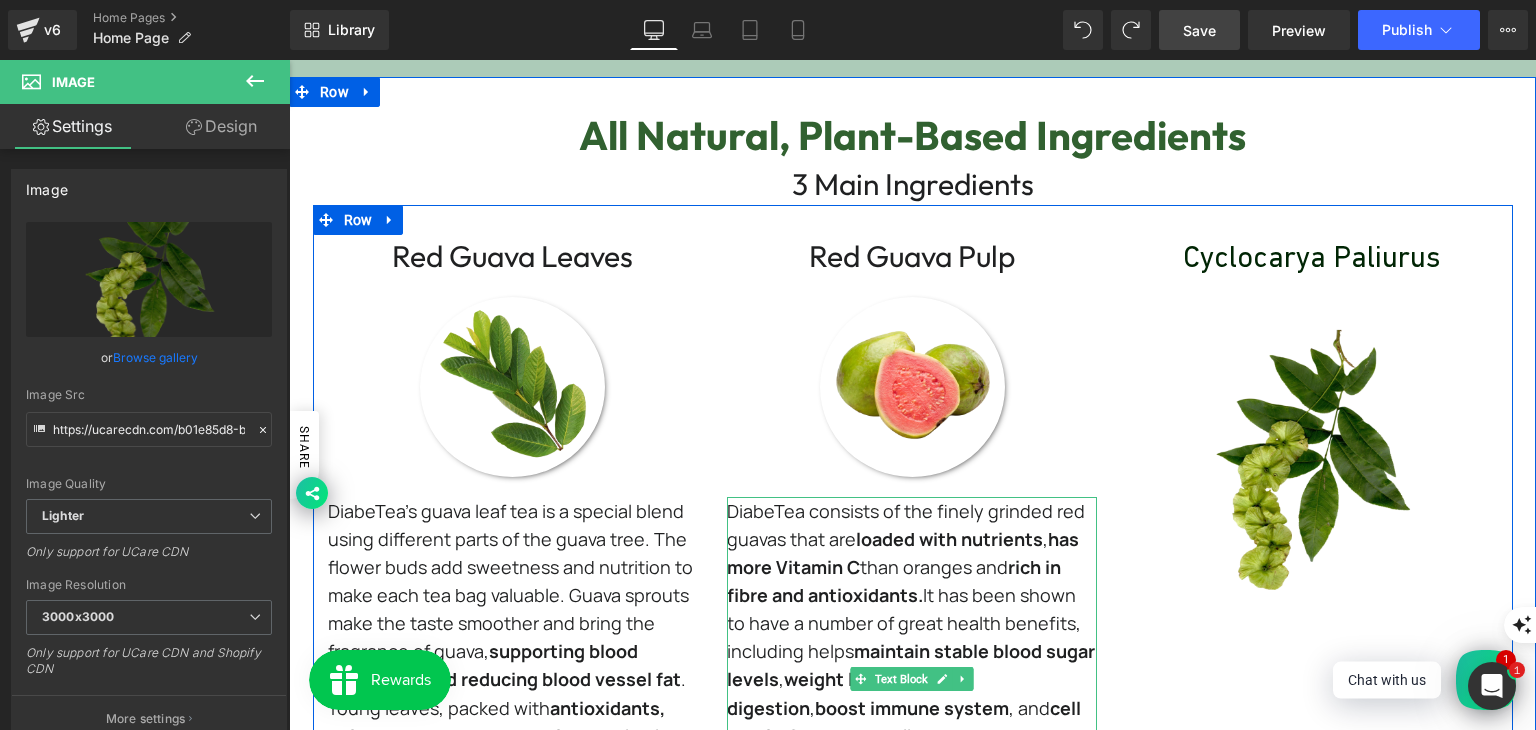 scroll, scrollTop: 1396, scrollLeft: 0, axis: vertical 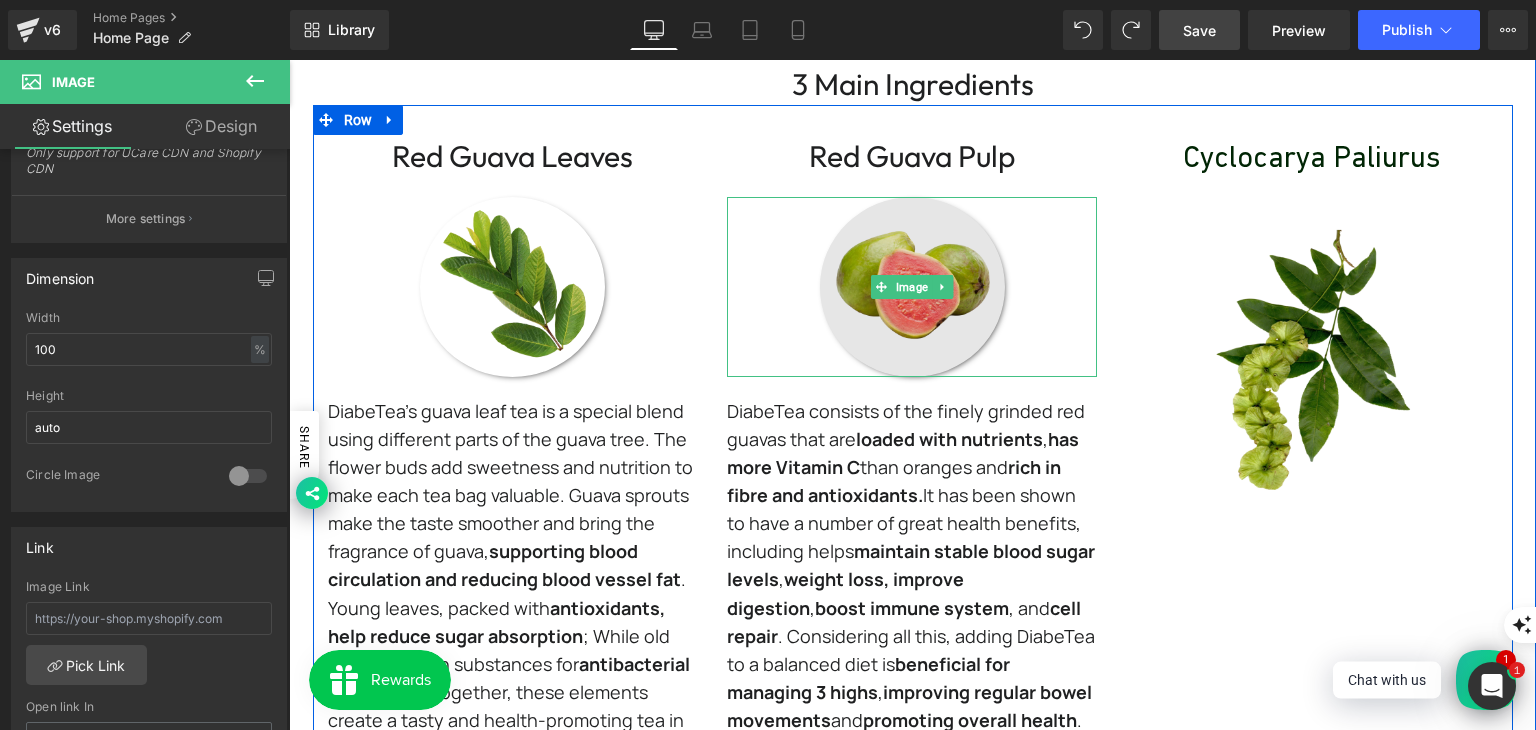 click at bounding box center [912, 287] 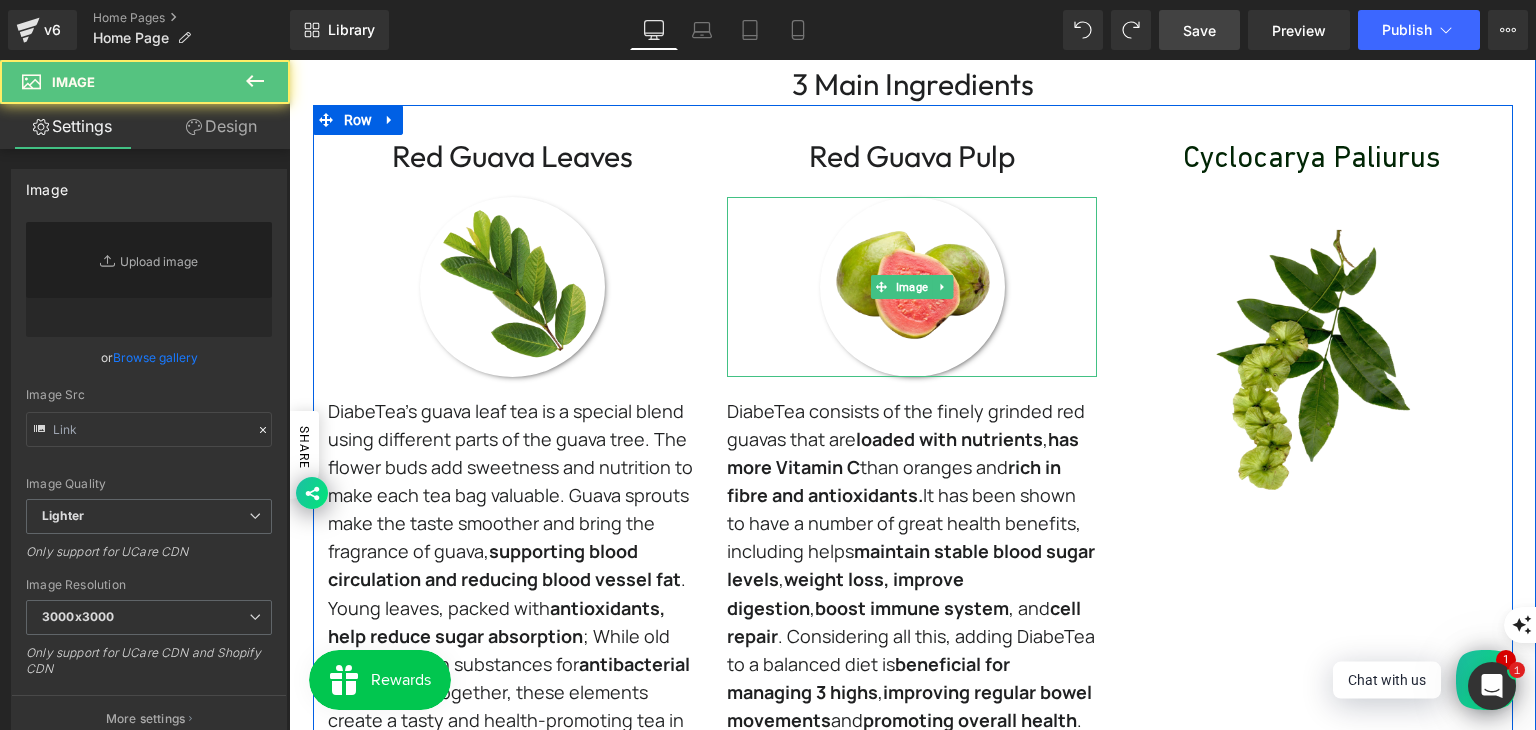 type on "https://ucarecdn.com/5fd53891-bc76-41d4-a9b9-ff6eac8e13db/-/format/auto/-/preview/3000x3000/-/quality/lighter/diabetea%20guava%20fruit.png" 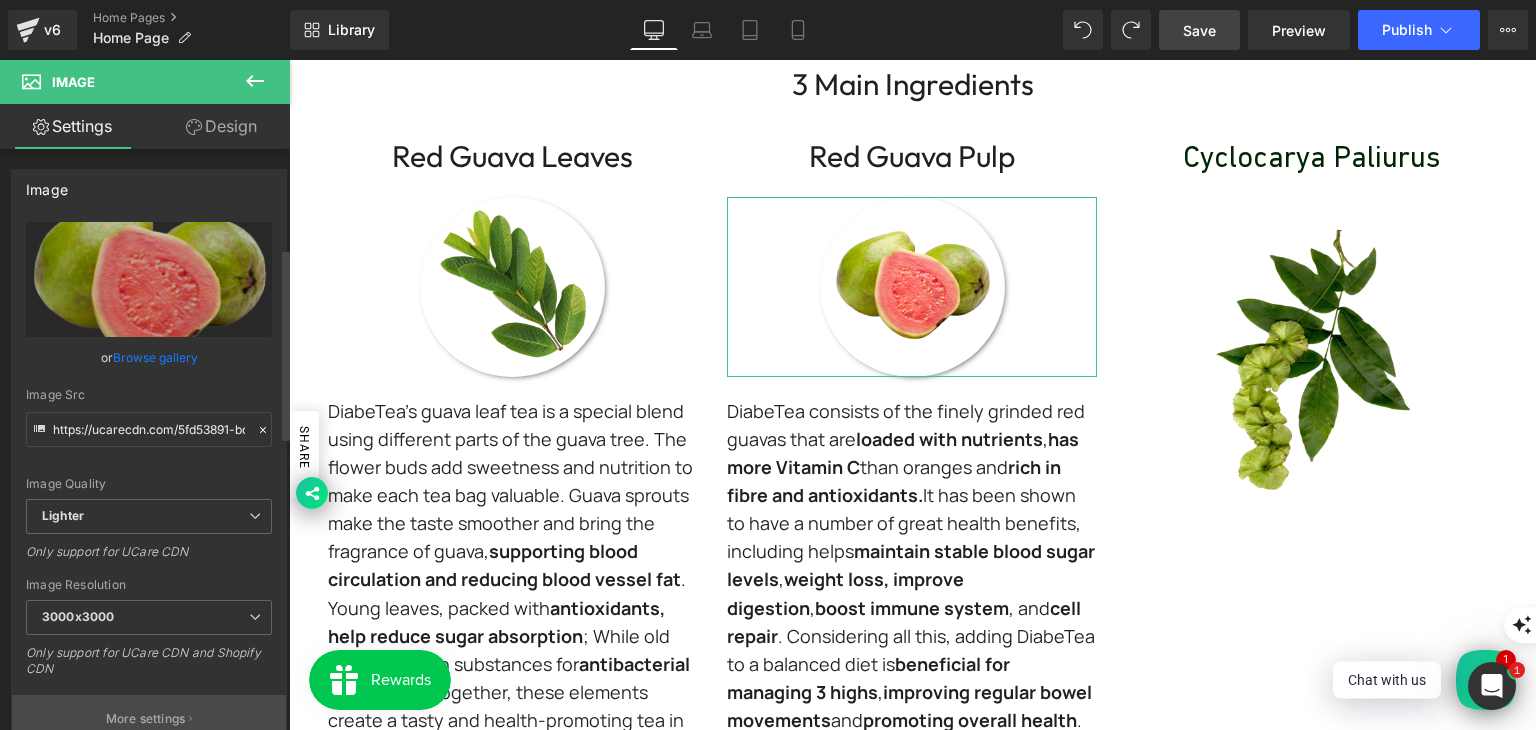 scroll, scrollTop: 300, scrollLeft: 0, axis: vertical 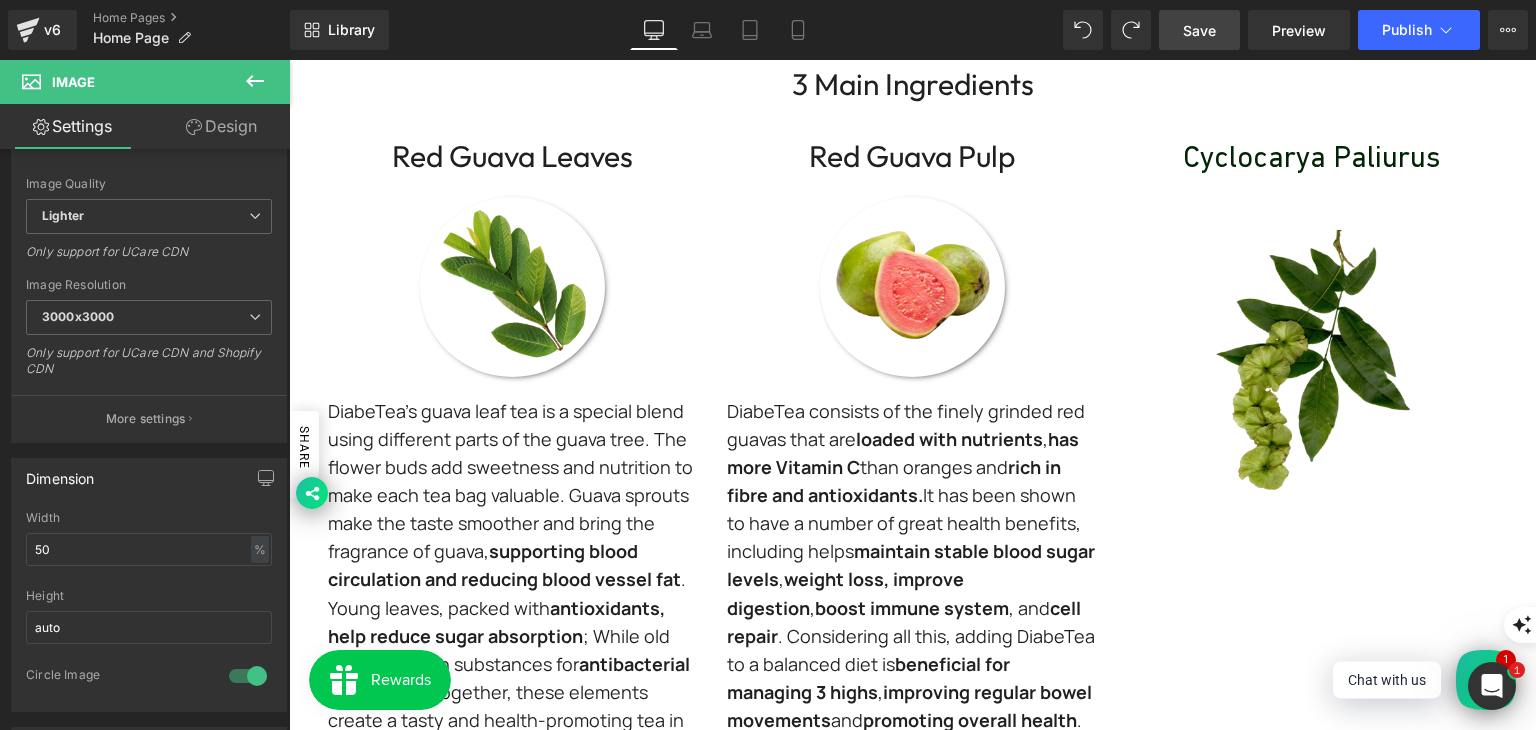 click at bounding box center (1312, 362) 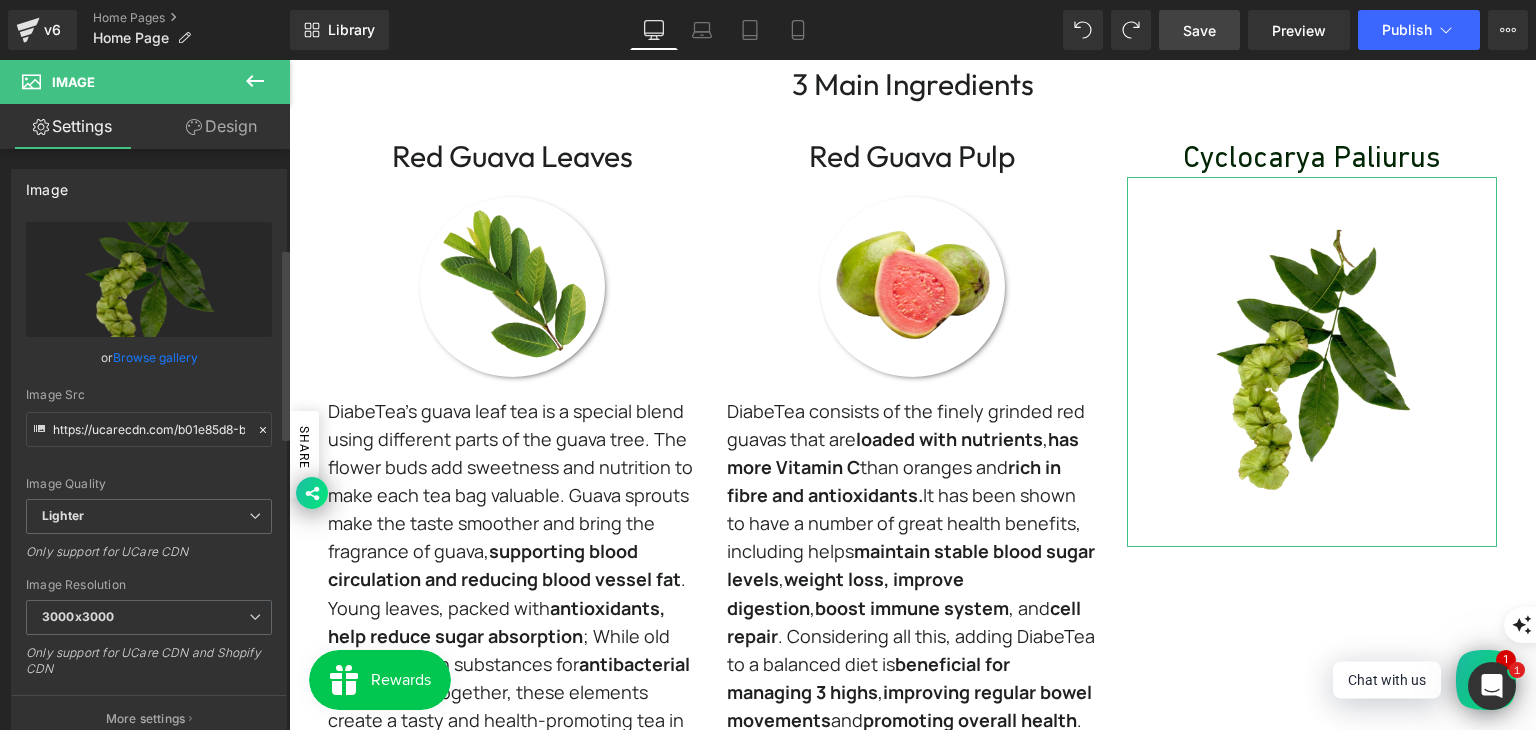 scroll, scrollTop: 300, scrollLeft: 0, axis: vertical 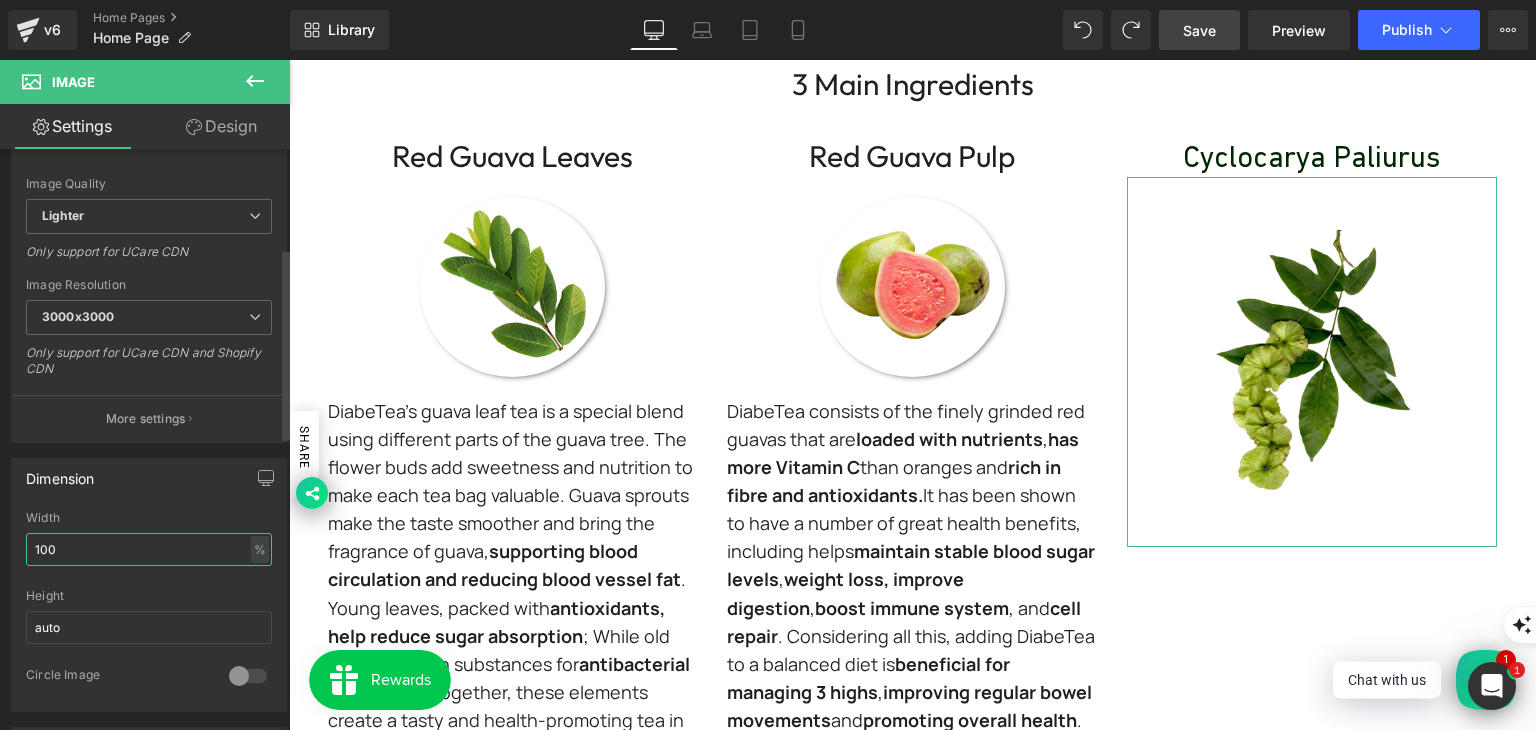 click on "100" at bounding box center (149, 549) 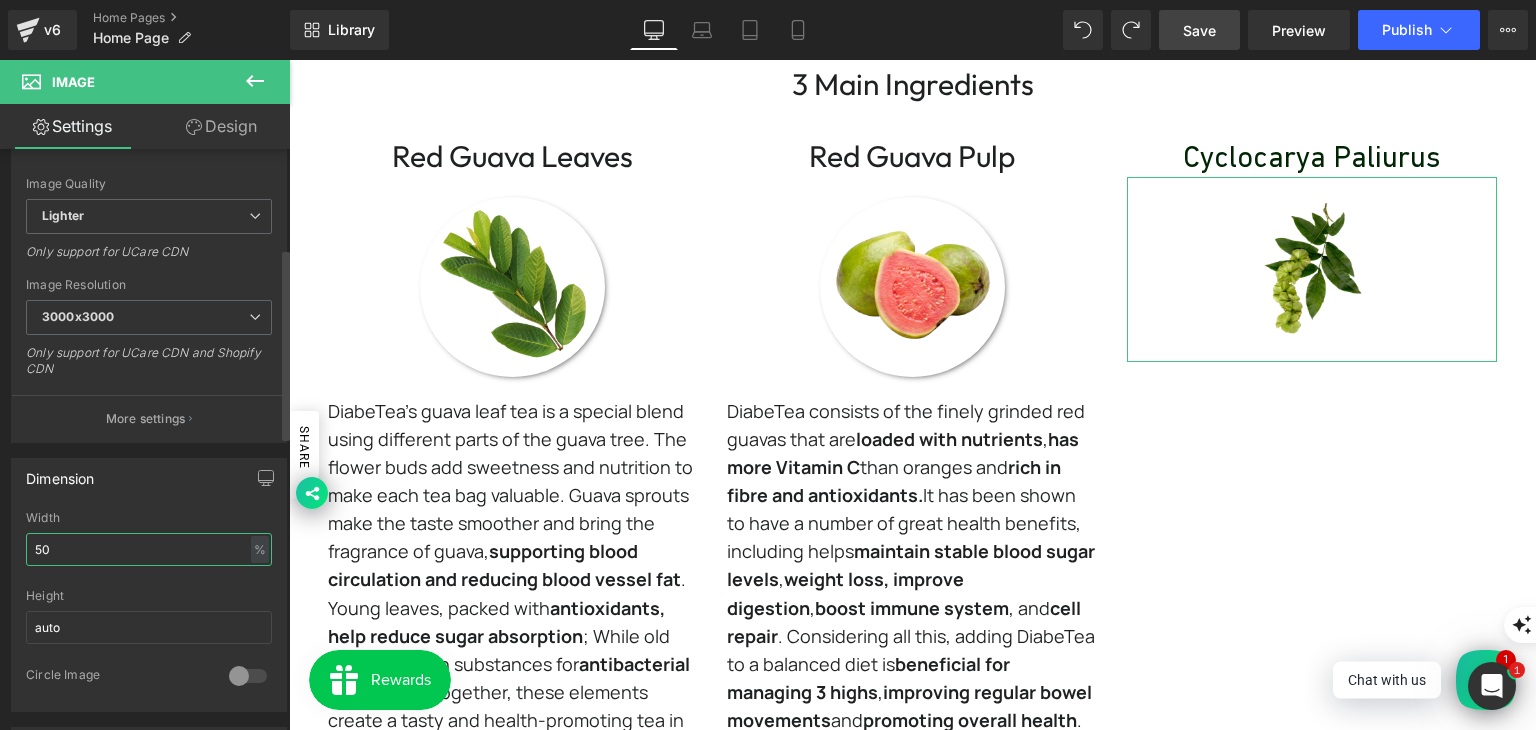 type on "50" 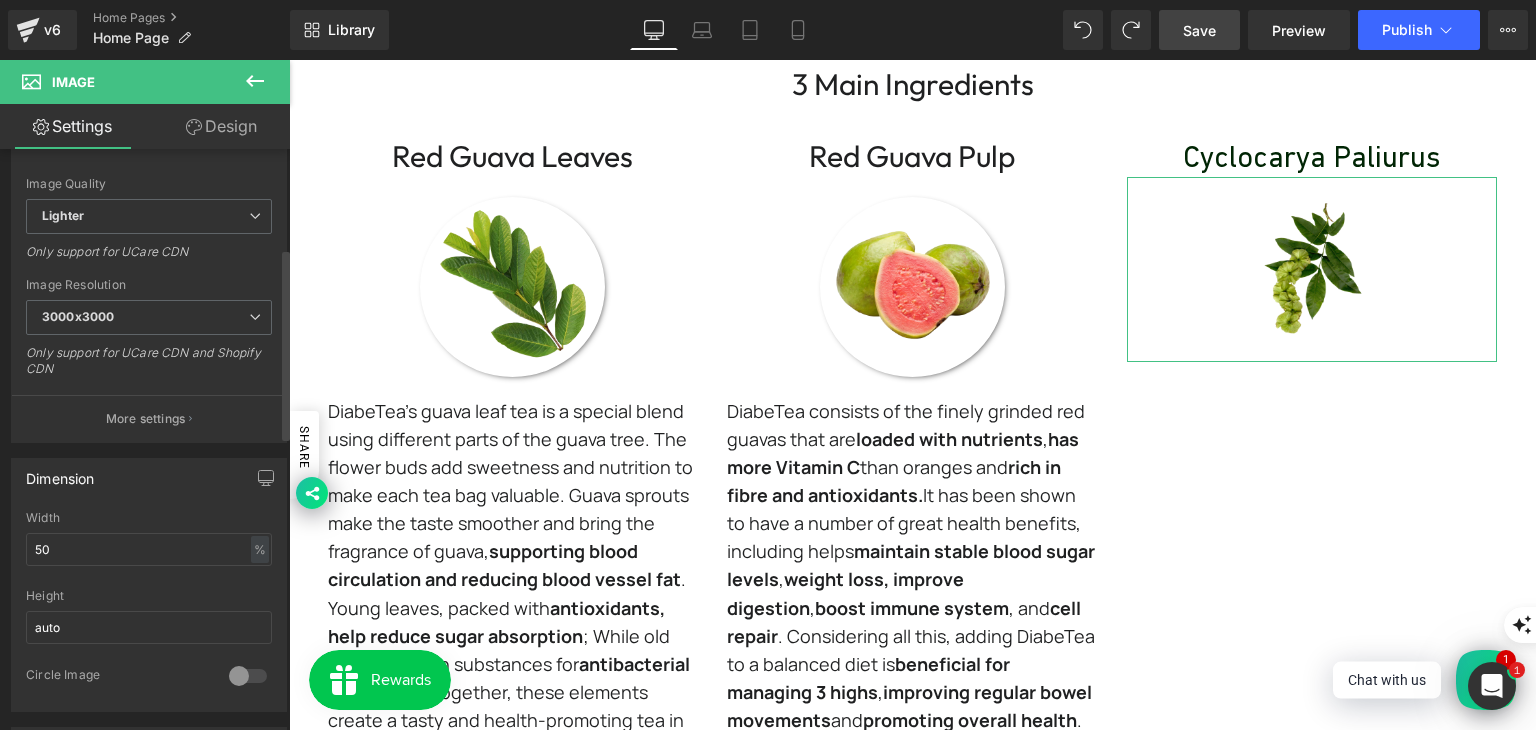 click at bounding box center [248, 676] 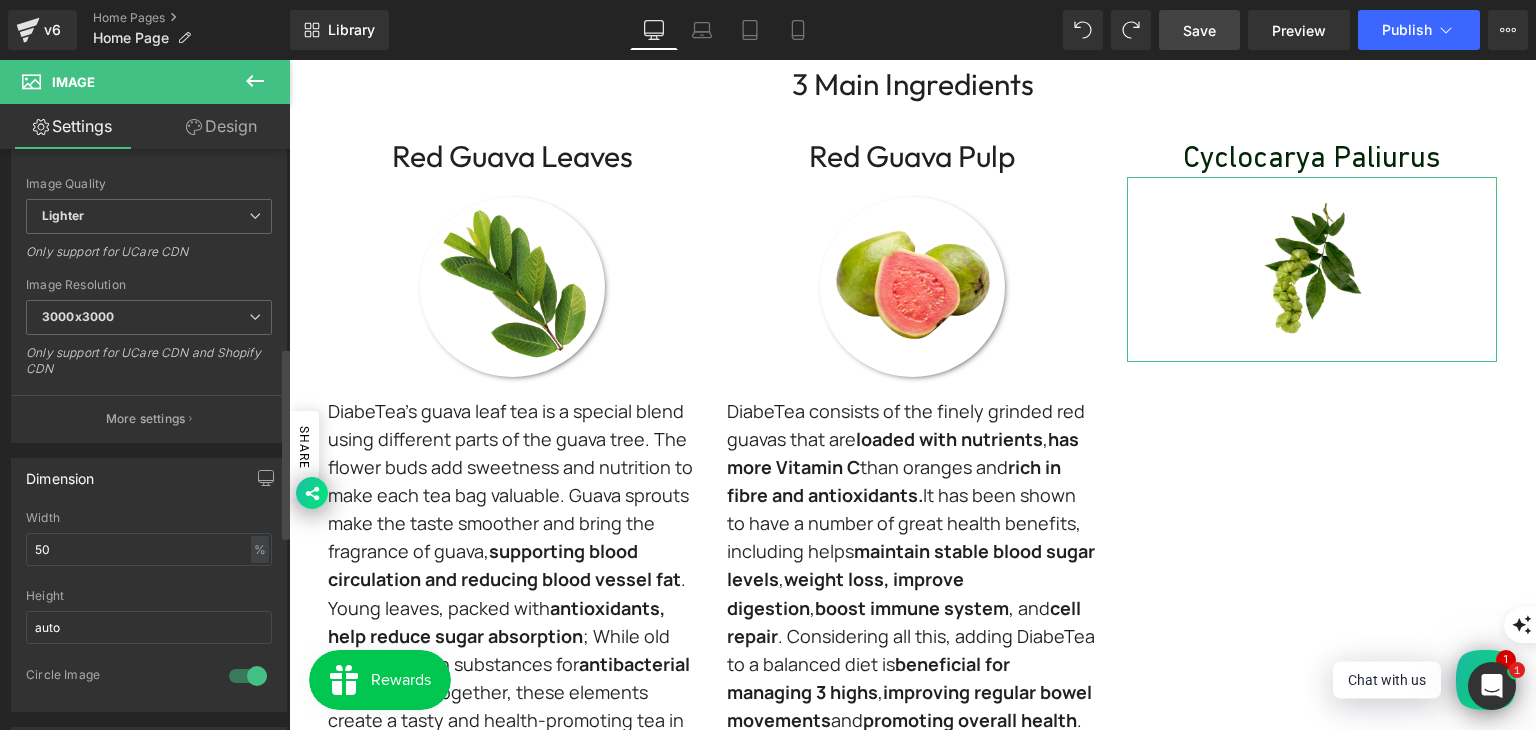 scroll, scrollTop: 600, scrollLeft: 0, axis: vertical 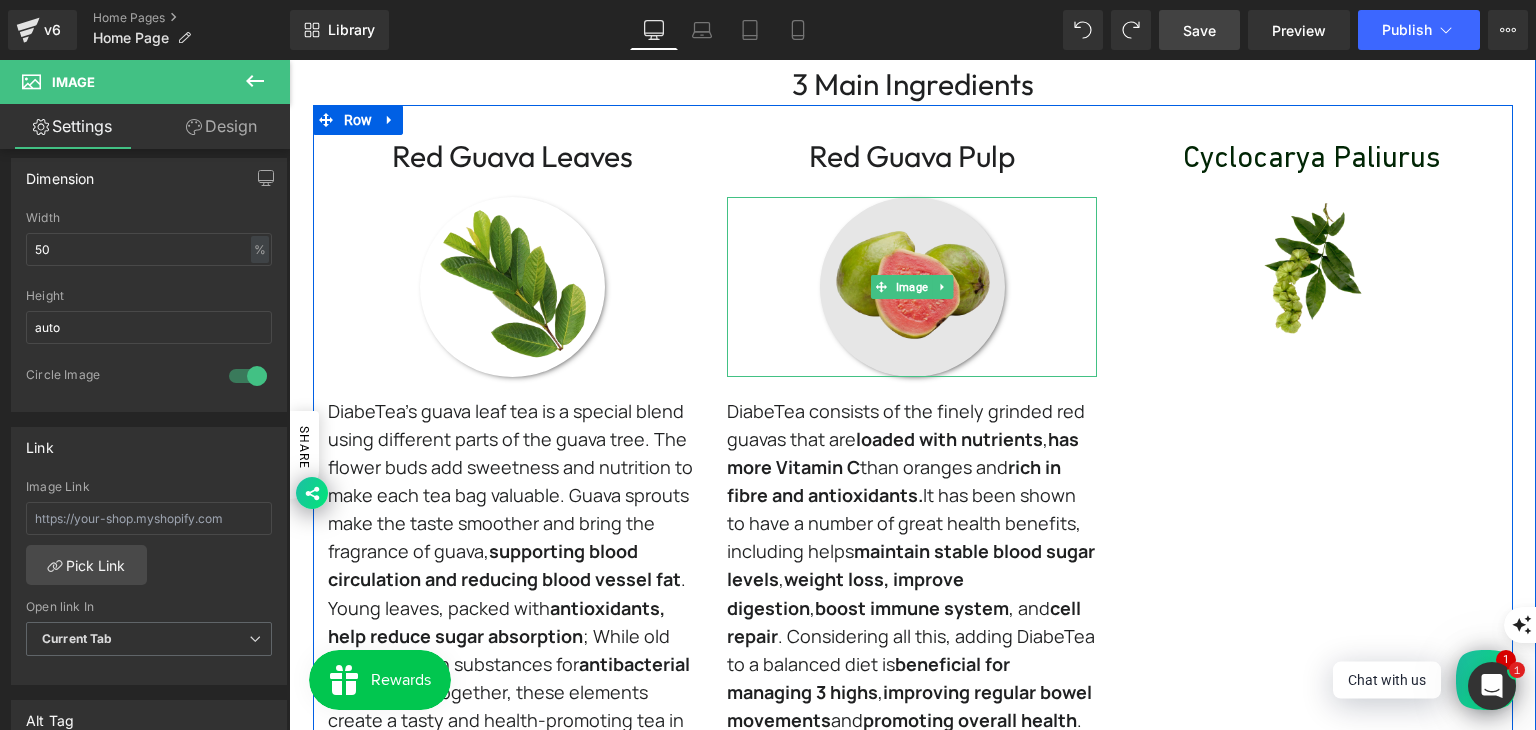 click at bounding box center [912, 287] 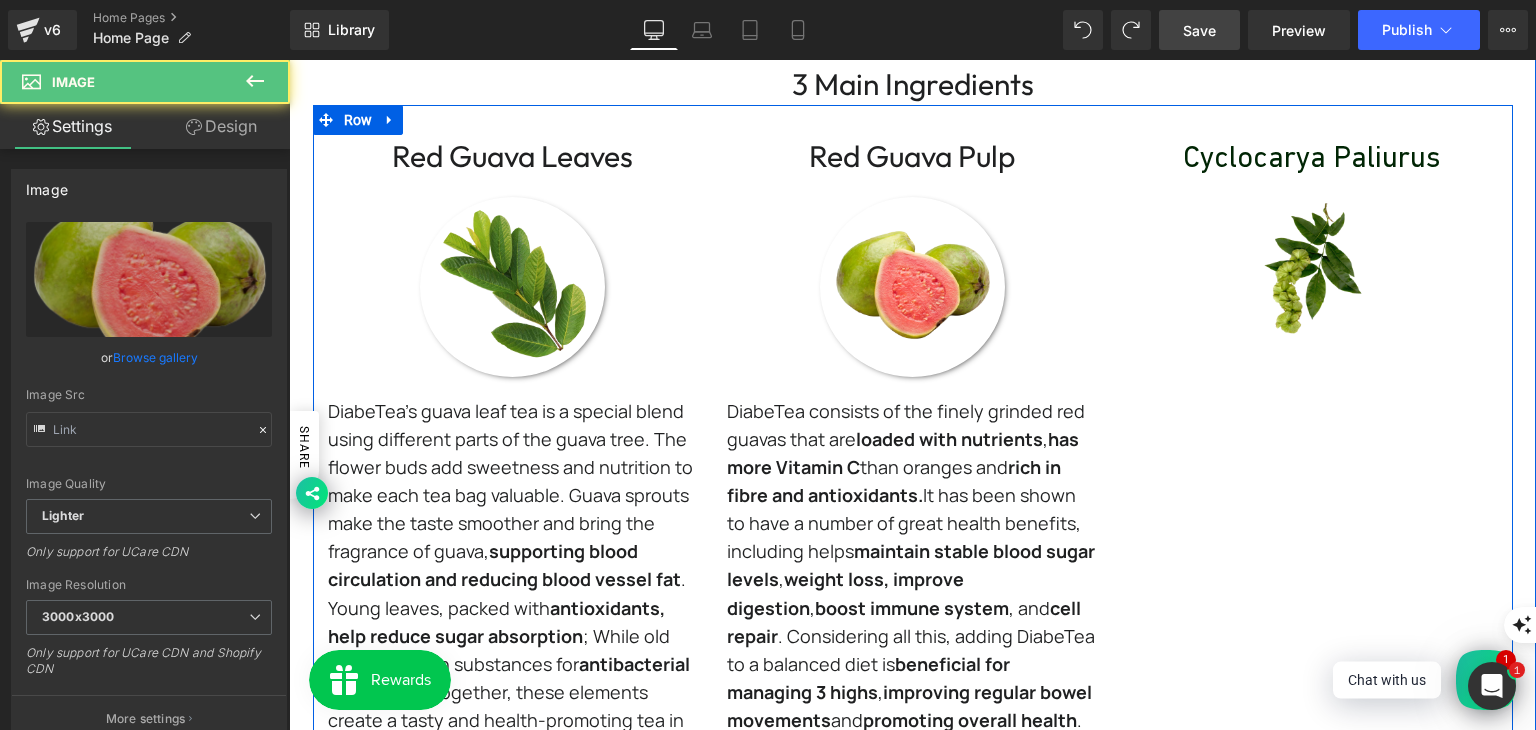 type on "https://ucarecdn.com/5fd53891-bc76-41d4-a9b9-ff6eac8e13db/-/format/auto/-/preview/3000x3000/-/quality/lighter/diabetea%20guava%20fruit.png" 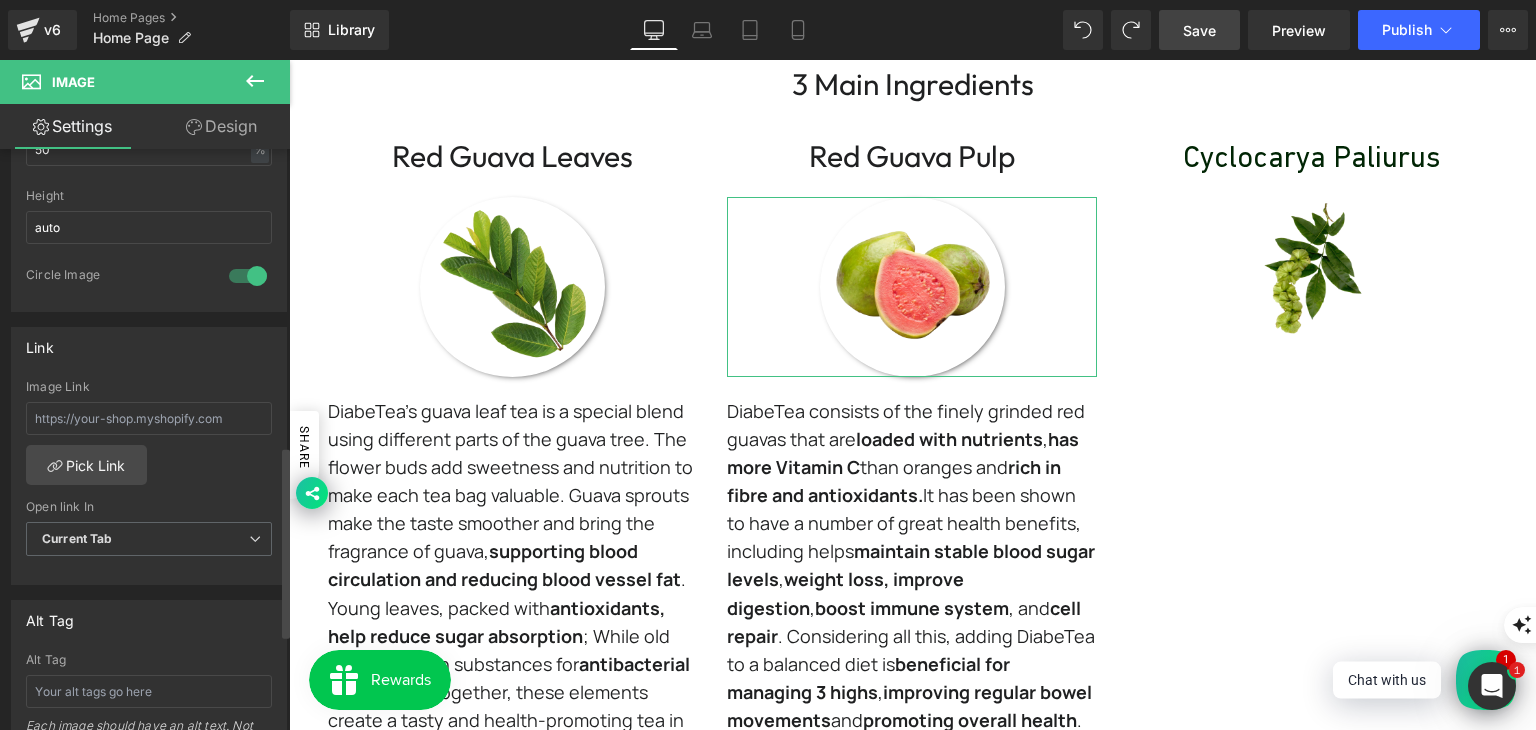 scroll, scrollTop: 900, scrollLeft: 0, axis: vertical 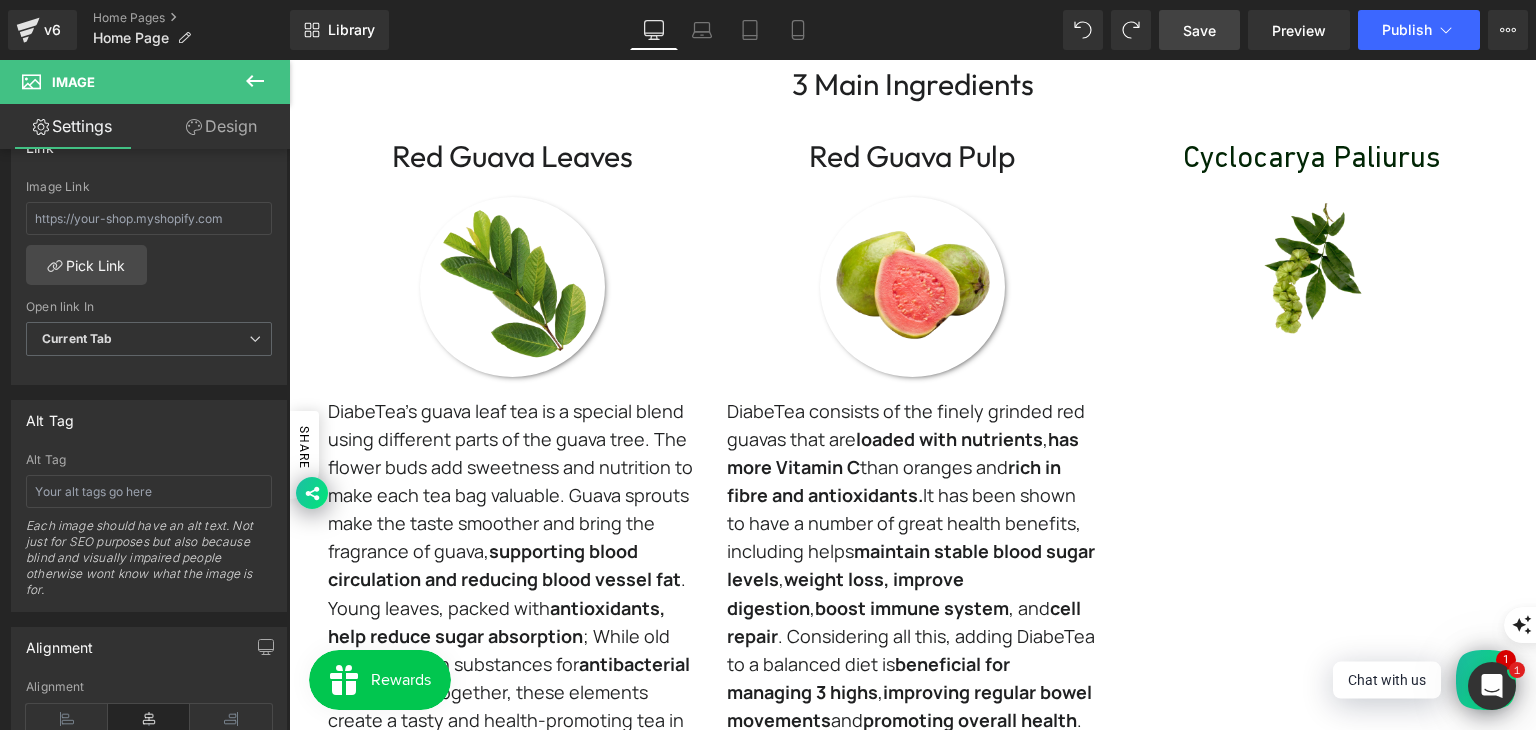click on "Image" at bounding box center [1312, 270] 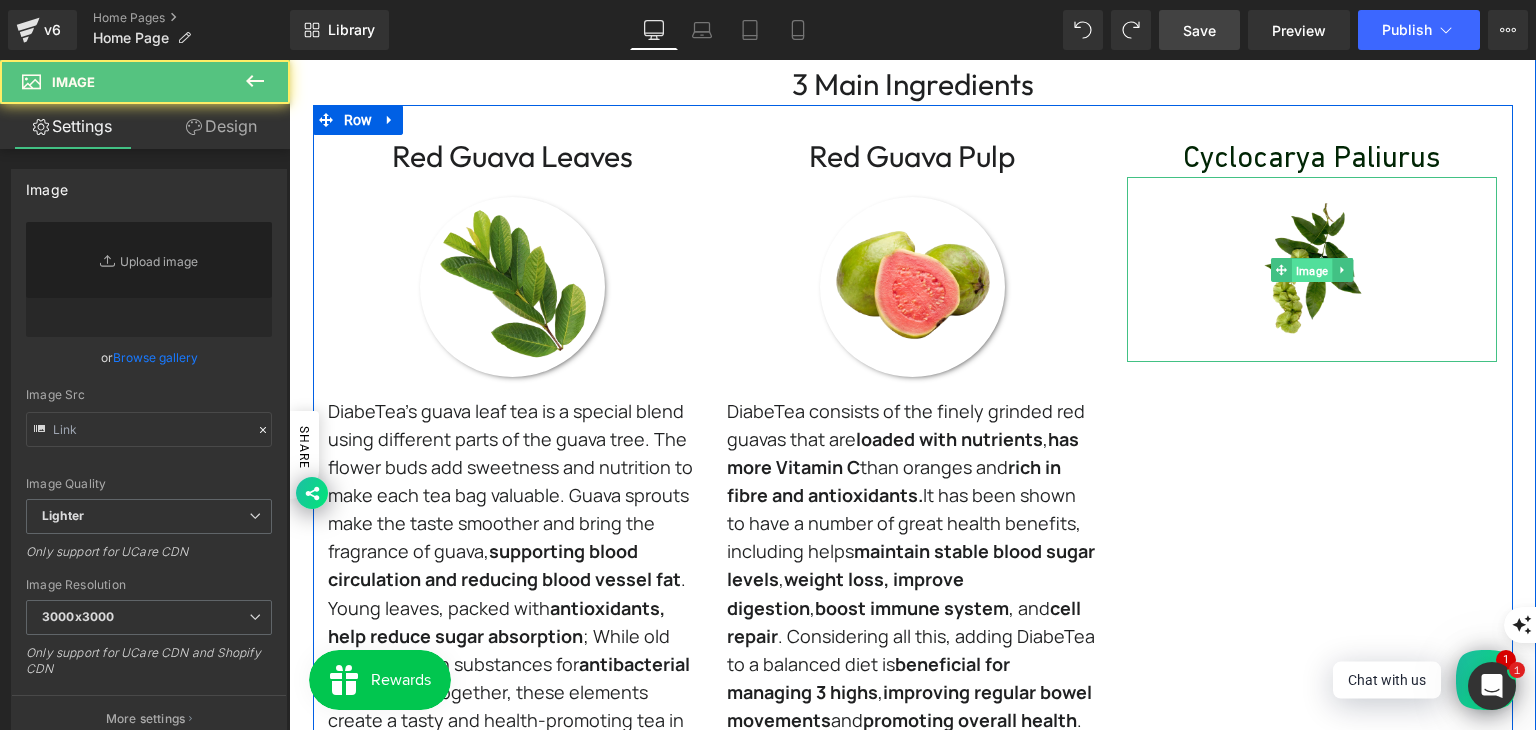 type on "https://ucarecdn.com/b01e85d8-ba50-4e45-a18c-93a546e9dd84/-/format/auto/-/preview/3000x3000/-/quality/lighter/_%E5%8F%AA%E9%9C%80%E8%B4%AD%E4%B9%B0%20DiabeTea%20%E9%85%8D%E5%A5%97%20A%20%20B%20%E4%BA%AB%E7%94%A8%E4%BC%98%E6%83%A0%20-%20[DATE]T175945.784.png" 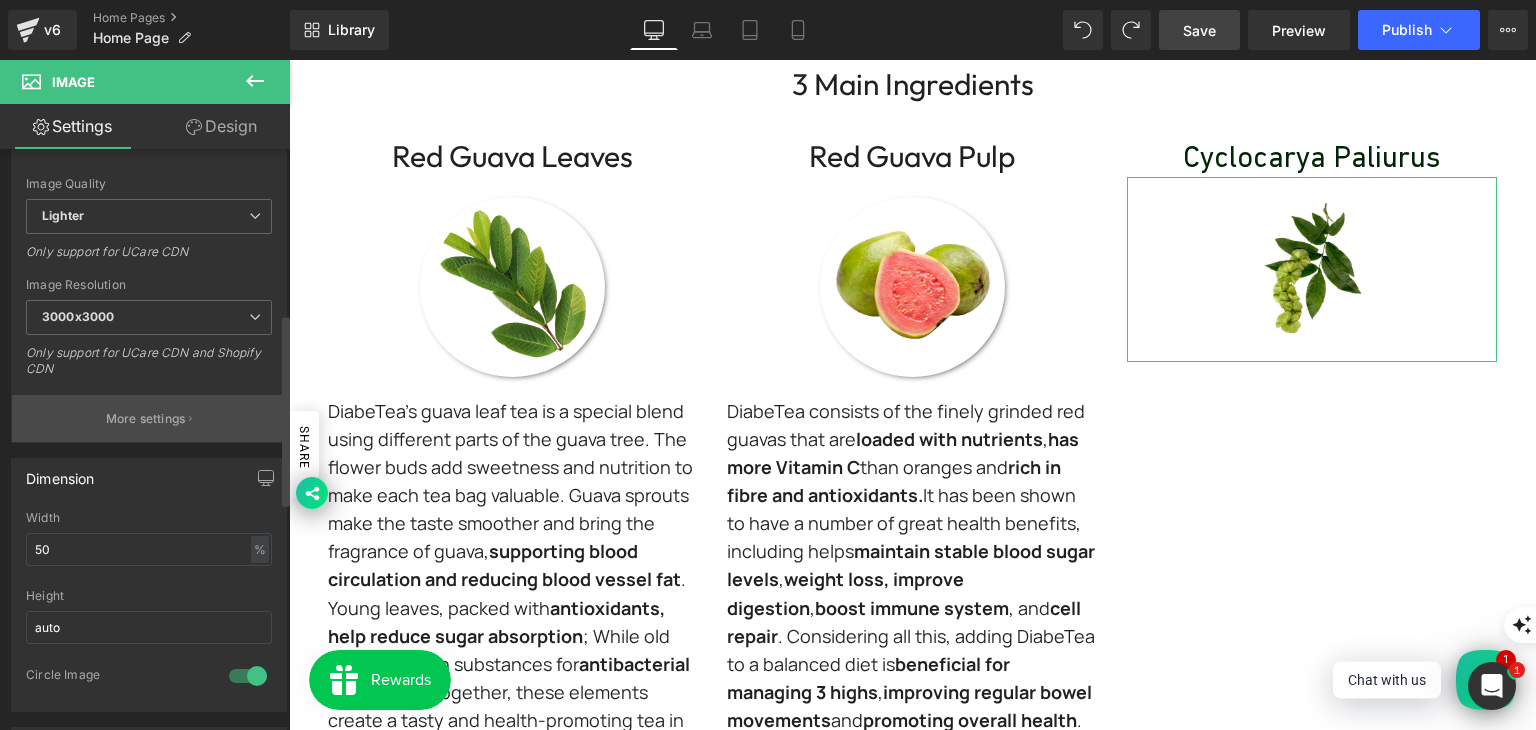 scroll, scrollTop: 500, scrollLeft: 0, axis: vertical 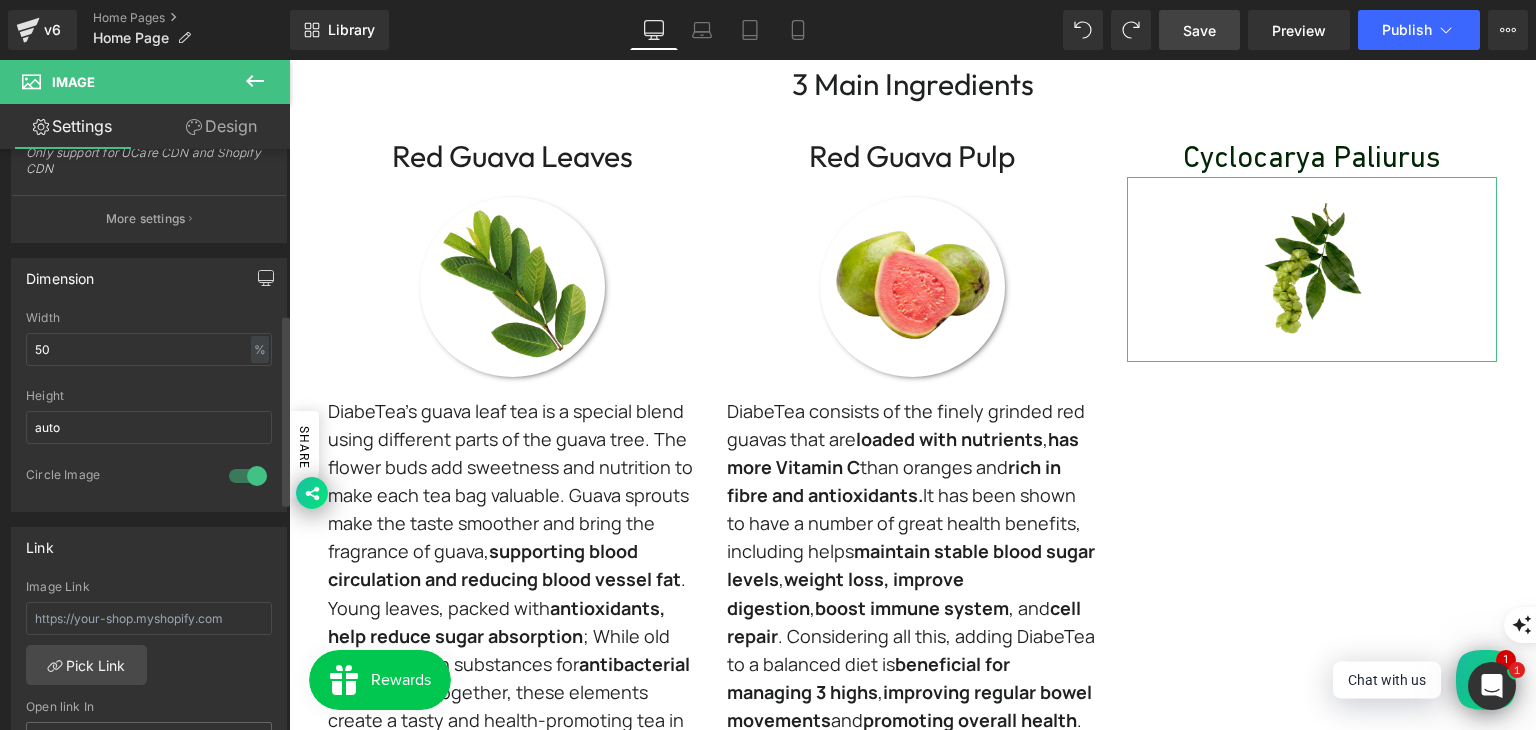 click 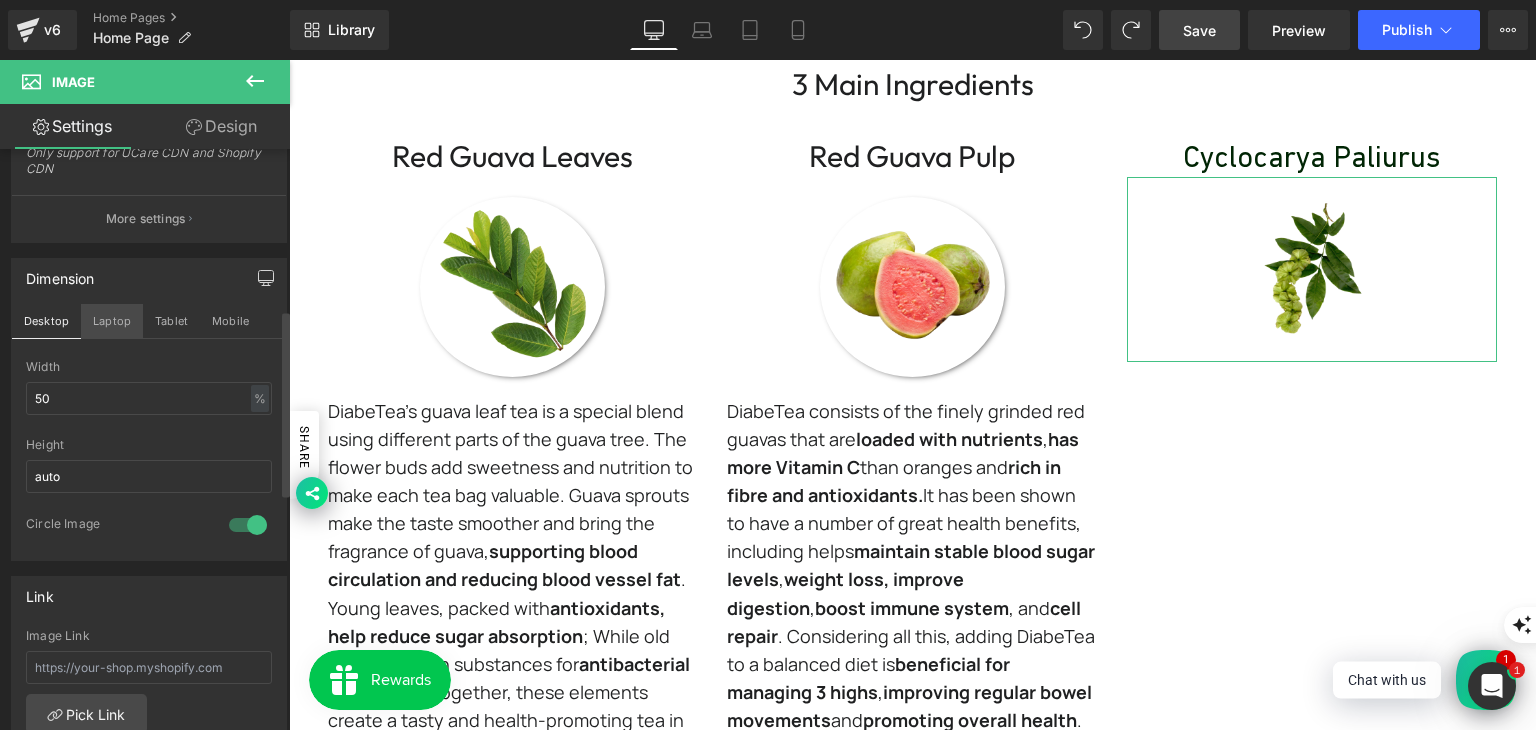 click on "Laptop" at bounding box center (112, 321) 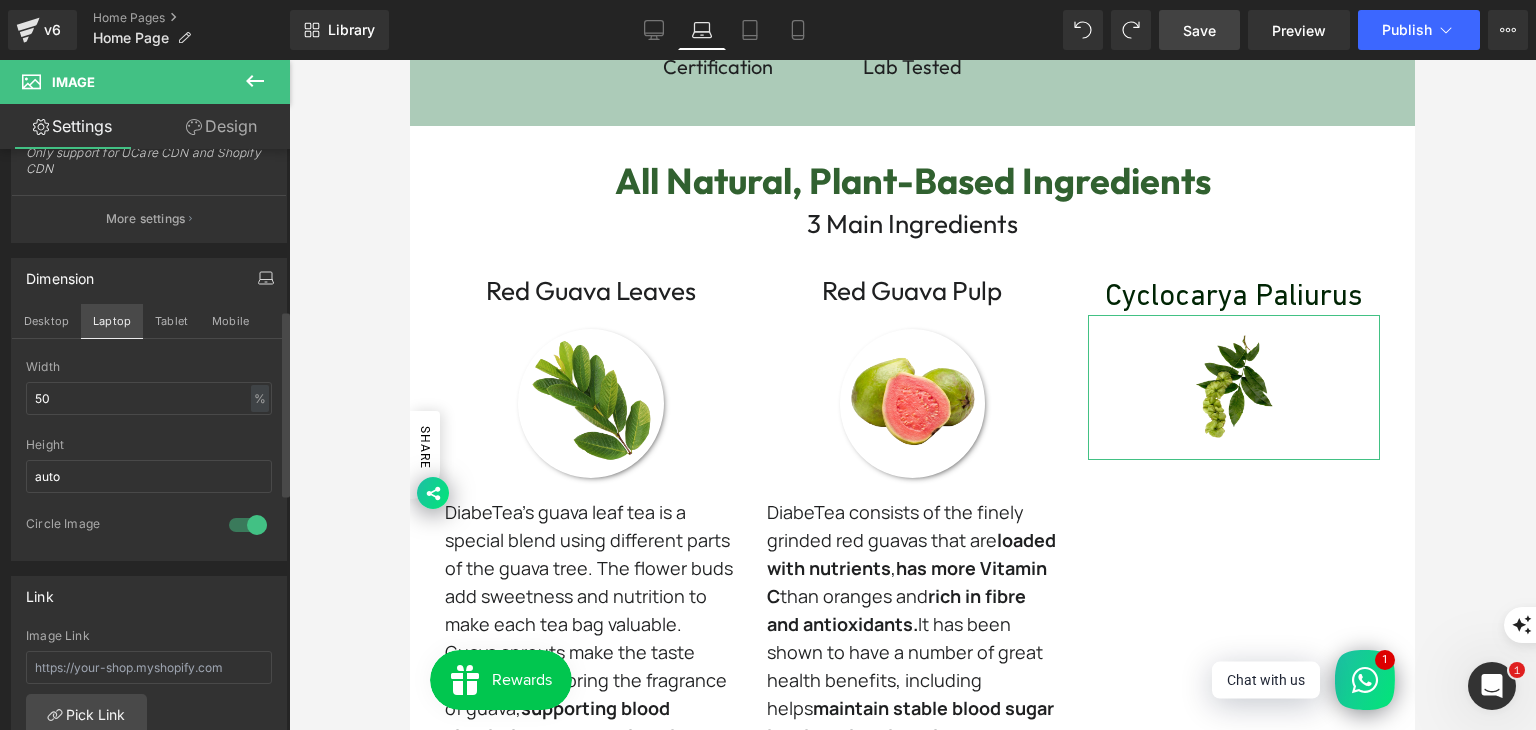 scroll, scrollTop: 1258, scrollLeft: 0, axis: vertical 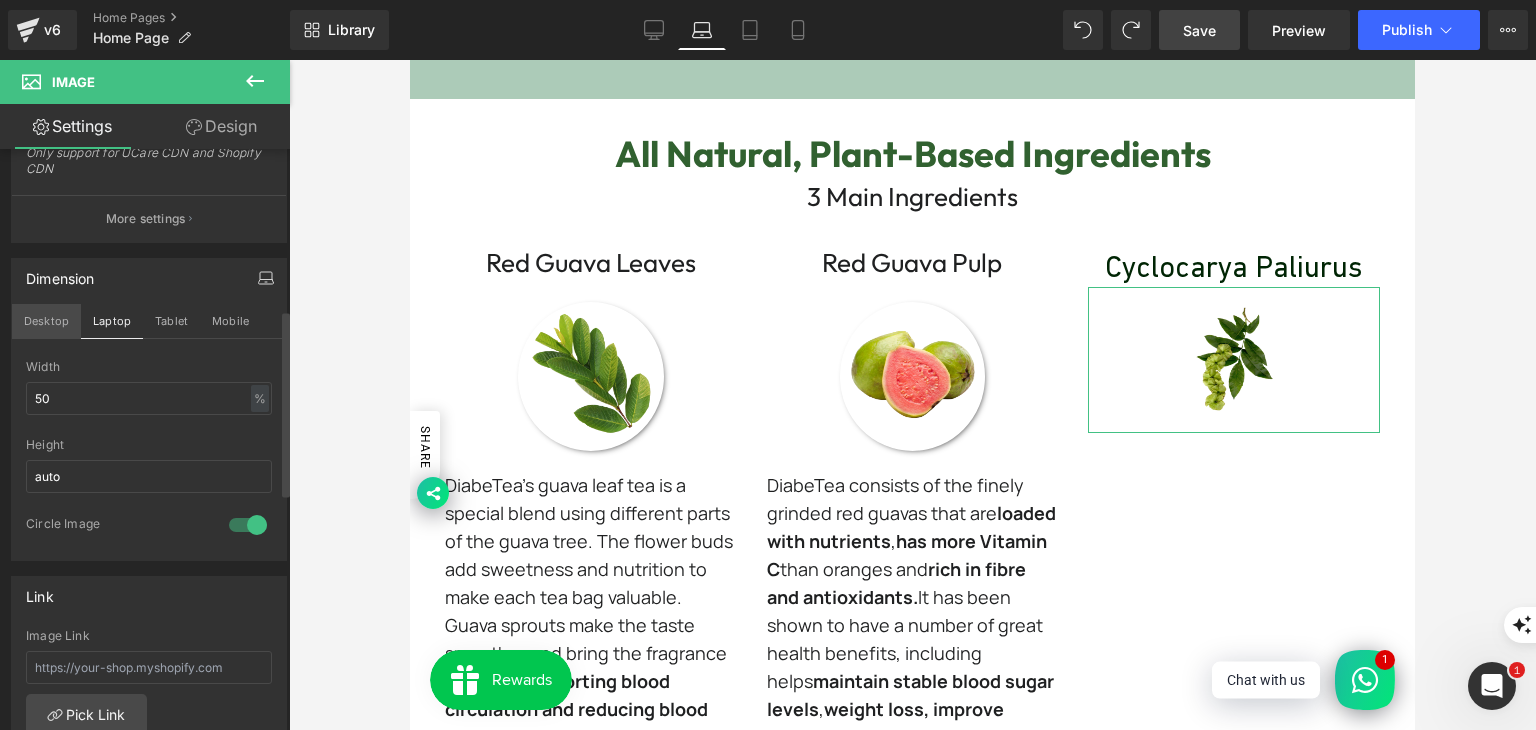 click on "Desktop" at bounding box center [46, 321] 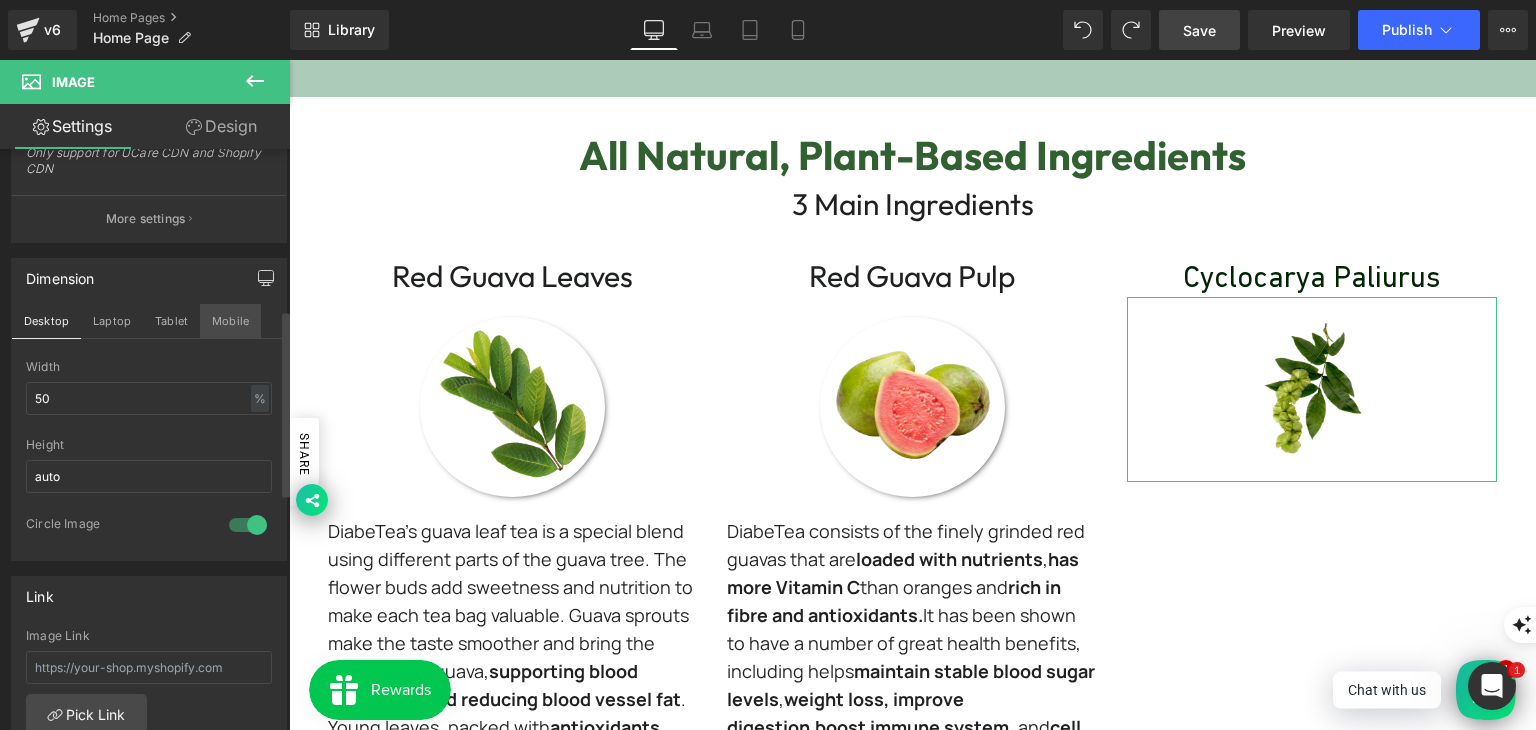 scroll, scrollTop: 1240, scrollLeft: 0, axis: vertical 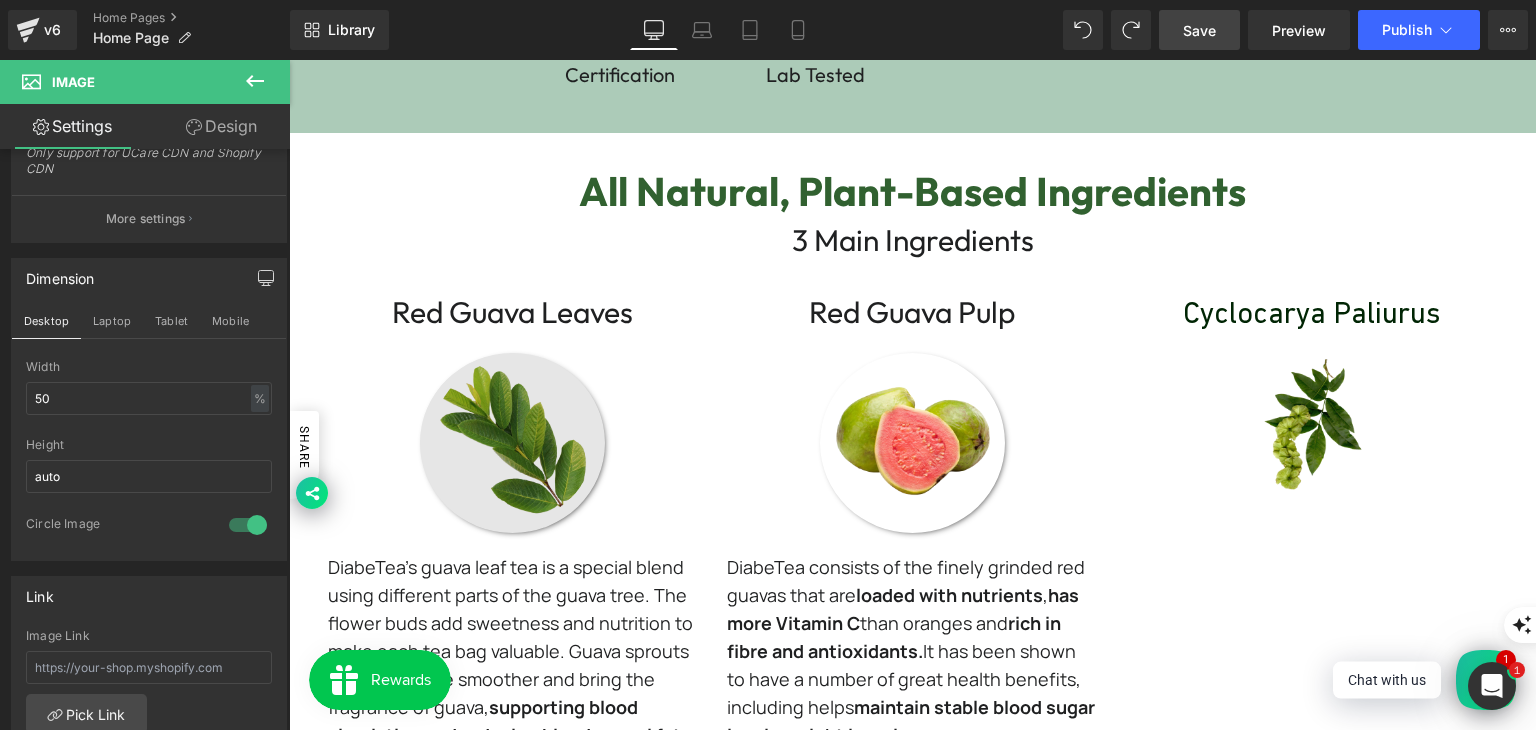 click at bounding box center (512, 443) 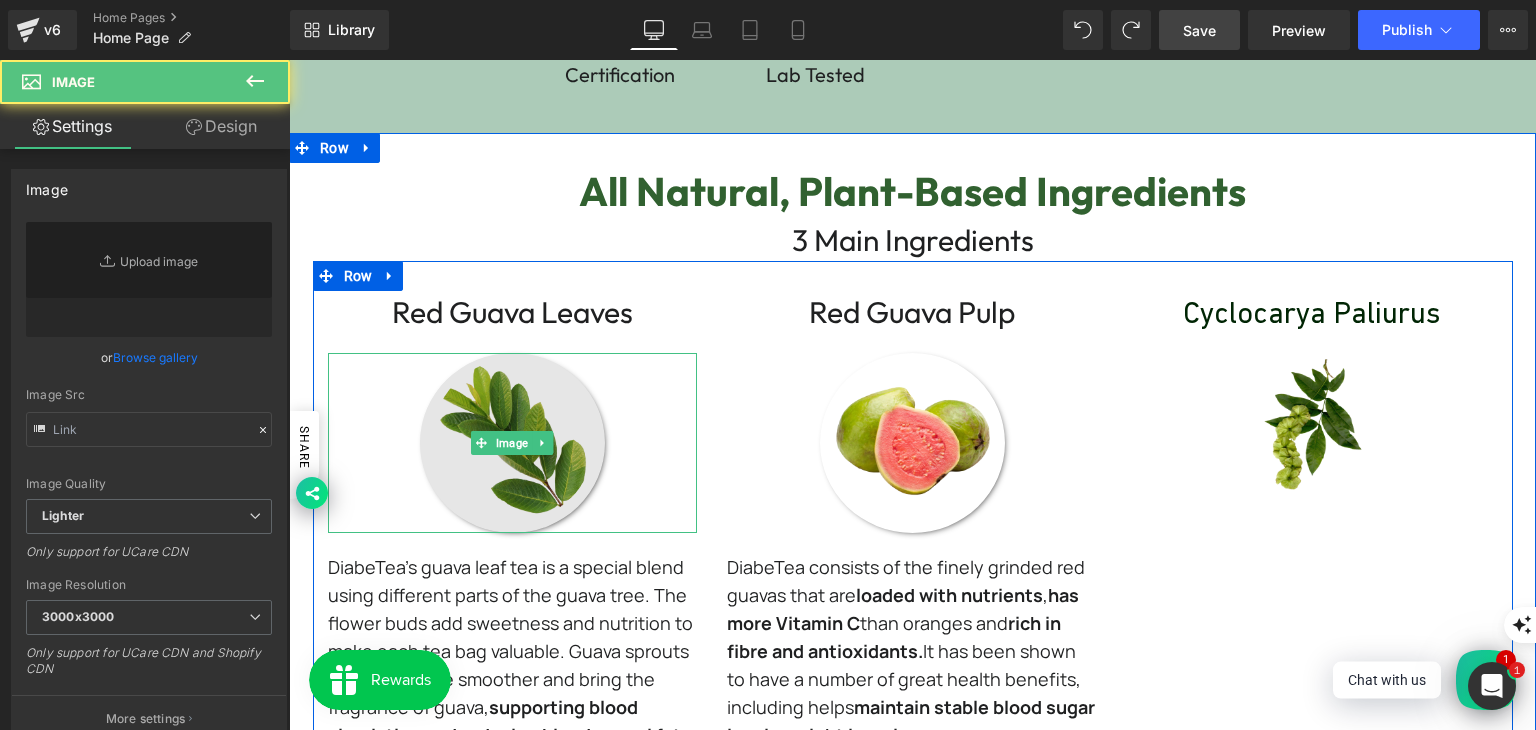 type on "https://ucarecdn.com/d0e62f11-f576-484c-a750-a8b2158aa3ab/-/format/auto/-/preview/3000x3000/-/quality/lighter/8500-removebg-preview.png" 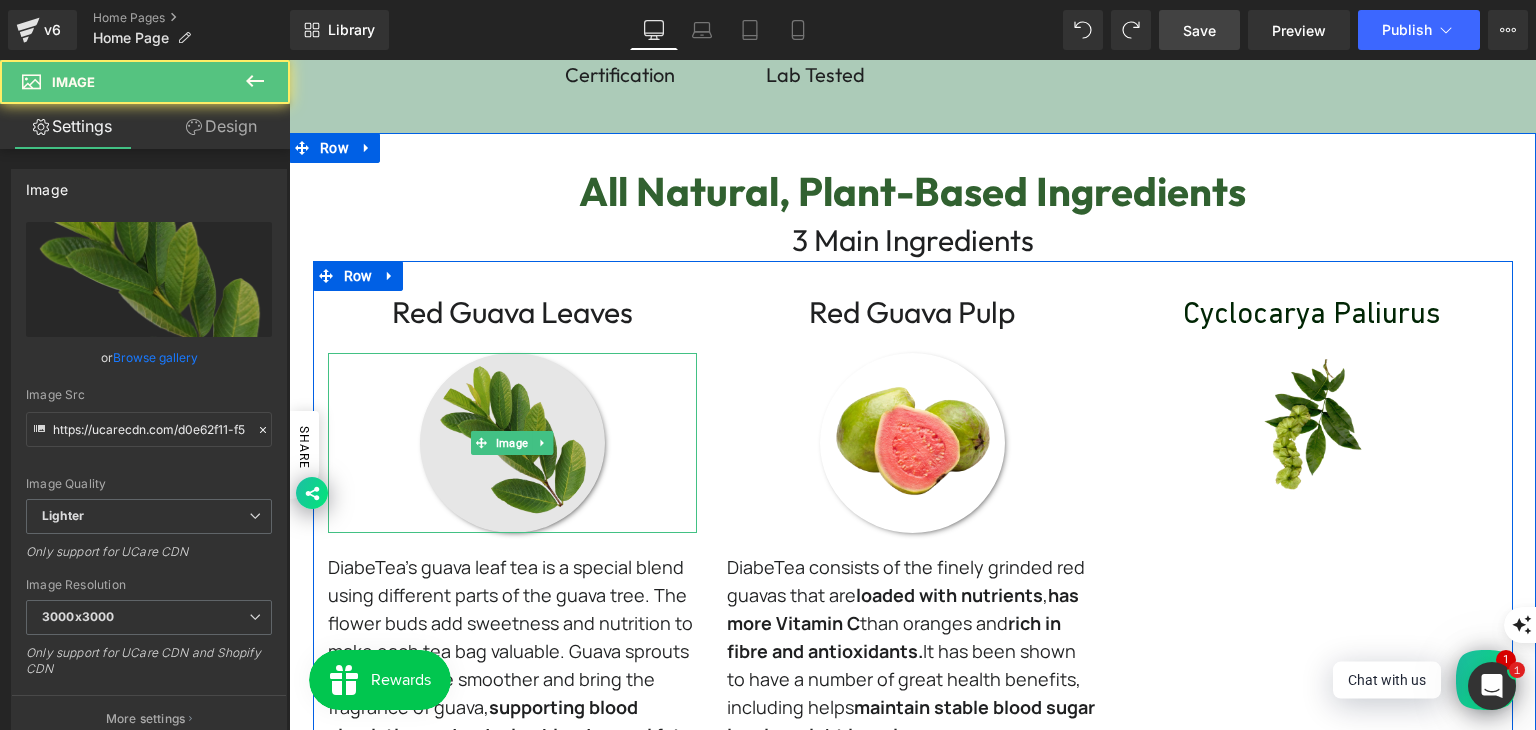 scroll, scrollTop: 1246, scrollLeft: 0, axis: vertical 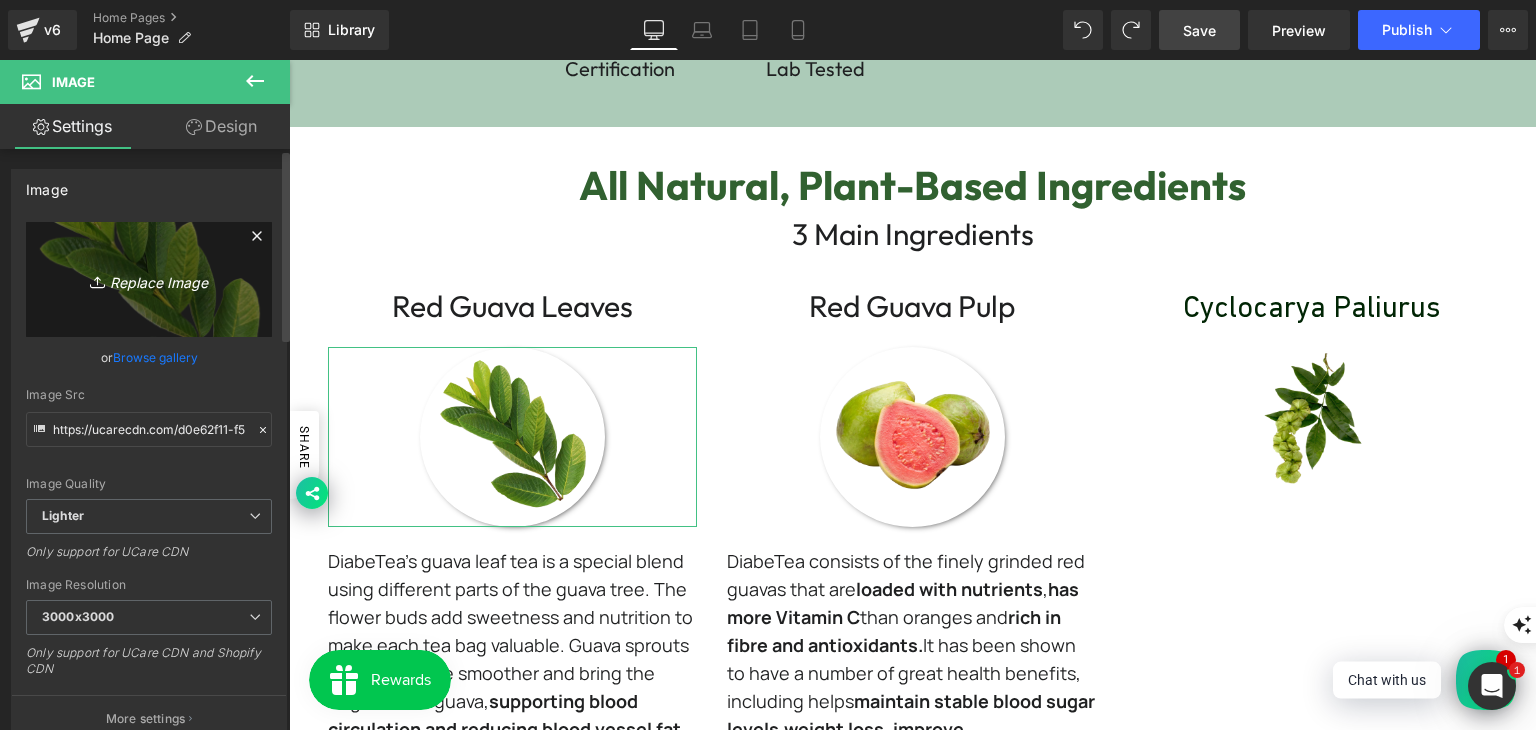 click on "Replace Image" at bounding box center (149, 279) 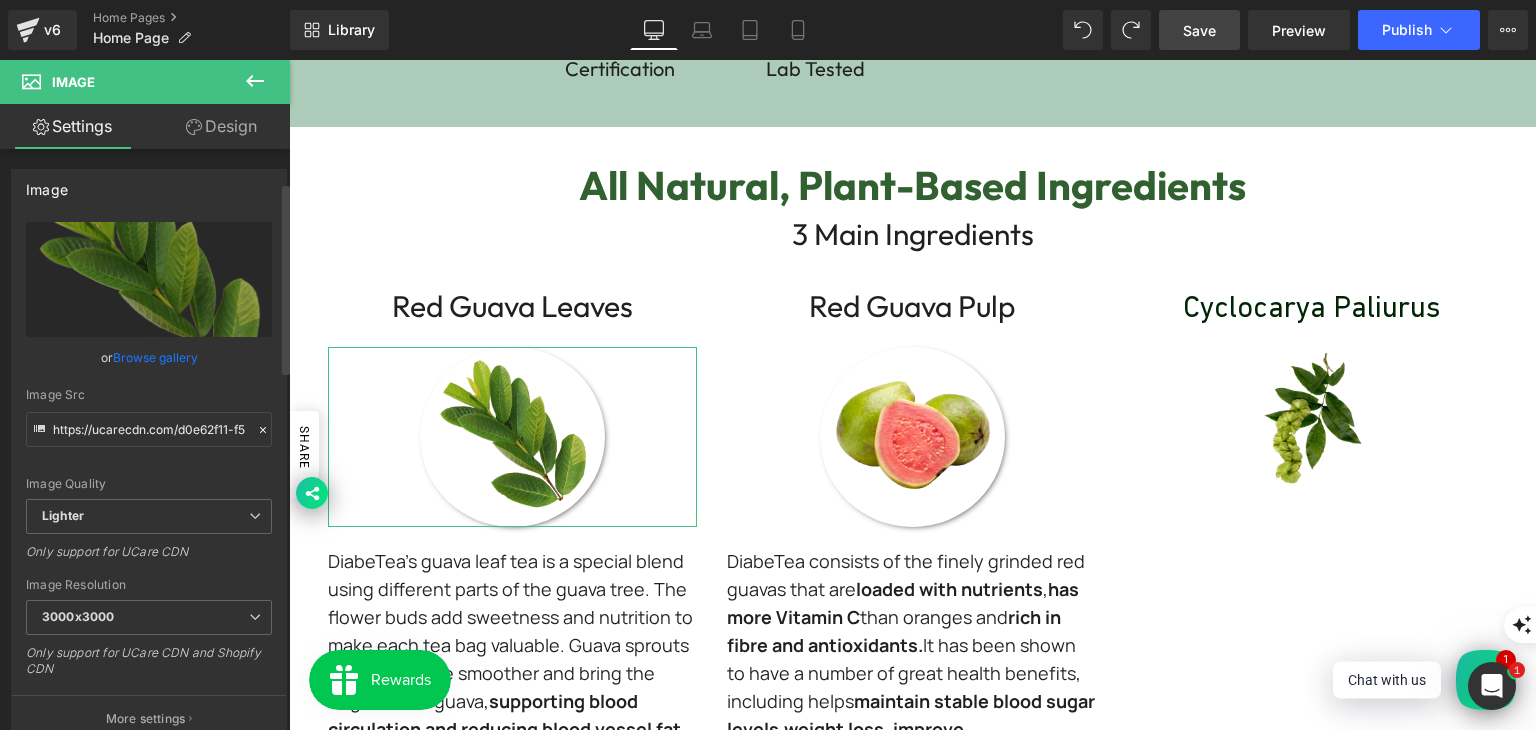 scroll, scrollTop: 200, scrollLeft: 0, axis: vertical 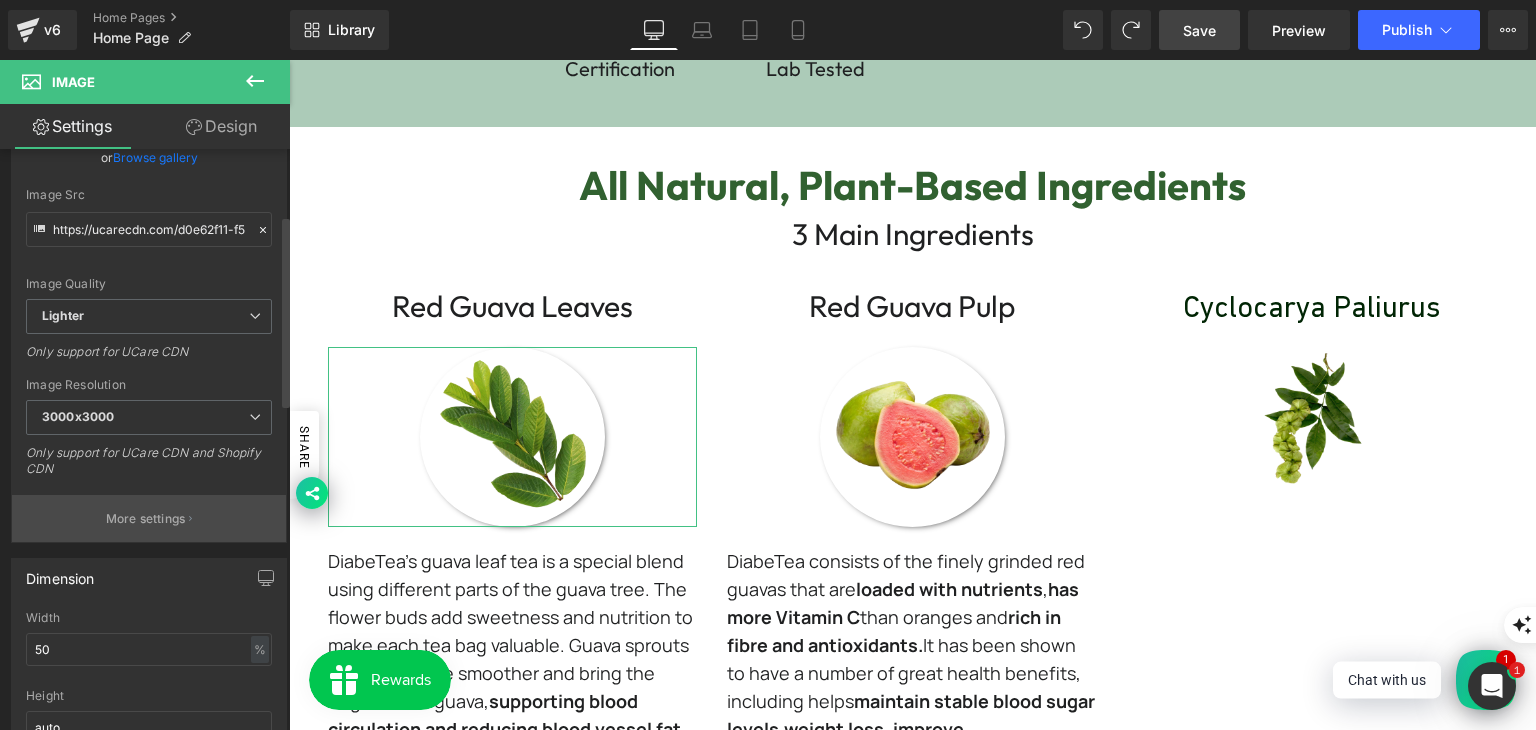 click on "More settings" at bounding box center (146, 519) 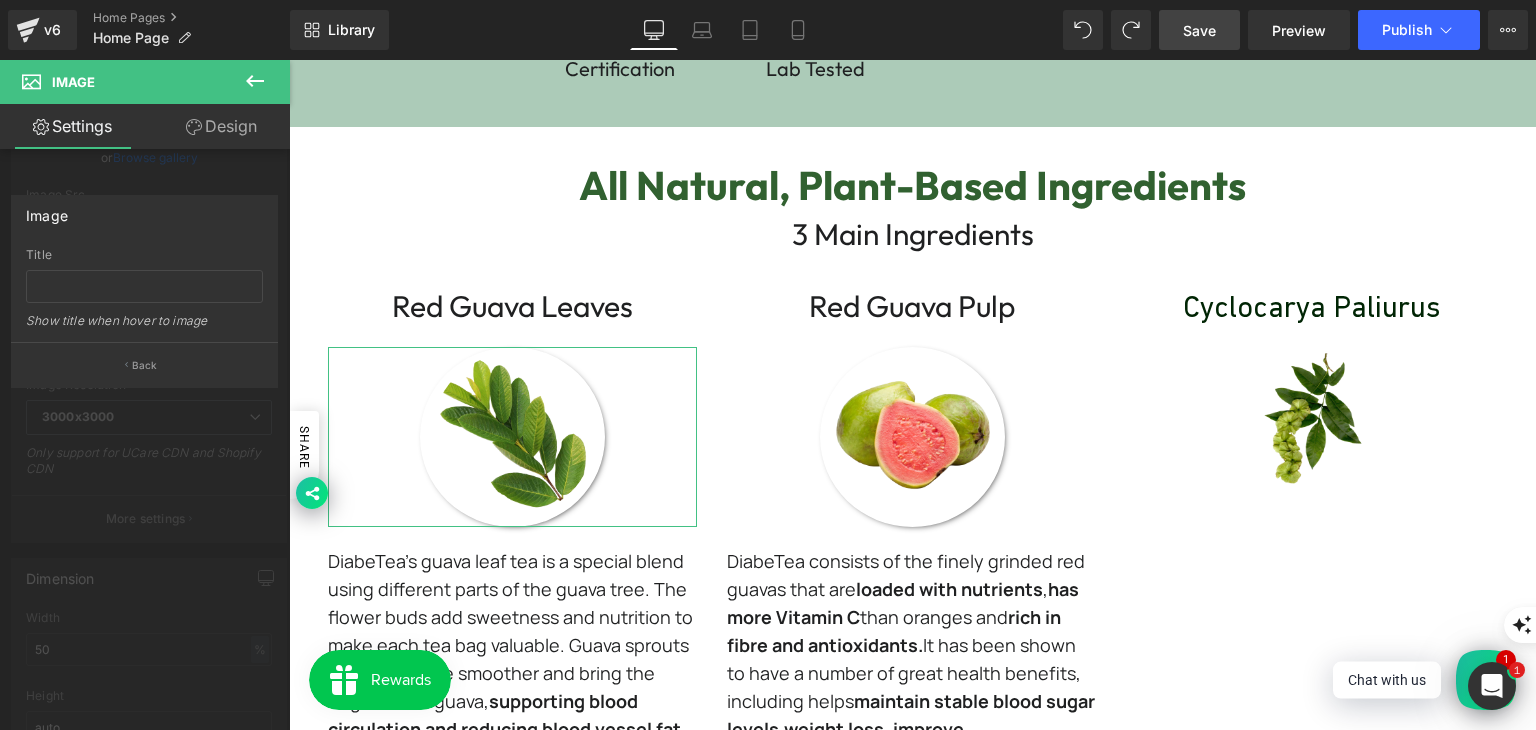 click at bounding box center [145, 400] 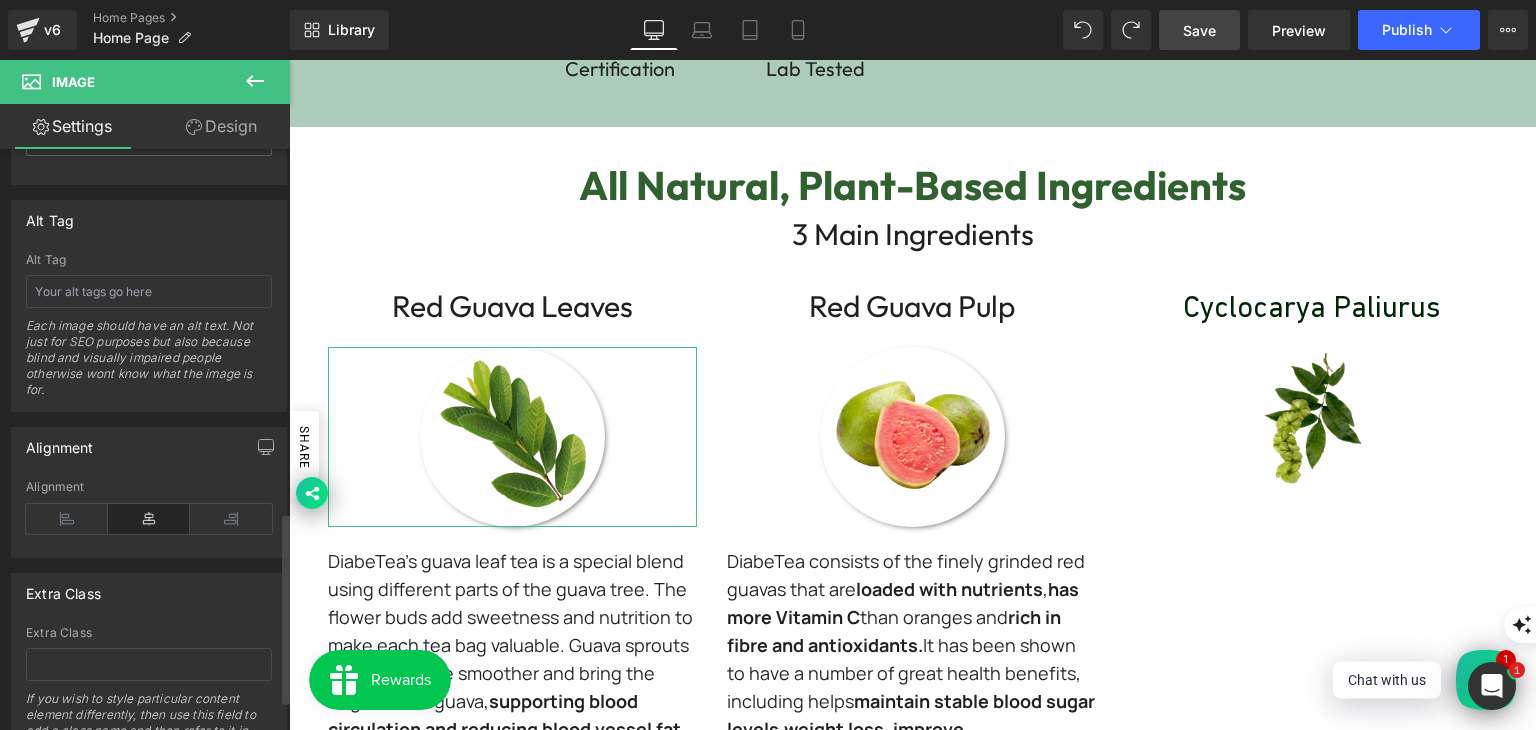 scroll, scrollTop: 1191, scrollLeft: 0, axis: vertical 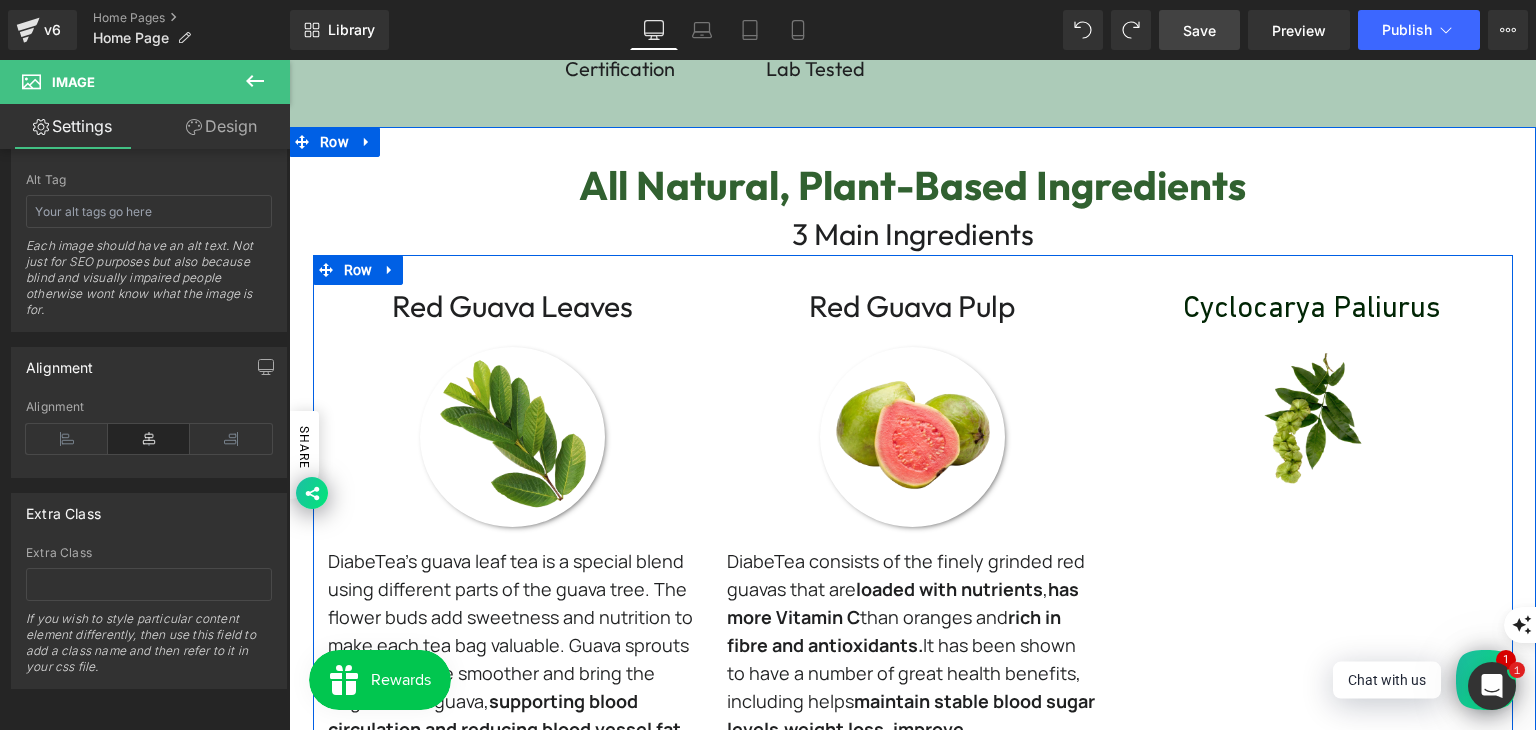 click on "Image" at bounding box center [1312, 420] 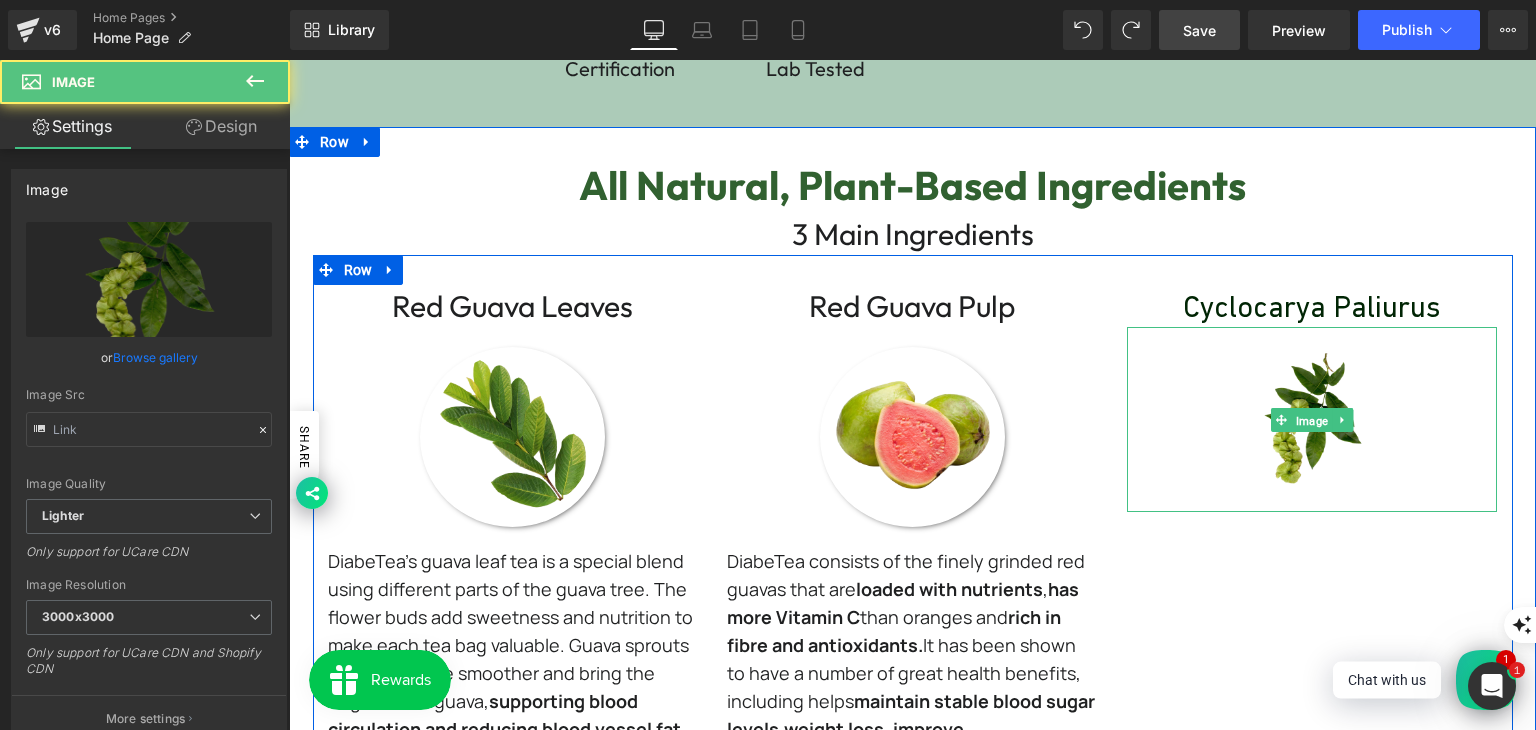 type on "https://ucarecdn.com/b01e85d8-ba50-4e45-a18c-93a546e9dd84/-/format/auto/-/preview/3000x3000/-/quality/lighter/_%E5%8F%AA%E9%9C%80%E8%B4%AD%E4%B9%B0%20DiabeTea%20%E9%85%8D%E5%A5%97%20A%20%20B%20%E4%BA%AB%E7%94%A8%E4%BC%98%E6%83%A0%20-%20[DATE]T175945.784.png" 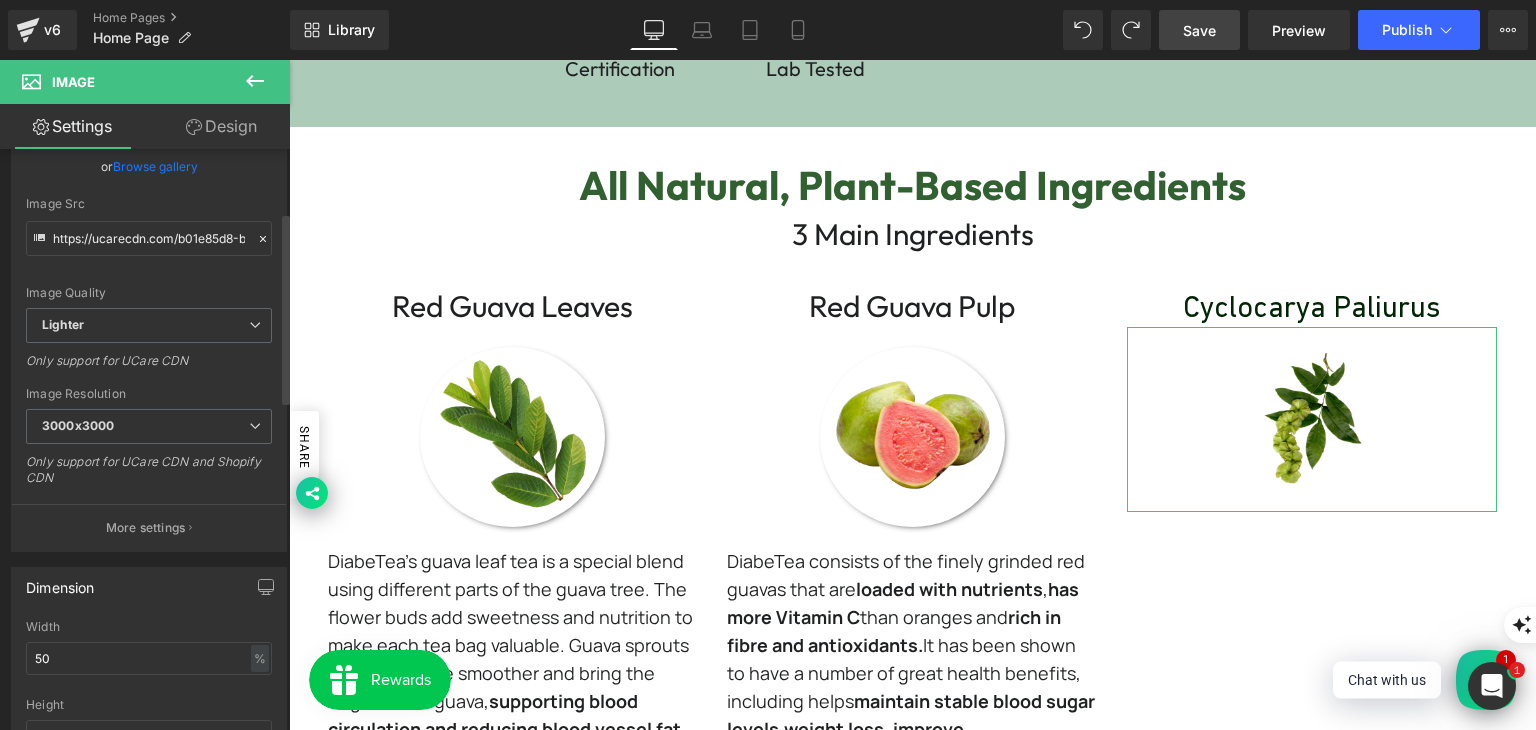 scroll, scrollTop: 0, scrollLeft: 0, axis: both 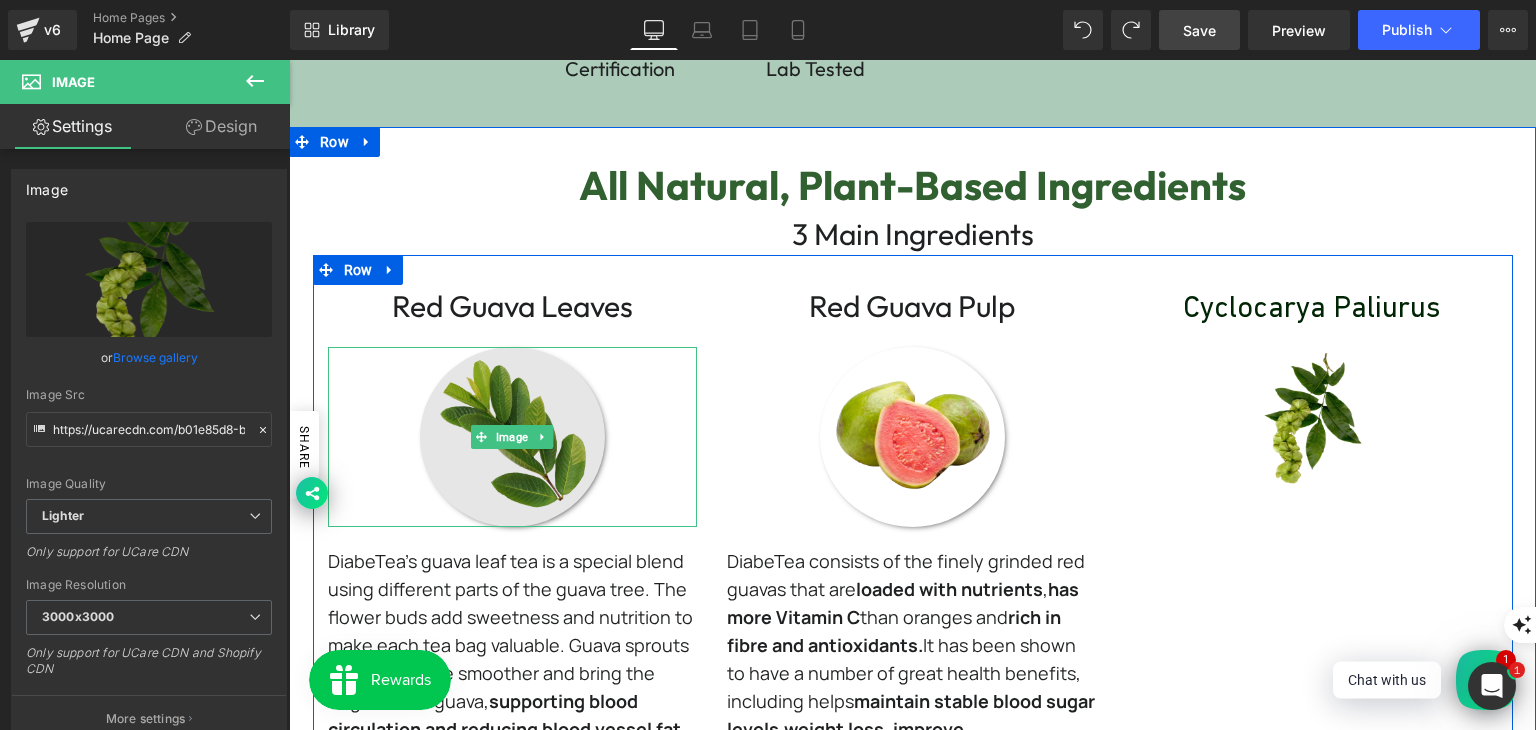 click at bounding box center [512, 437] 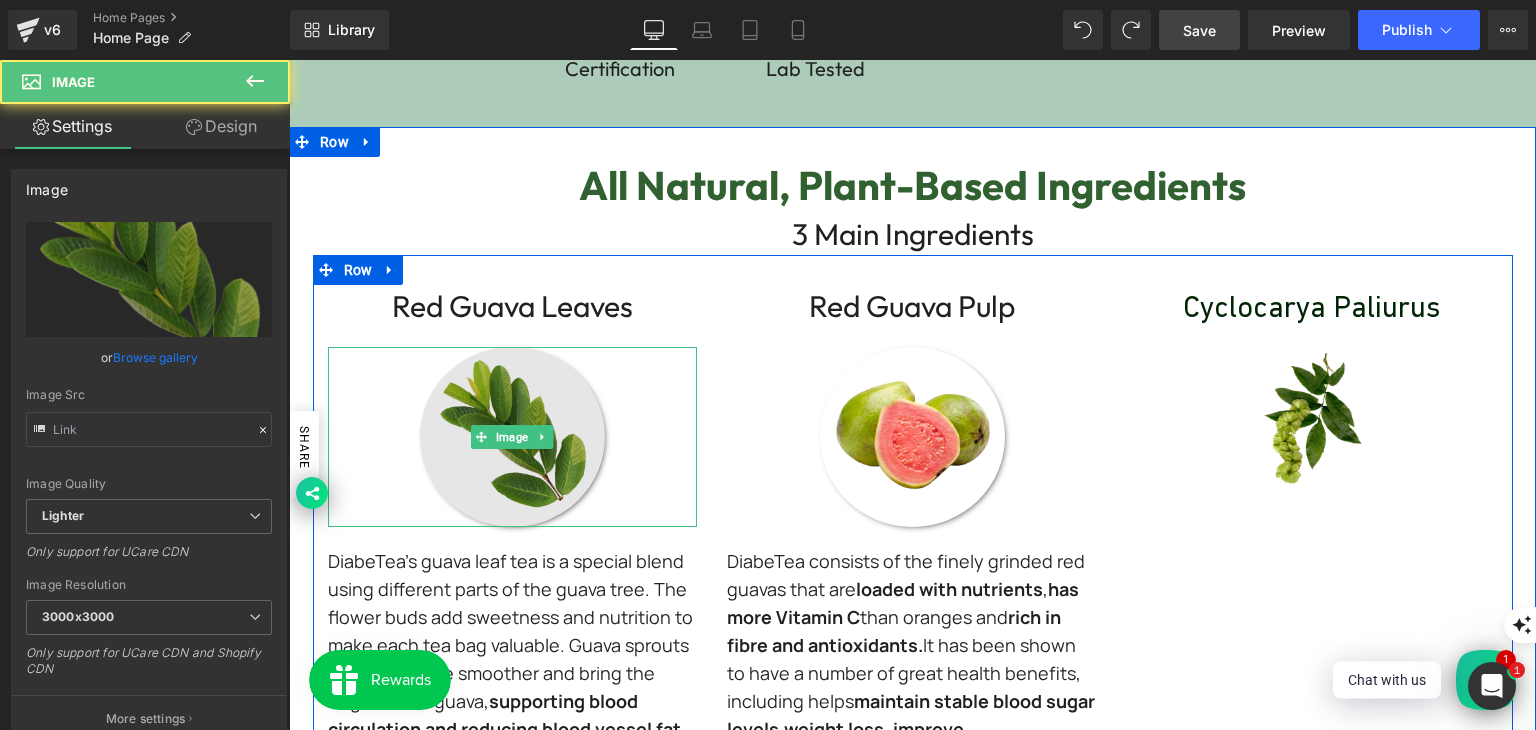 type on "https://ucarecdn.com/d0e62f11-f576-484c-a750-a8b2158aa3ab/-/format/auto/-/preview/3000x3000/-/quality/lighter/8500-removebg-preview.png" 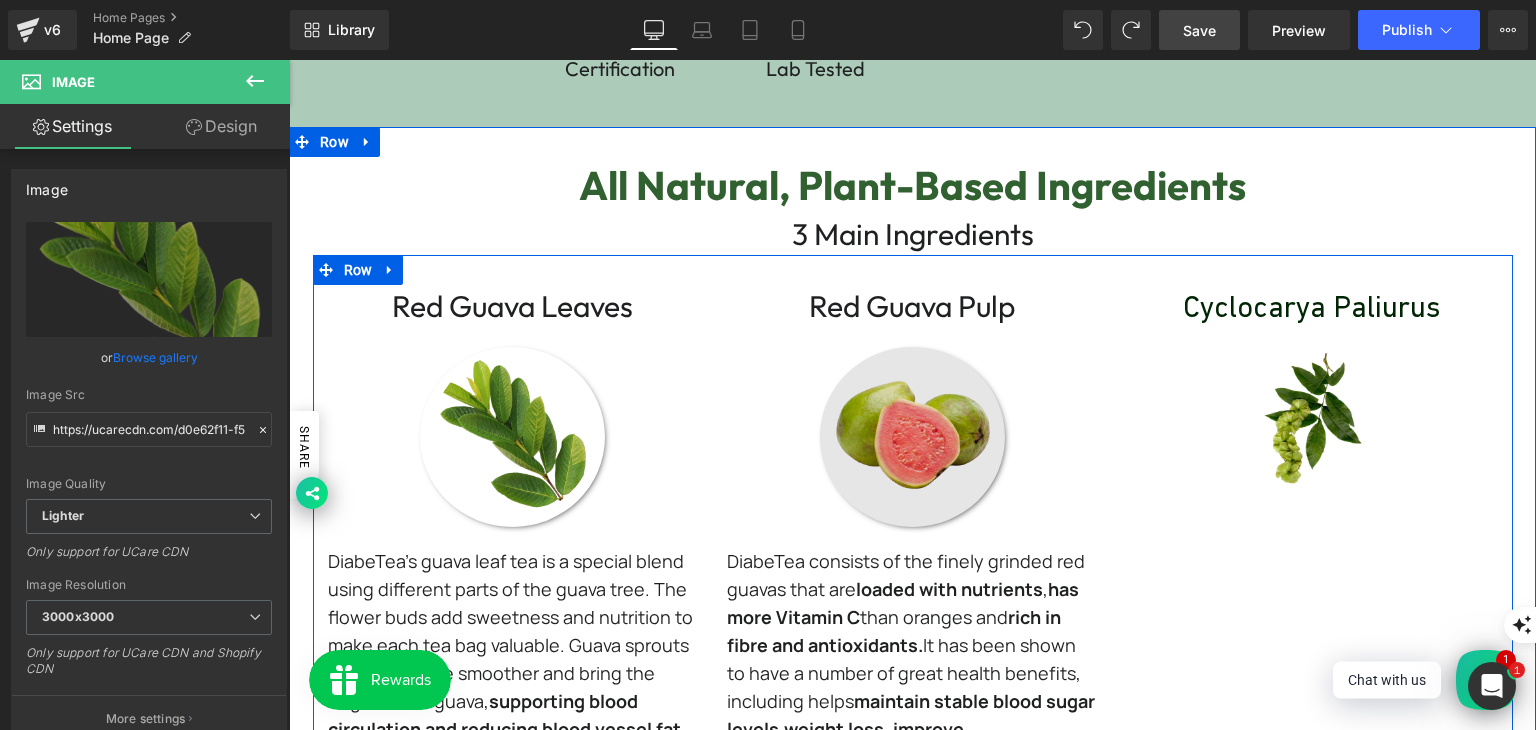 click at bounding box center [912, 437] 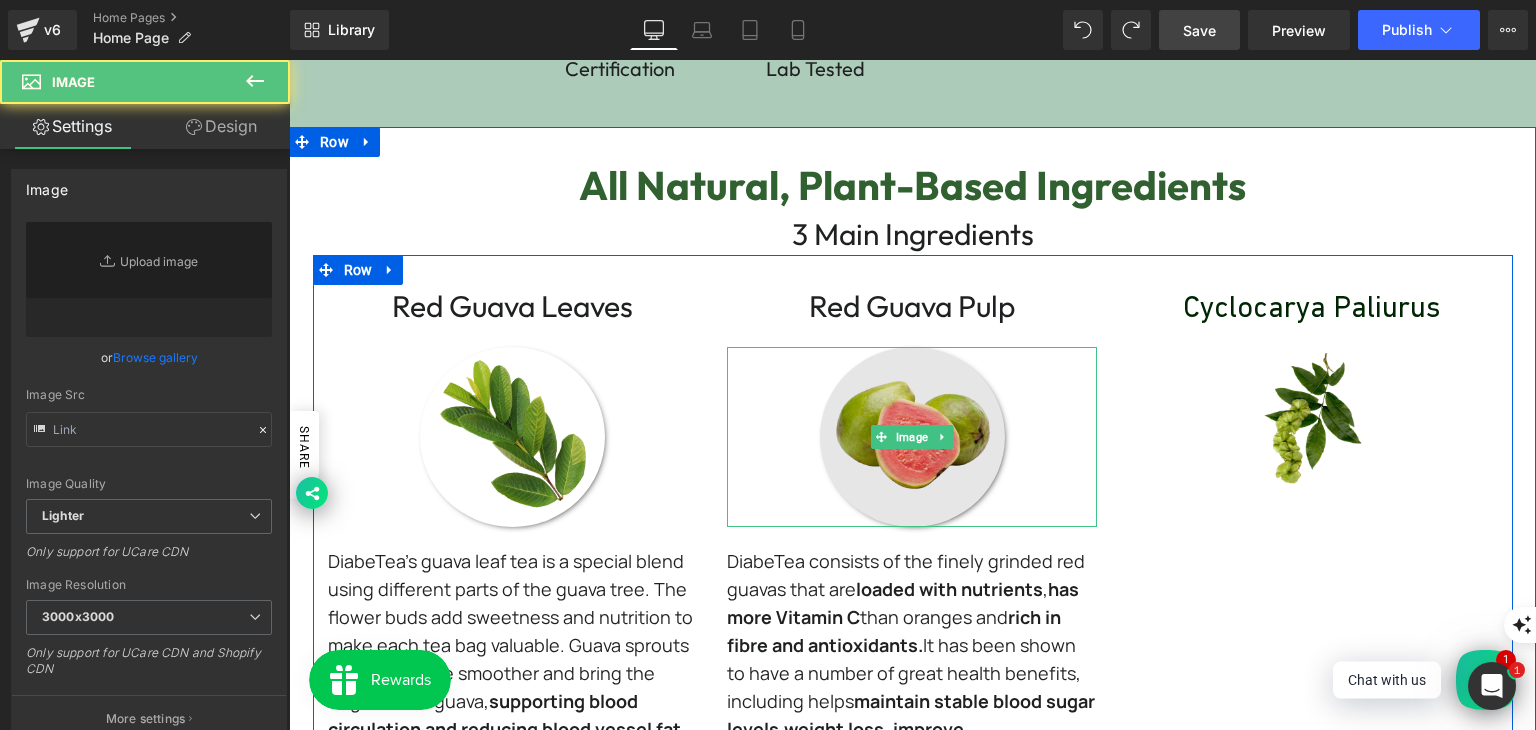 type on "https://ucarecdn.com/5fd53891-bc76-41d4-a9b9-ff6eac8e13db/-/format/auto/-/preview/3000x3000/-/quality/lighter/diabetea%20guava%20fruit.png" 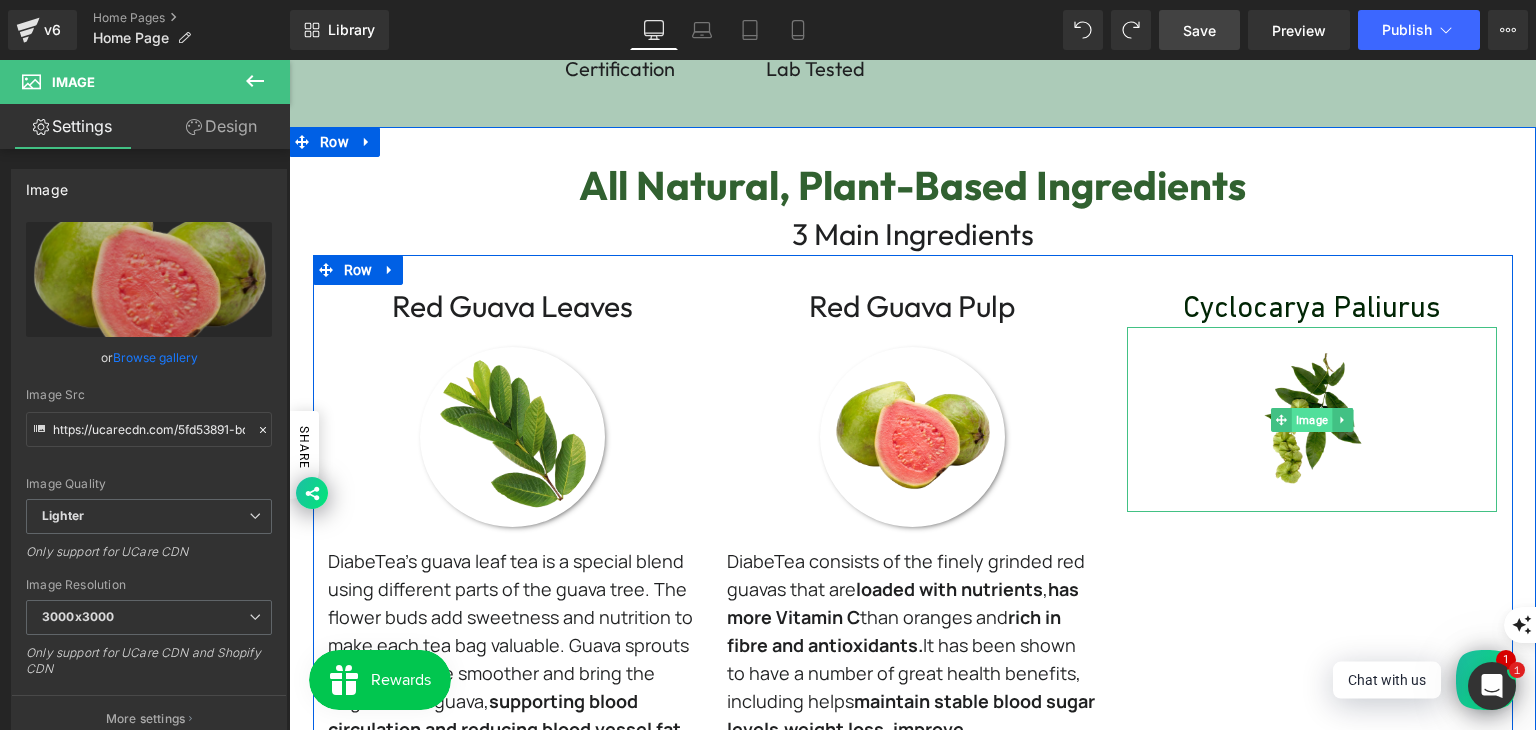 click on "Image" at bounding box center [1312, 420] 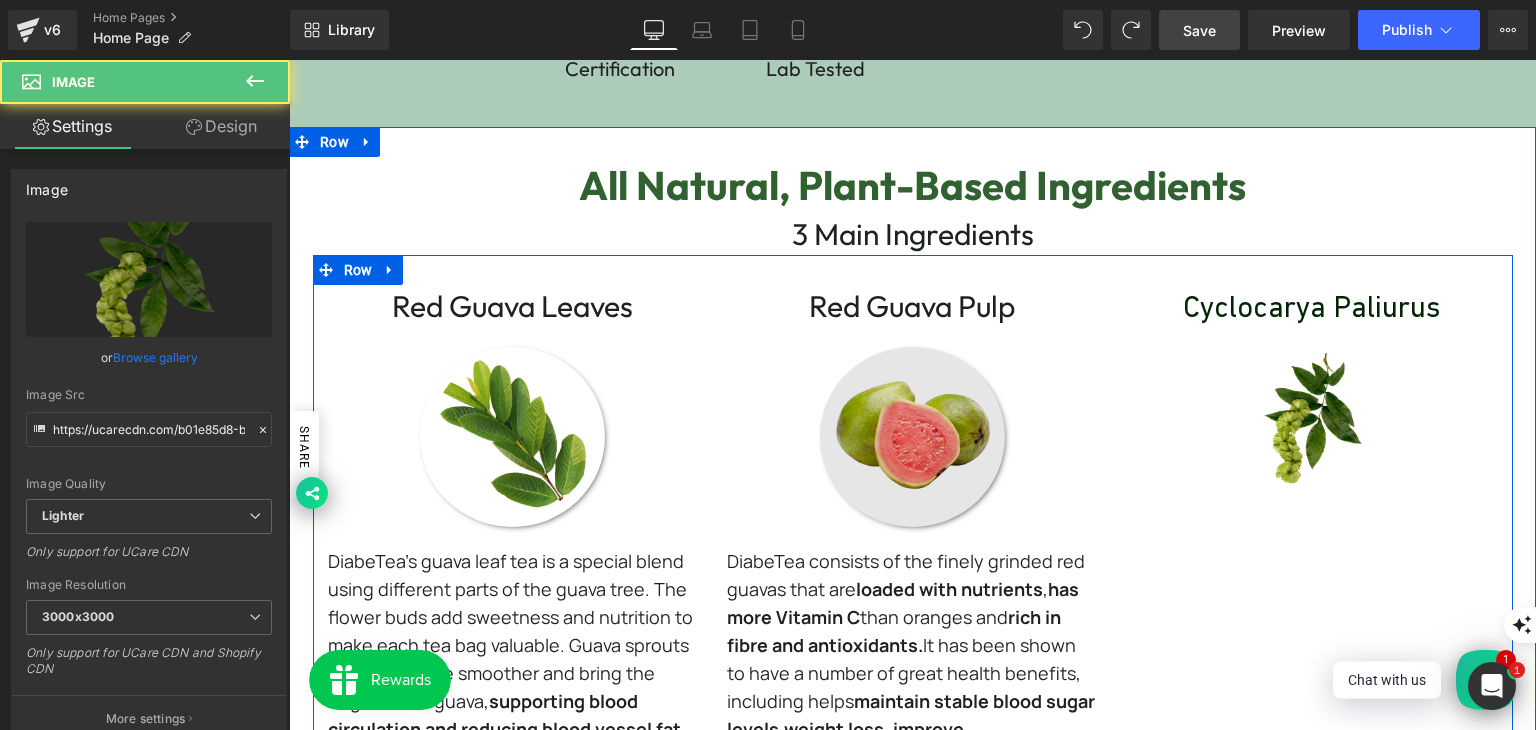 click at bounding box center (912, 437) 